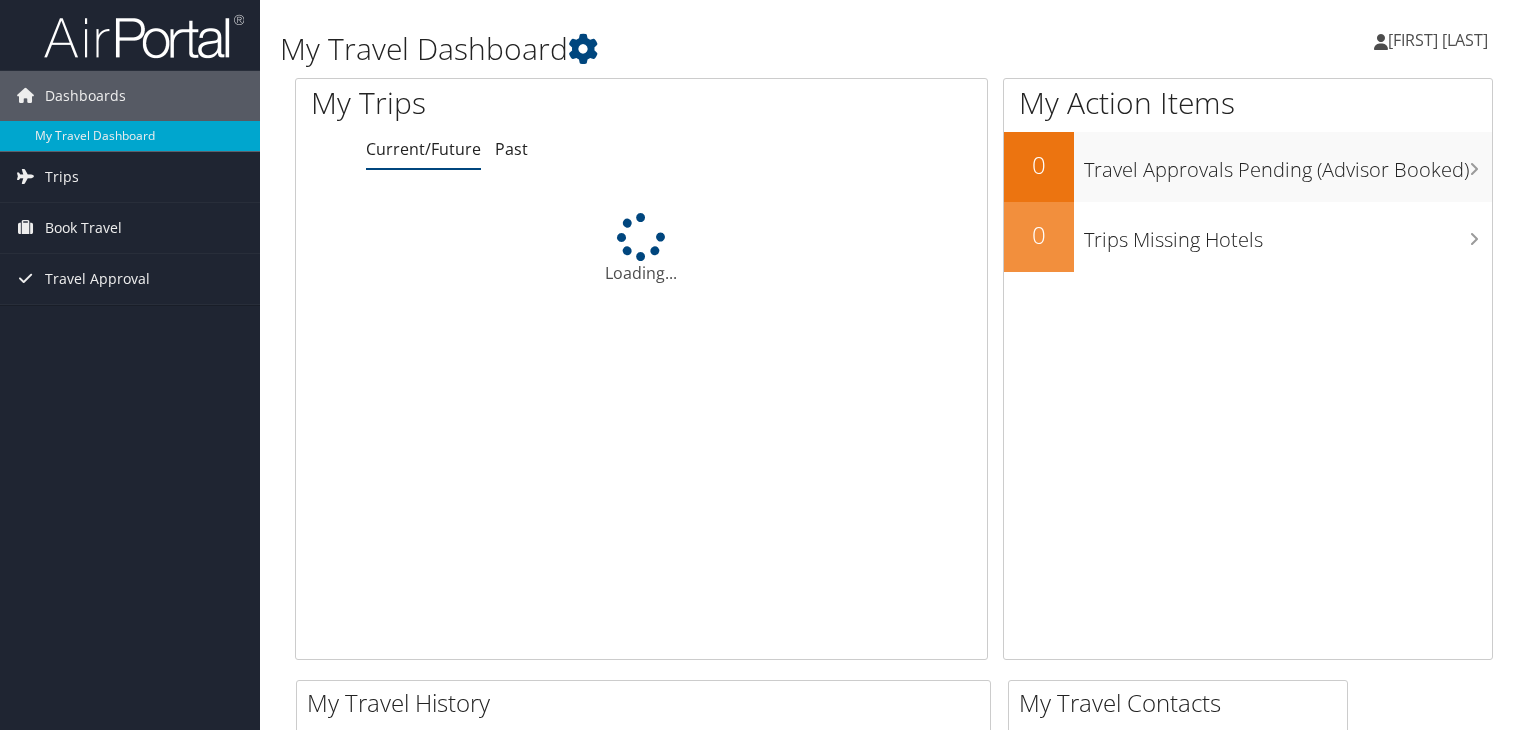 scroll, scrollTop: 0, scrollLeft: 0, axis: both 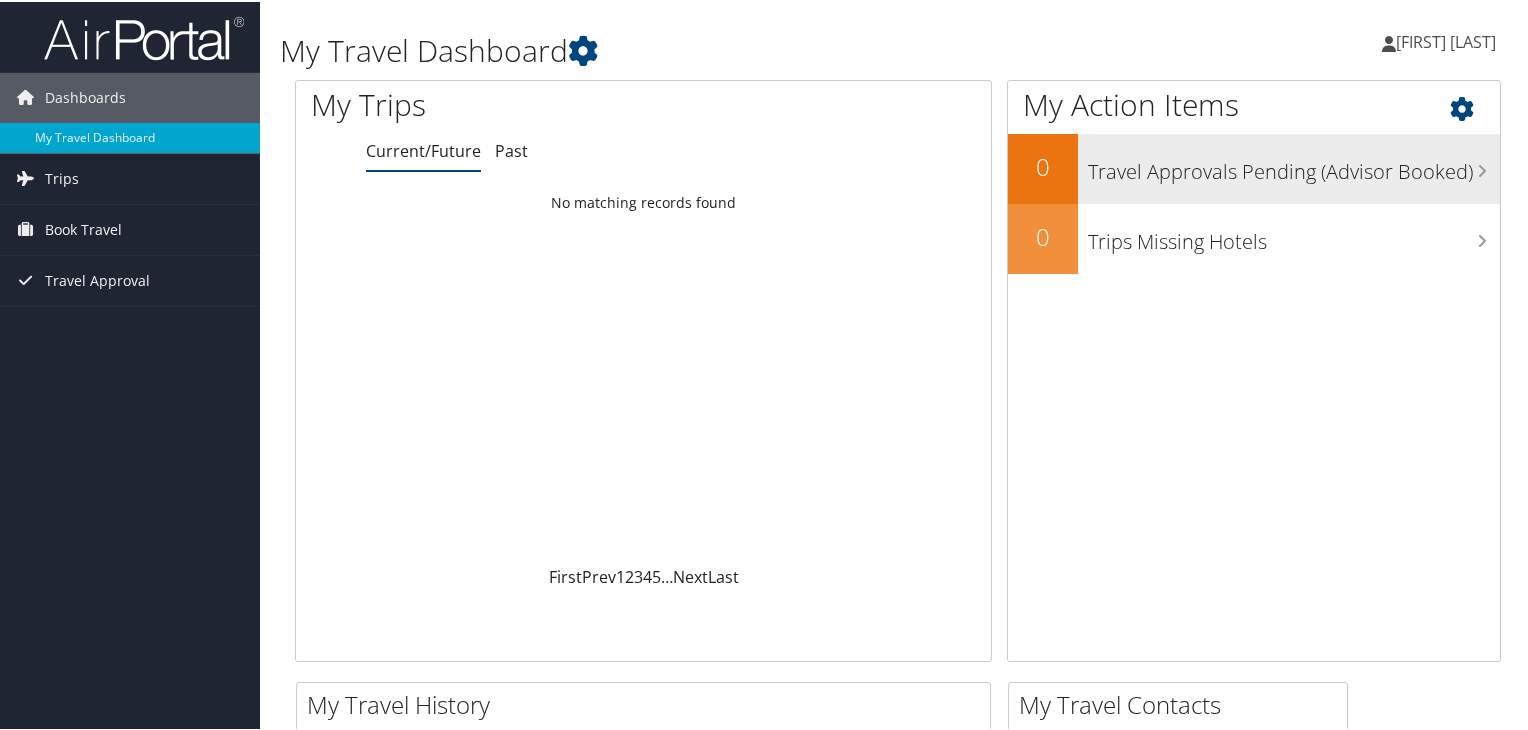 click on "Travel Approvals Pending (Advisor Booked)" at bounding box center [1294, 165] 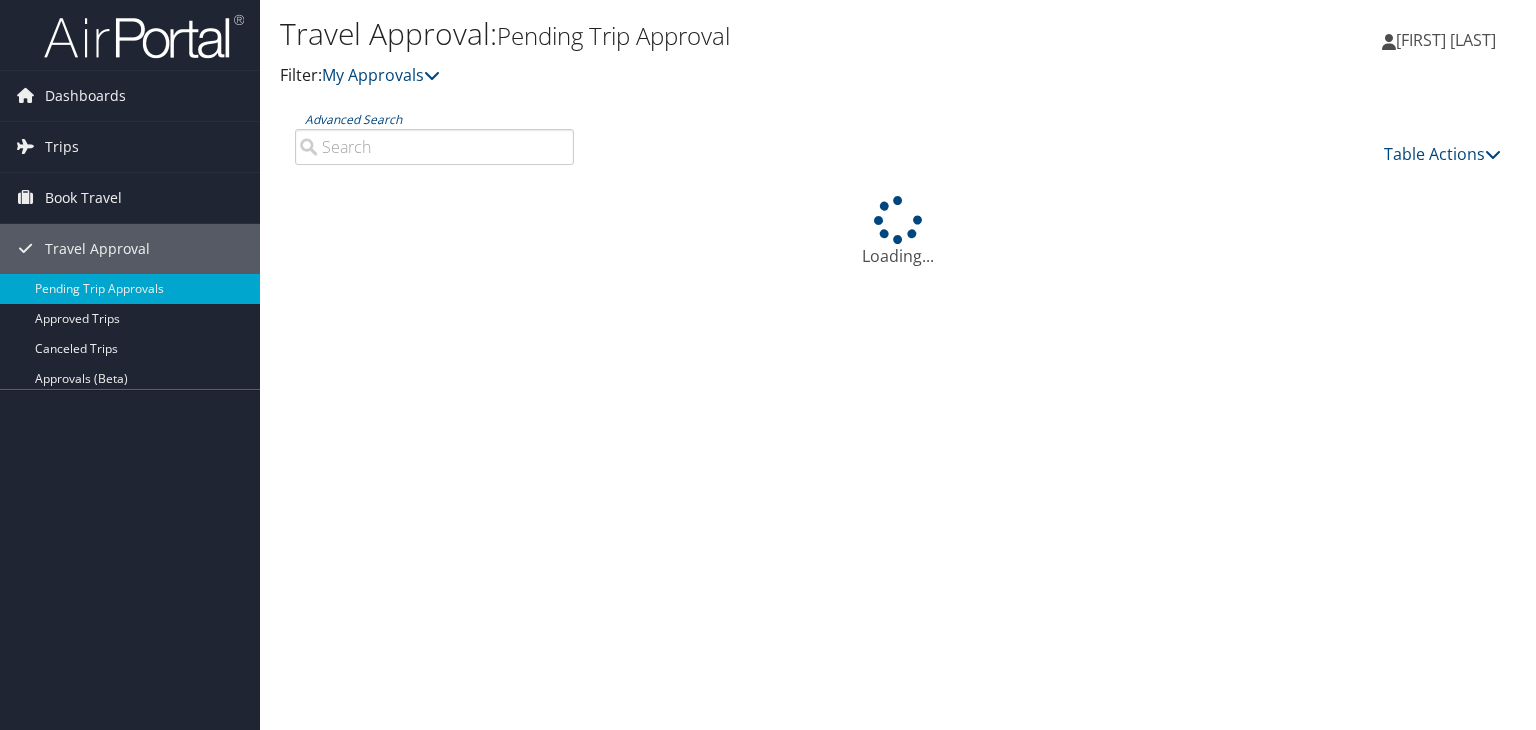 scroll, scrollTop: 0, scrollLeft: 0, axis: both 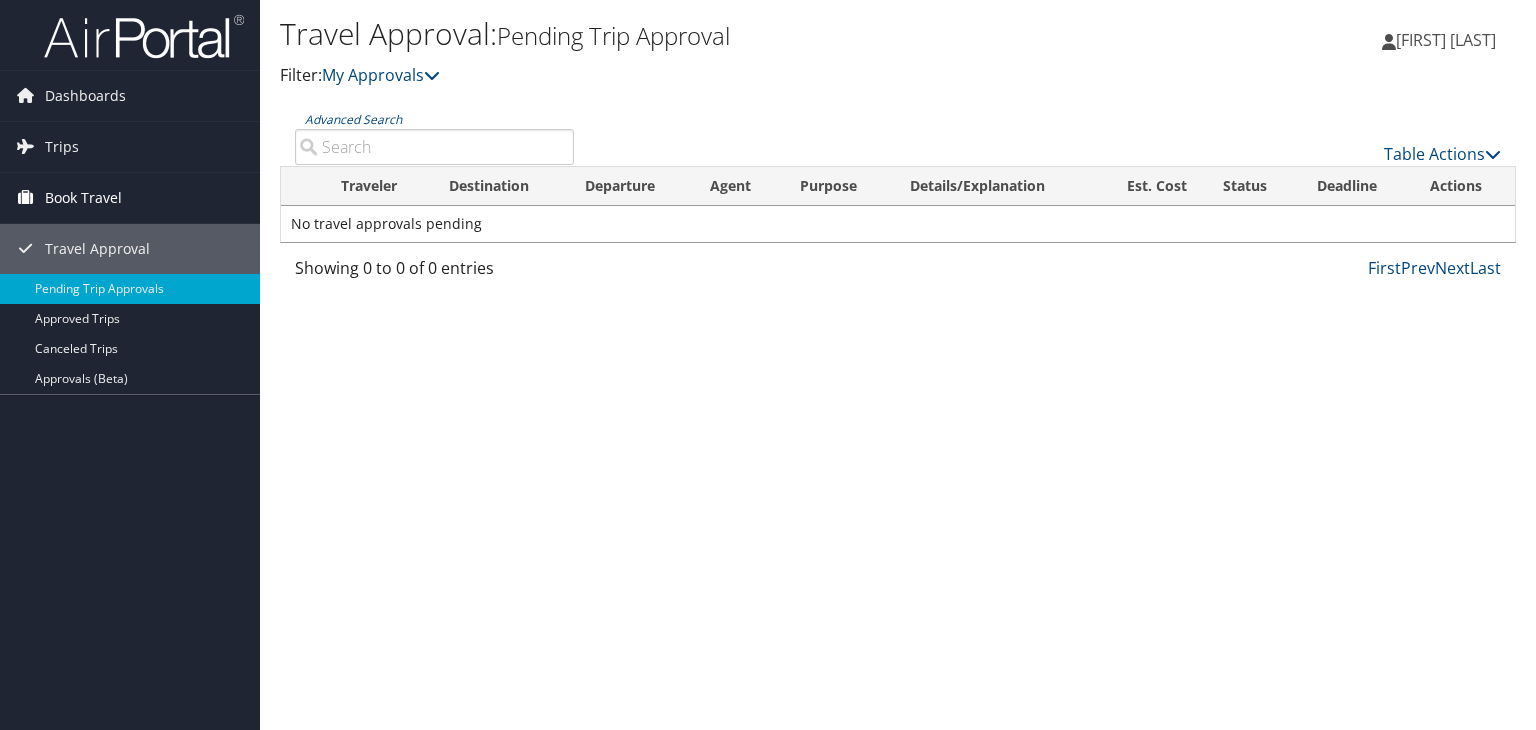 click on "Book Travel" at bounding box center [83, 198] 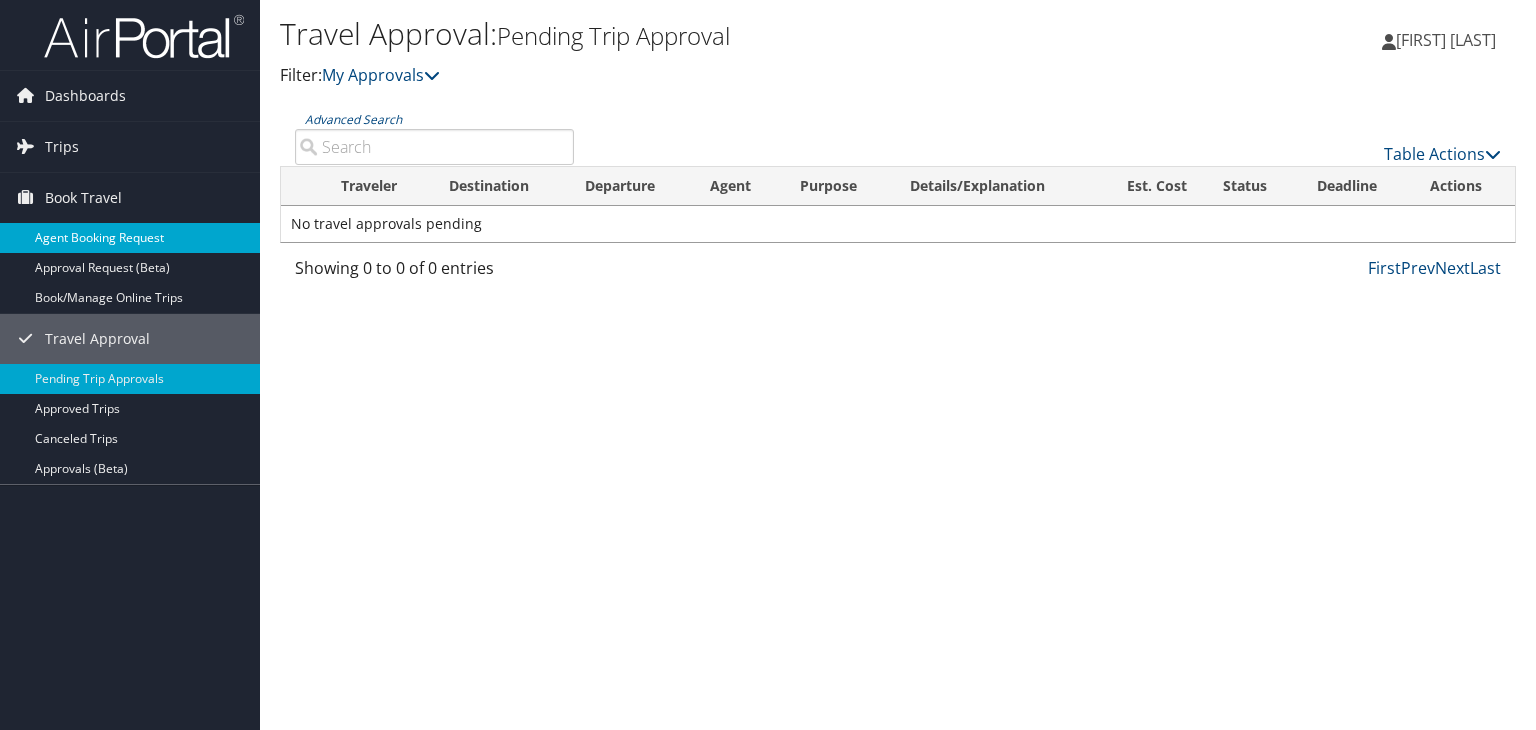 click on "Agent Booking Request" at bounding box center [130, 238] 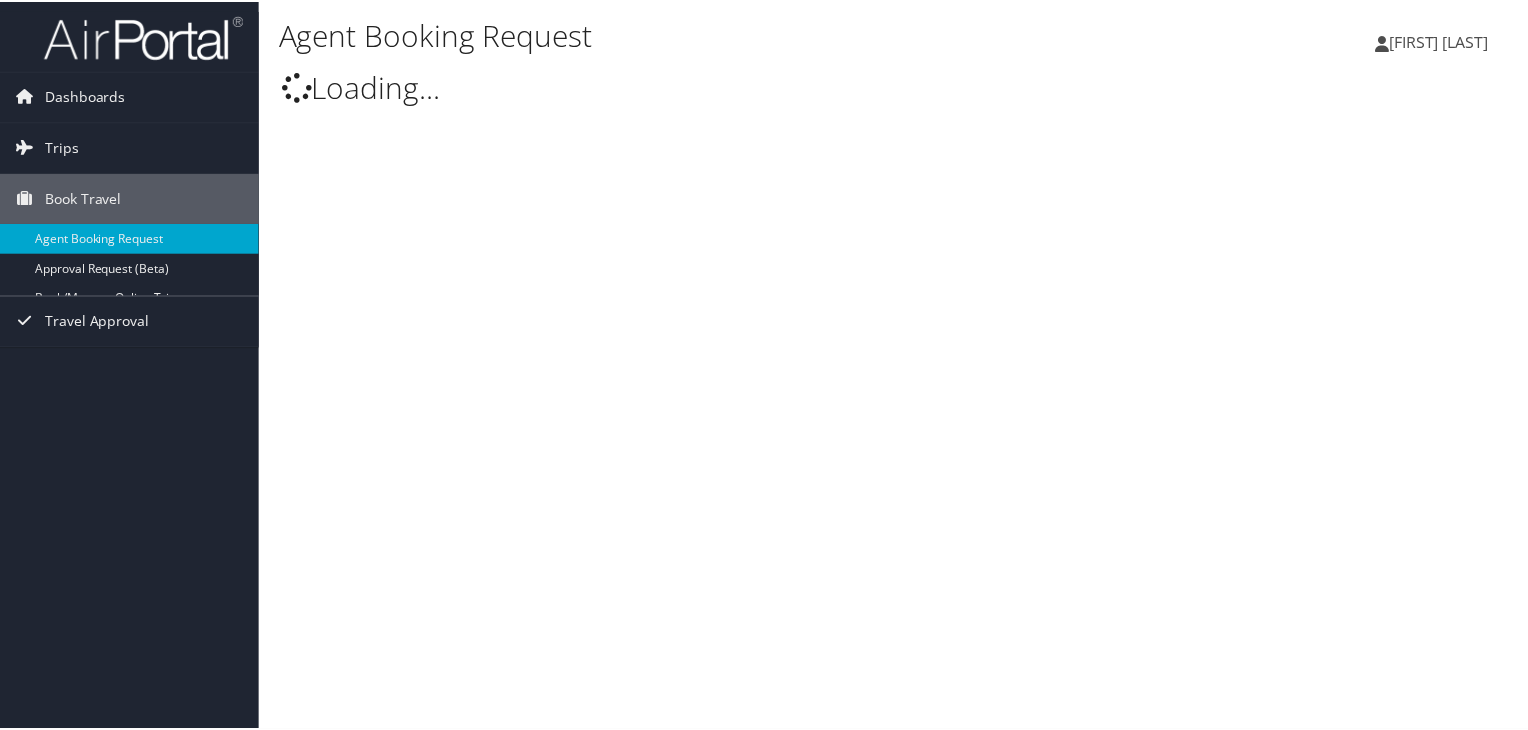 scroll, scrollTop: 0, scrollLeft: 0, axis: both 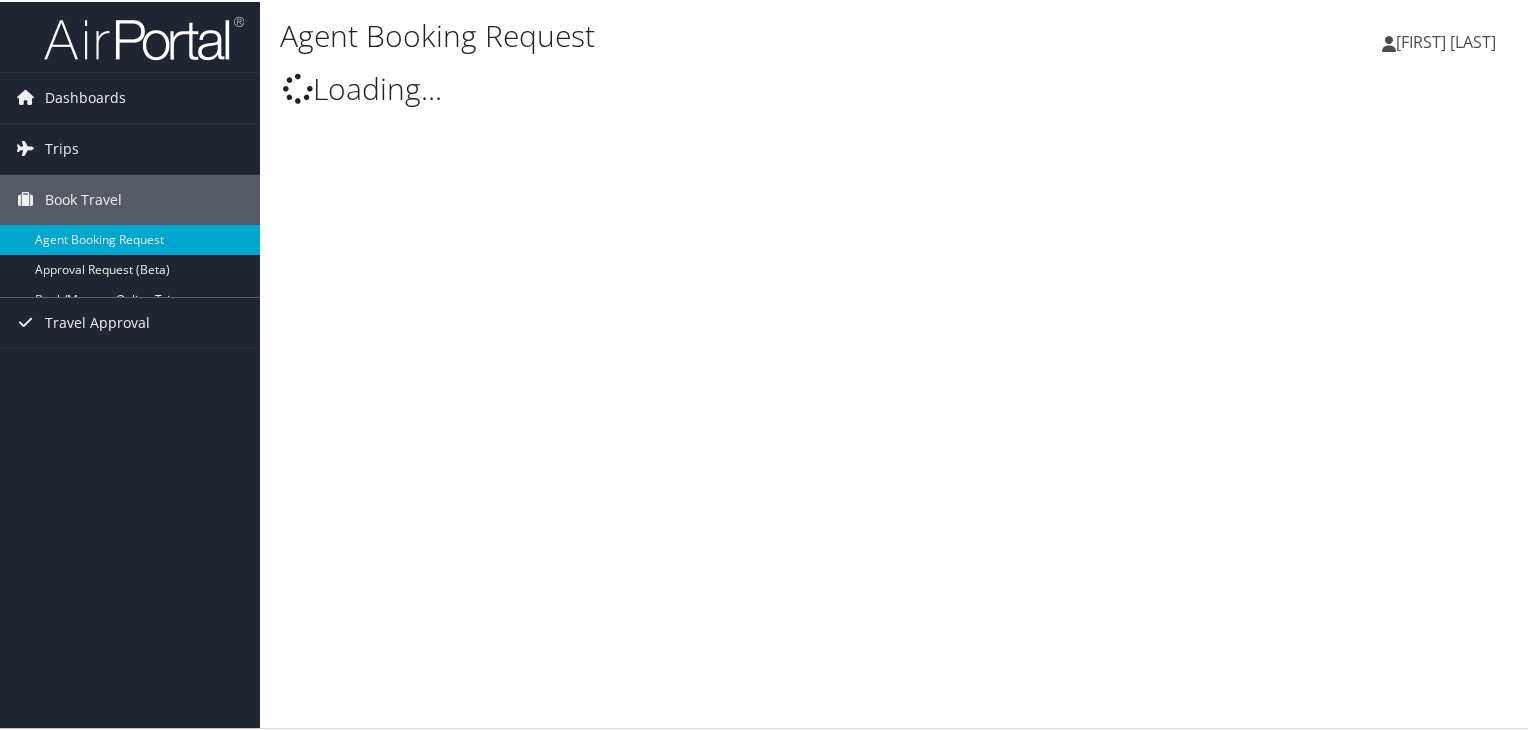 select on "trips@cbtravel.com" 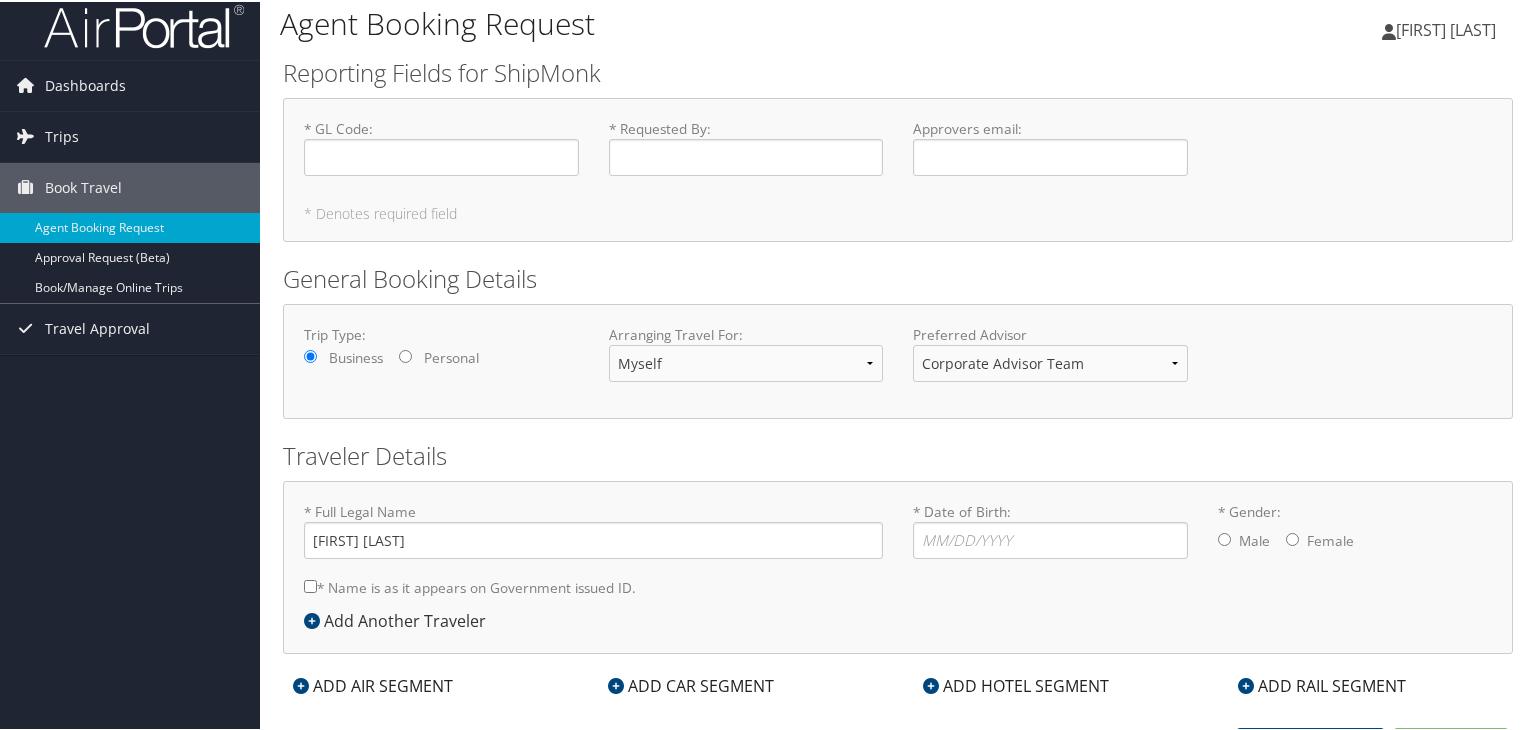 scroll, scrollTop: 0, scrollLeft: 0, axis: both 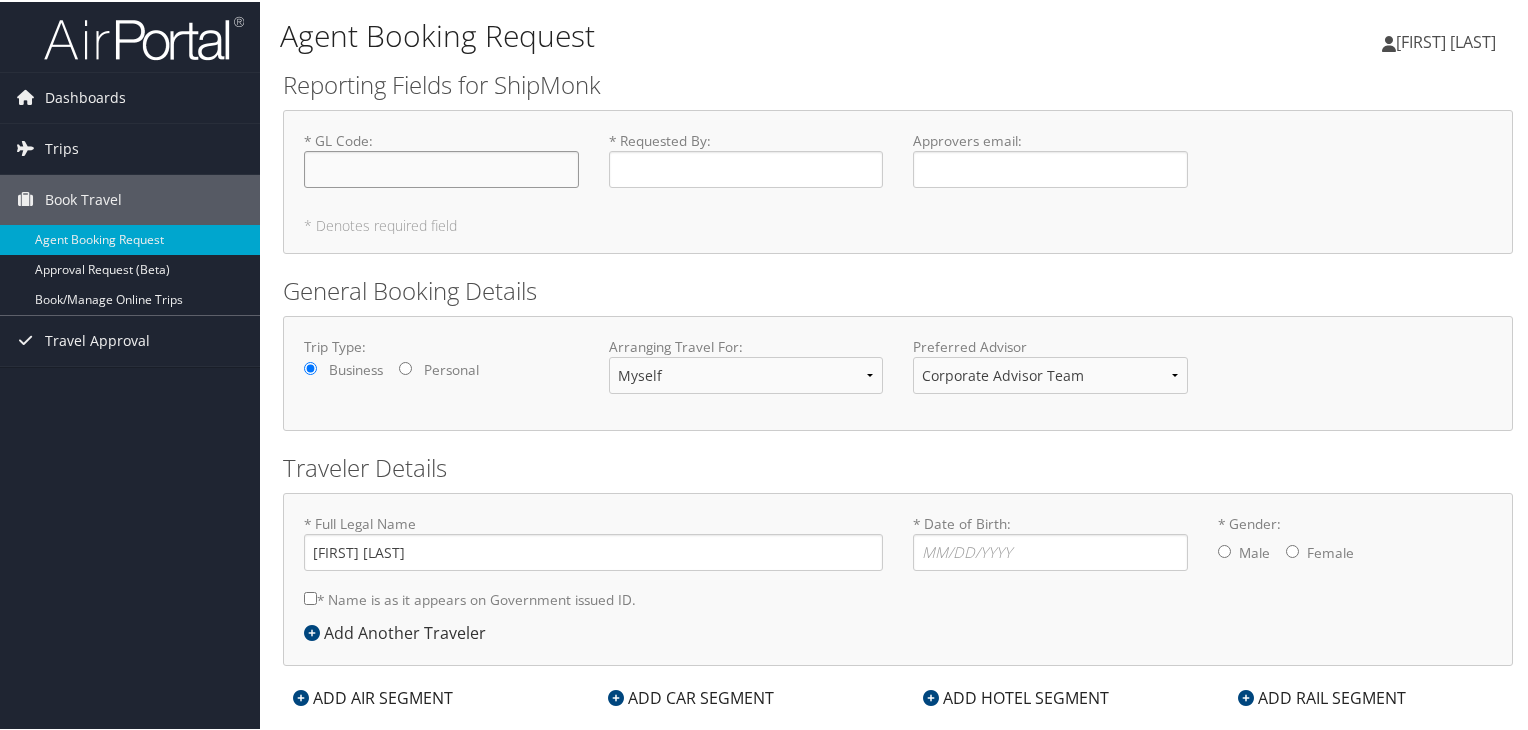 click on "*   GL Code : Required" at bounding box center (441, 167) 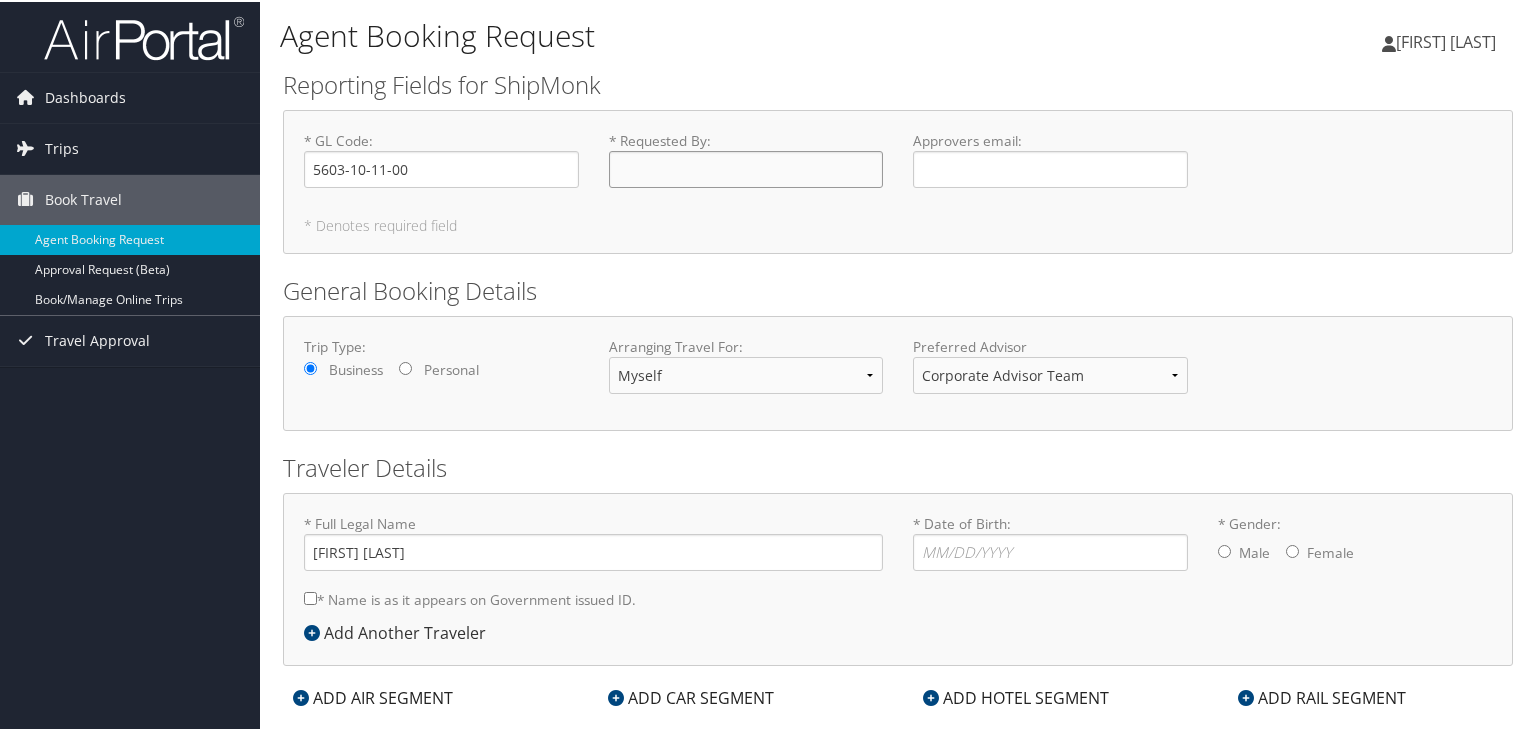 click on "*   Requested By : Required" at bounding box center [746, 167] 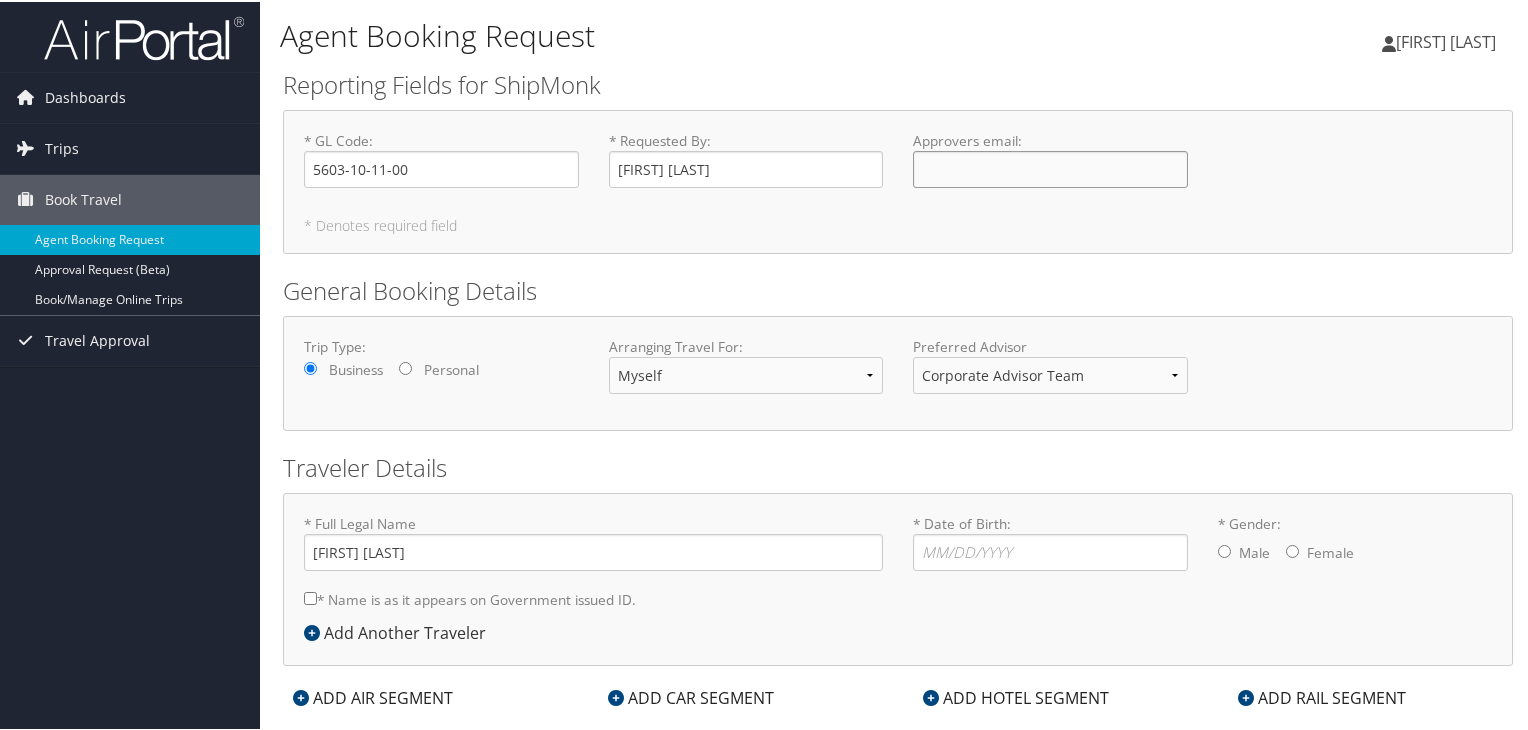 click on "Approvers email : Required" 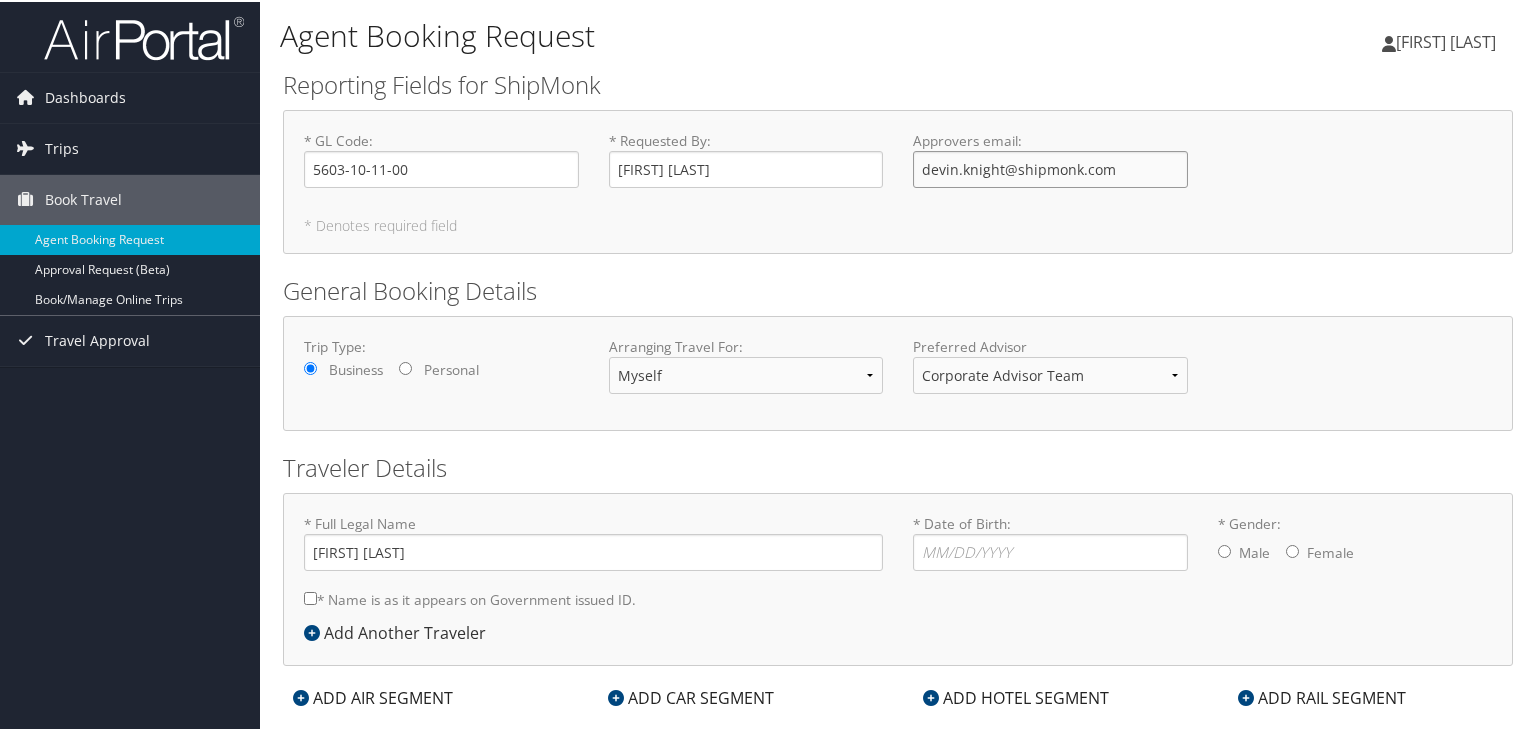 scroll, scrollTop: 37, scrollLeft: 0, axis: vertical 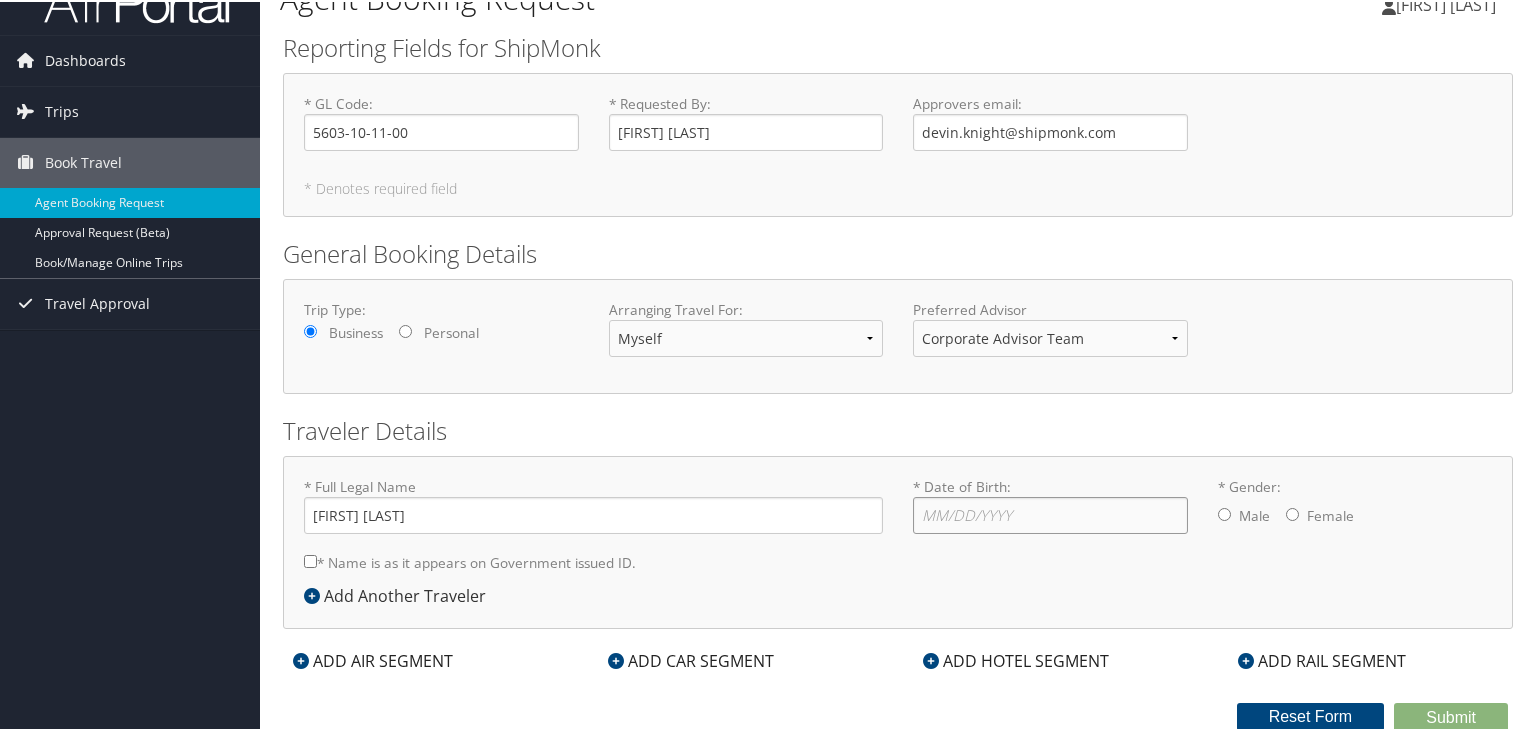 click on "* Date of Birth: Invalid Date" at bounding box center [1050, 513] 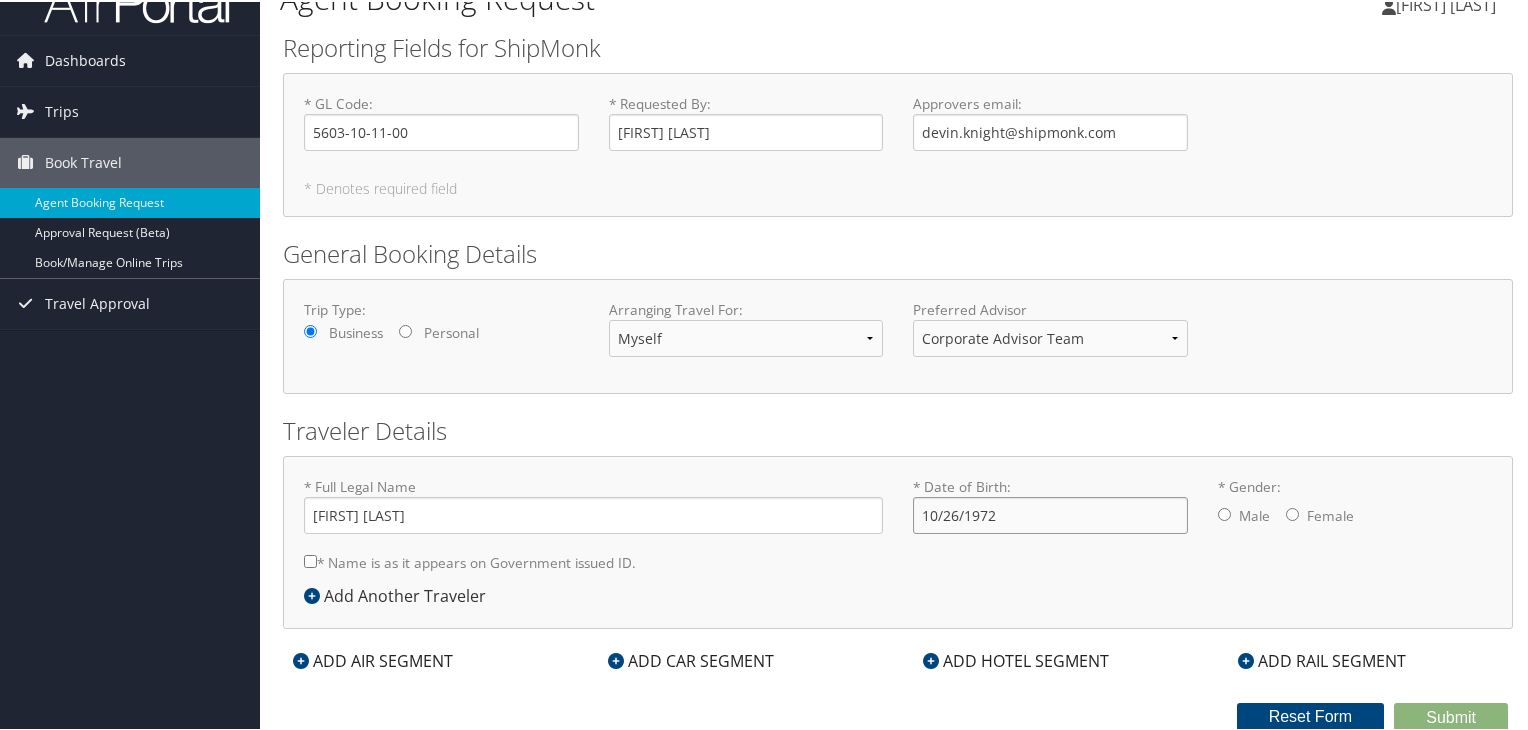type on "10/26/1972" 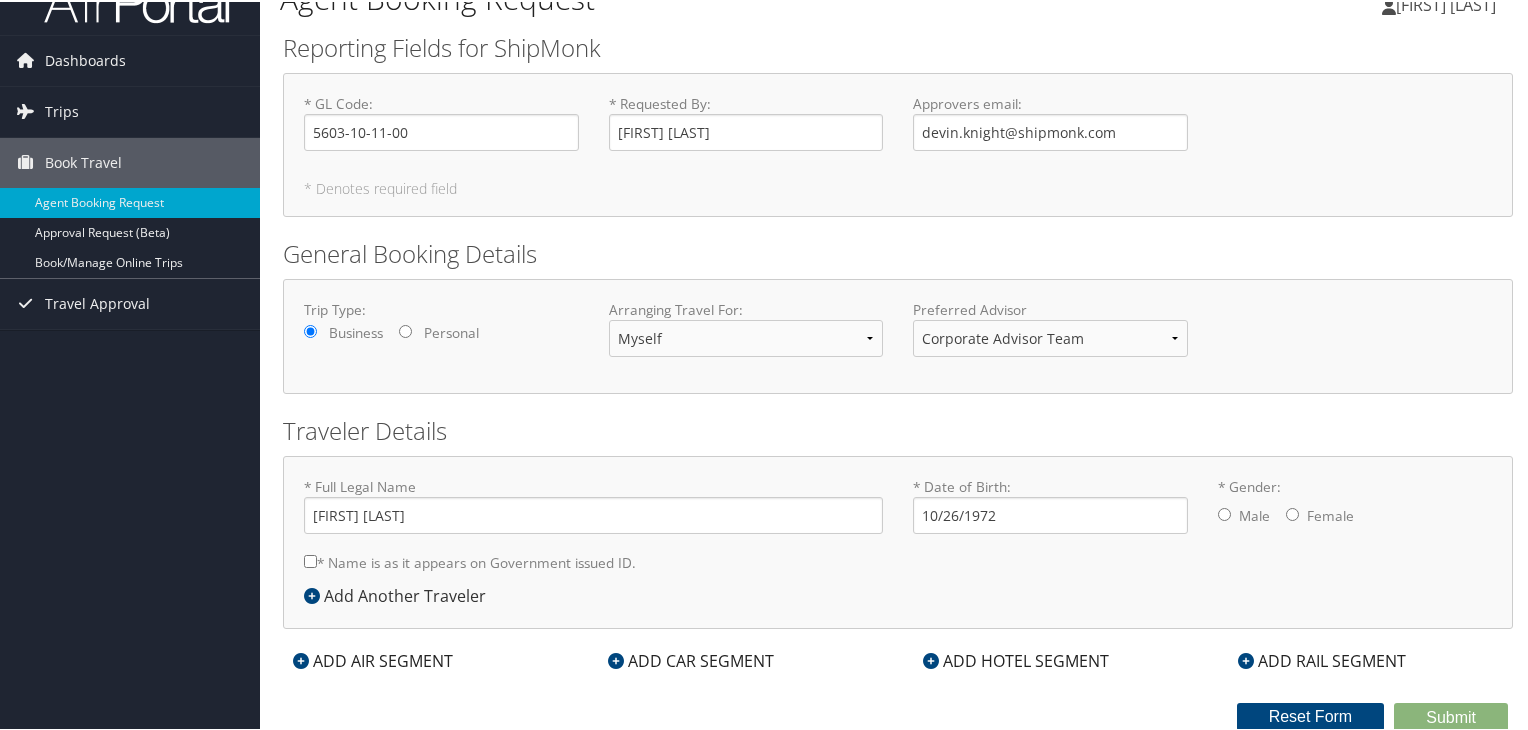 click on "* Gender:  Male Female" at bounding box center (1292, 512) 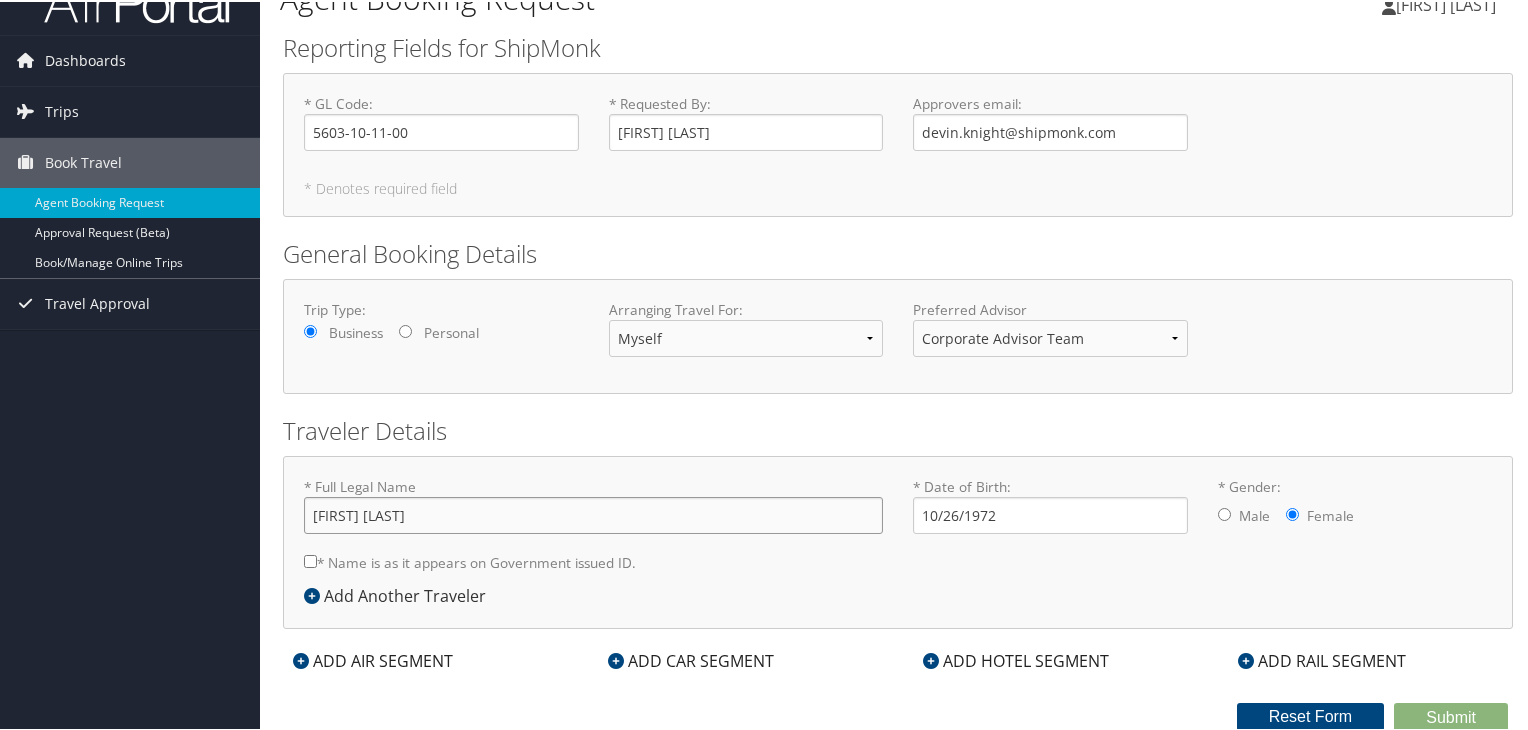 drag, startPoint x: 366, startPoint y: 512, endPoint x: 464, endPoint y: 511, distance: 98.005104 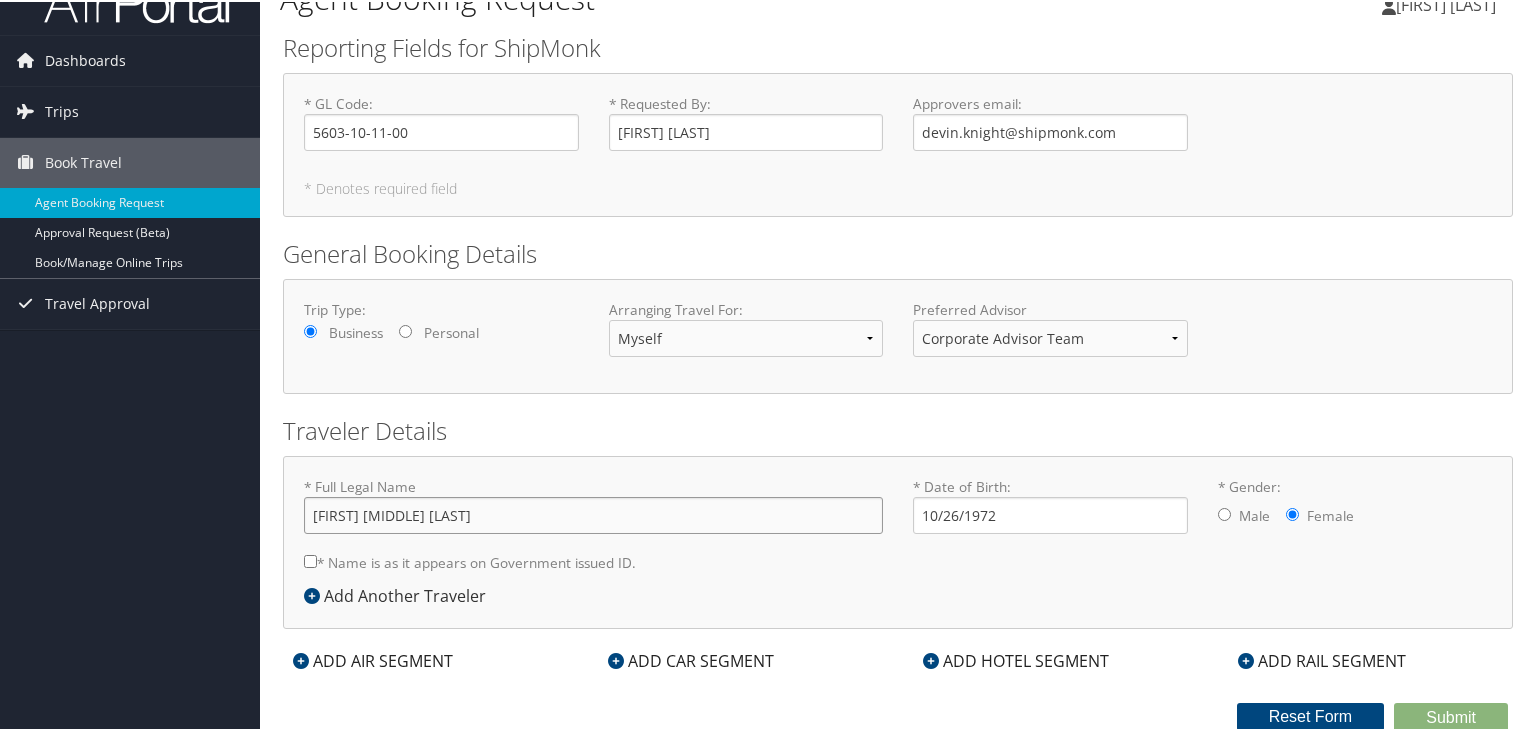 type on "Brenda  Marie Hasseltine" 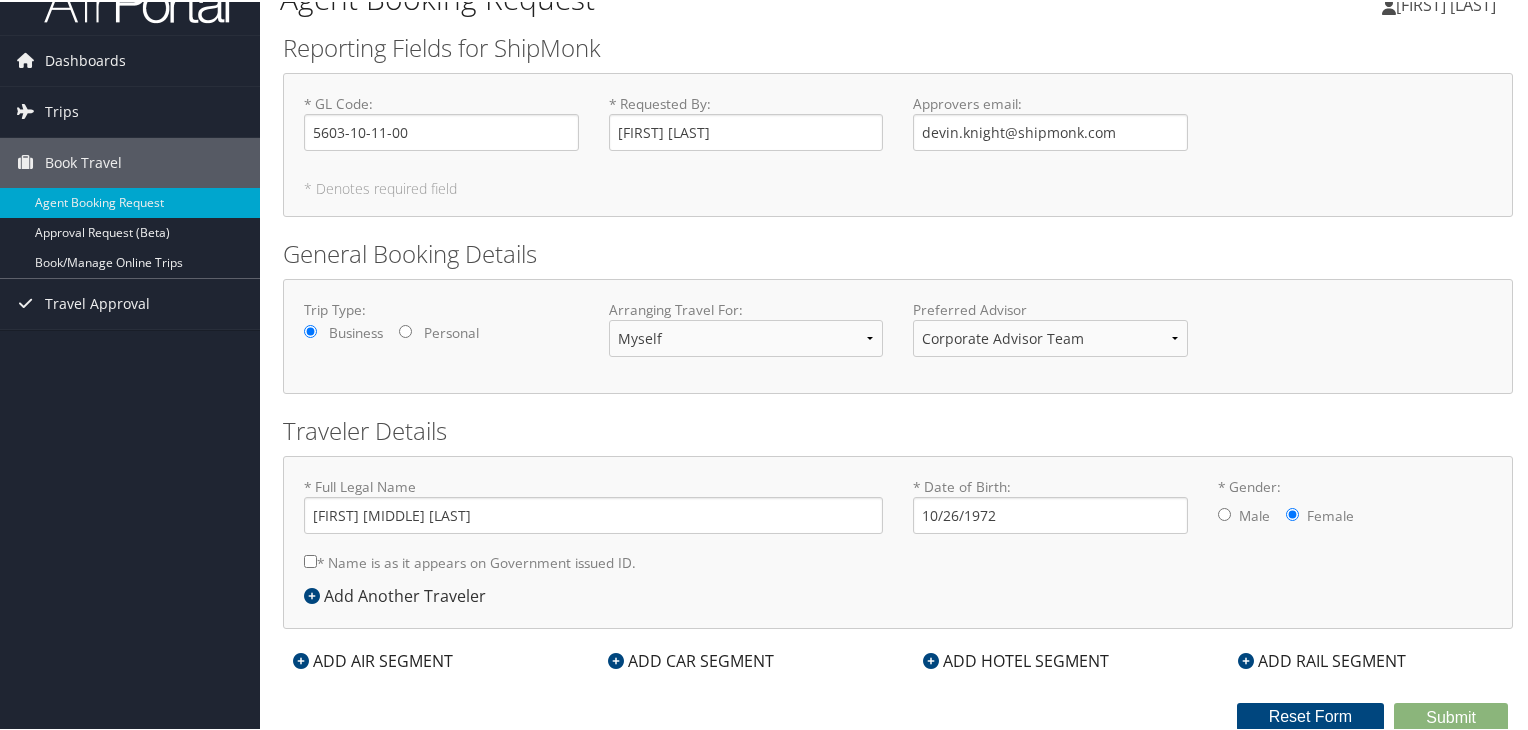 click on "* Name is as it appears on Government issued ID." at bounding box center [310, 559] 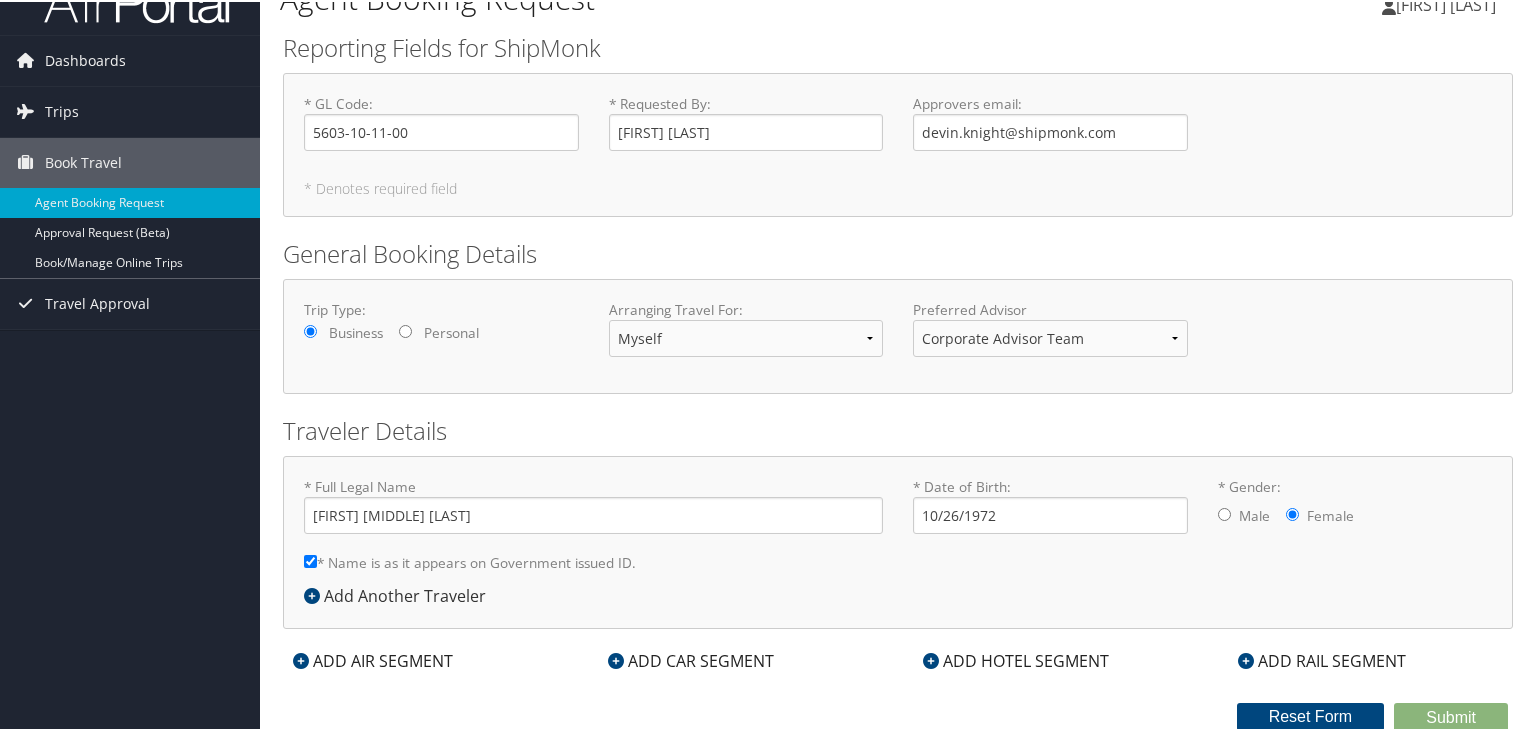click on "ADD AIR SEGMENT" at bounding box center [373, 659] 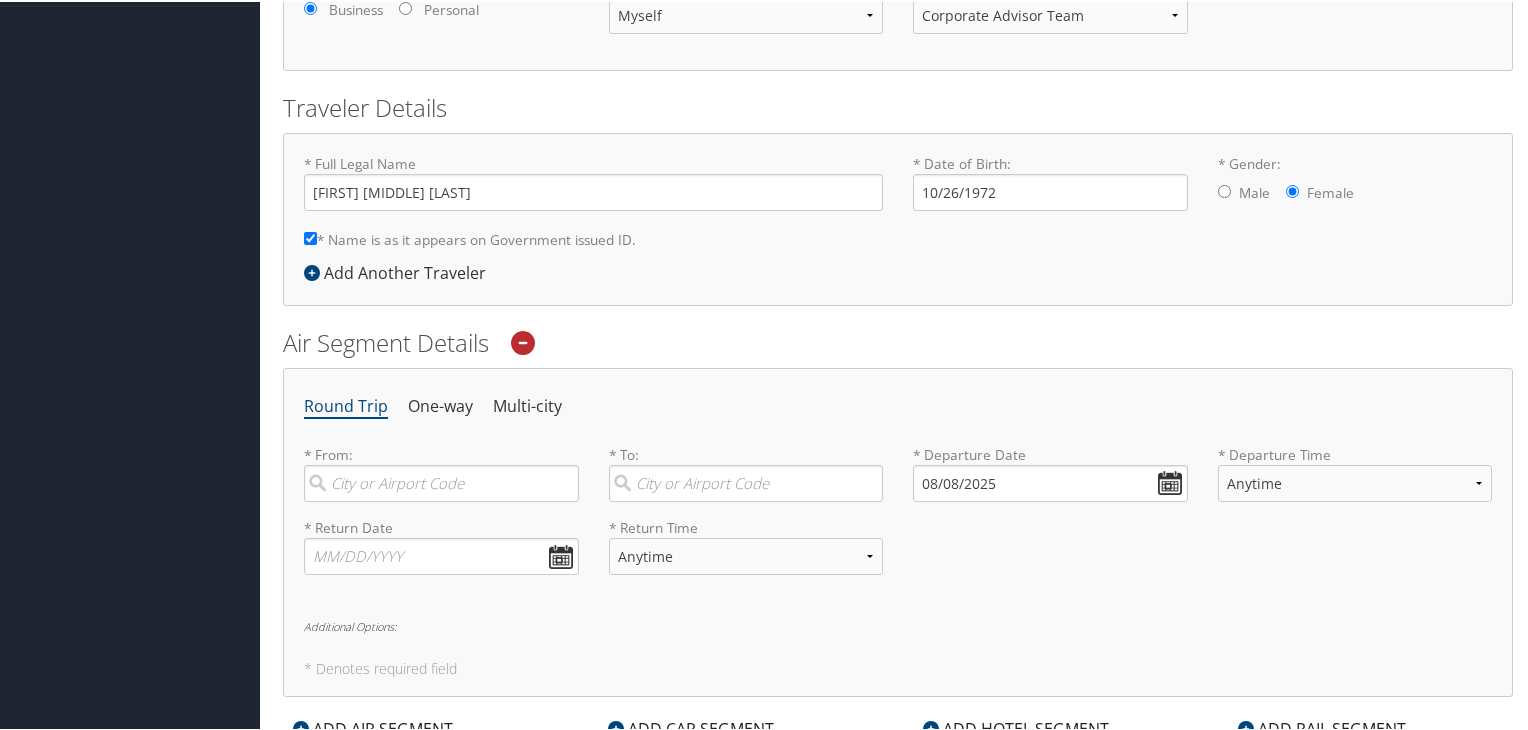 scroll, scrollTop: 437, scrollLeft: 0, axis: vertical 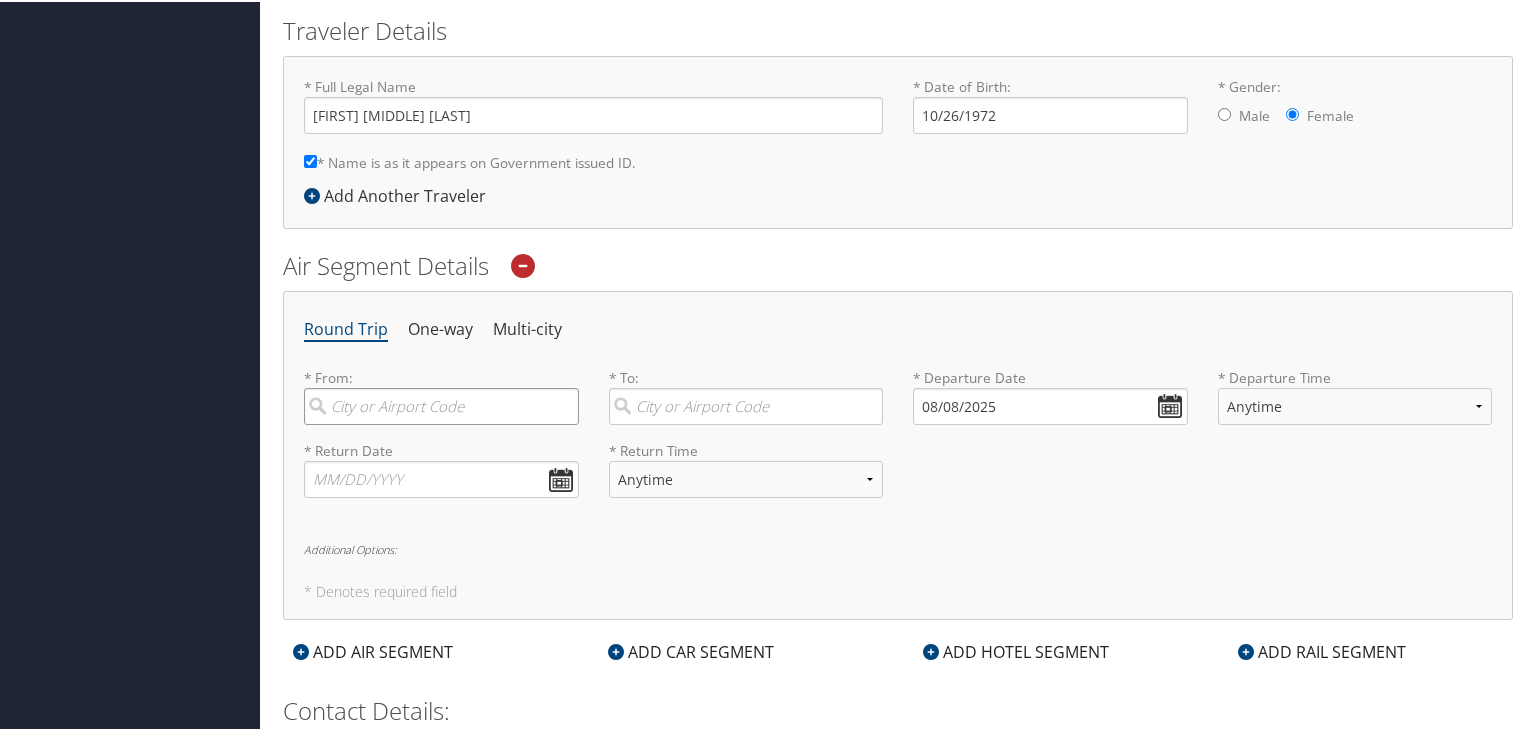 click at bounding box center [441, 404] 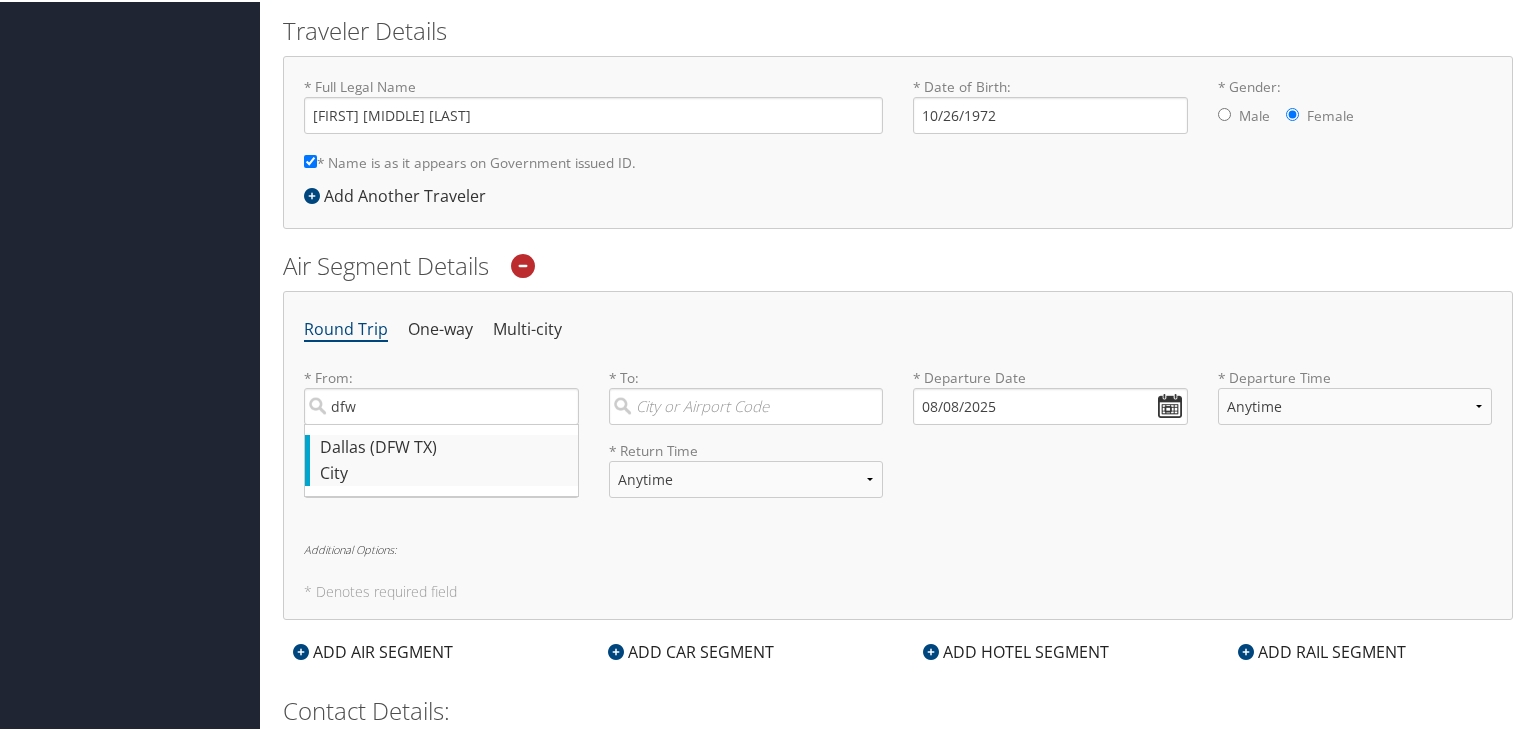 click on "Dallas   (DFW TX)" at bounding box center [444, 446] 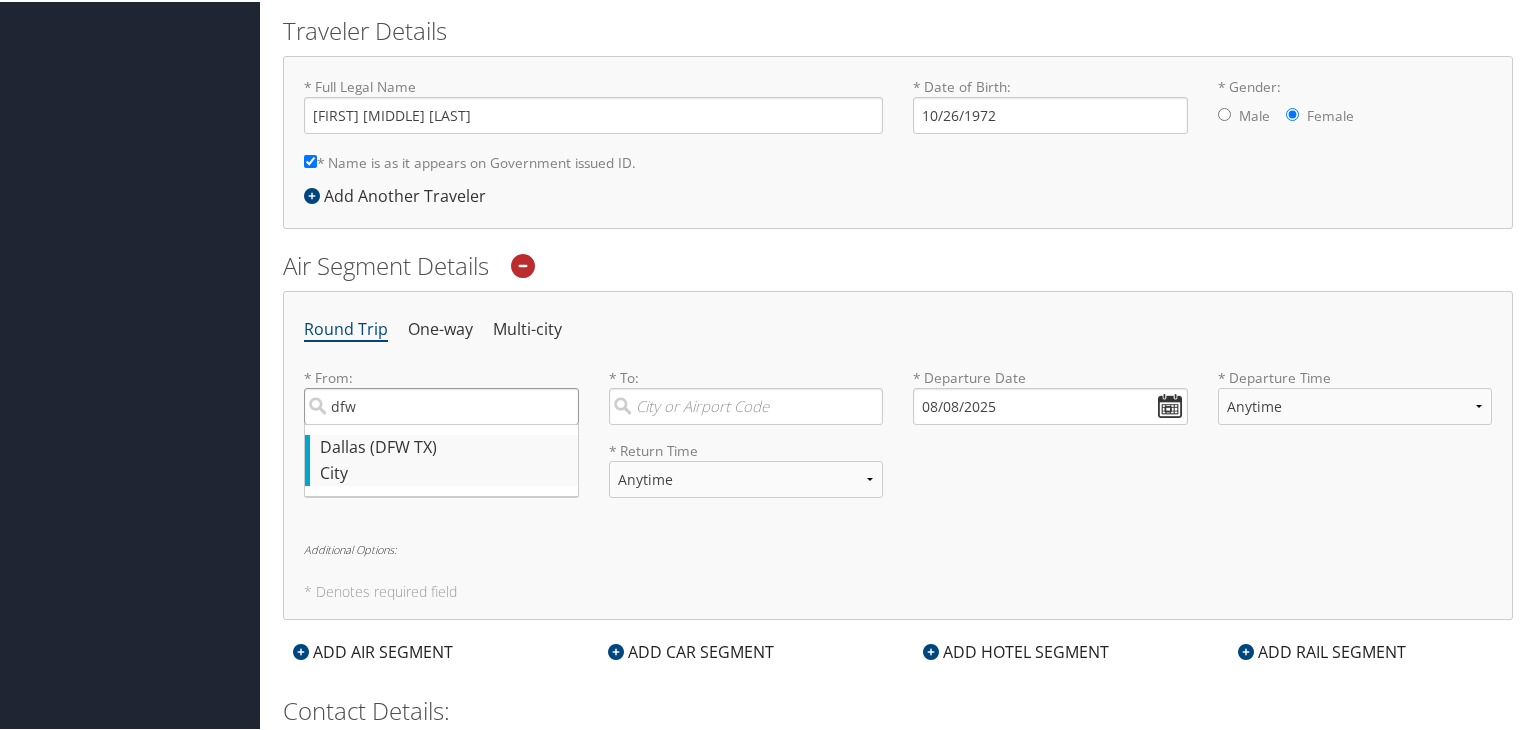 click on "dfw" at bounding box center (441, 404) 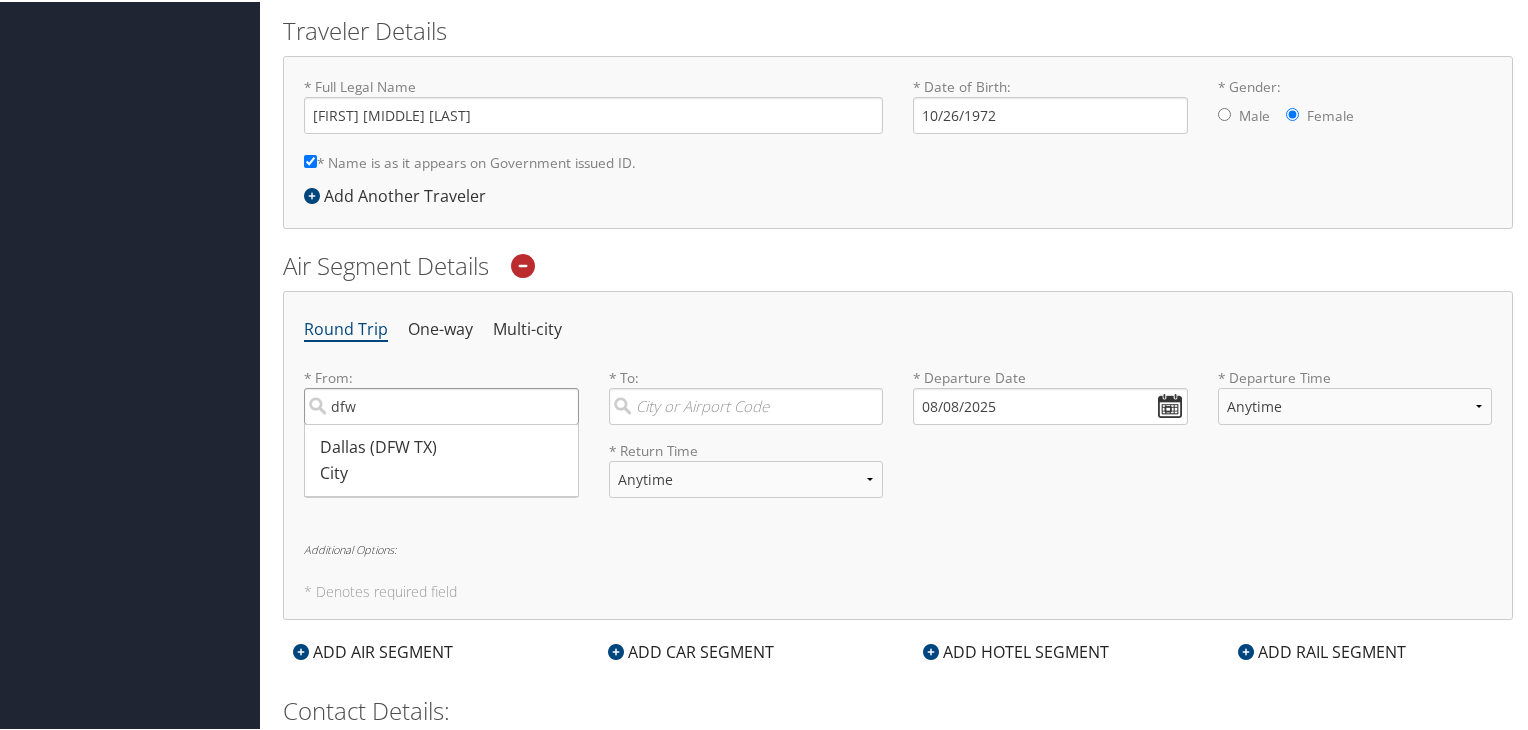 type on "Dallas (DFW TX)" 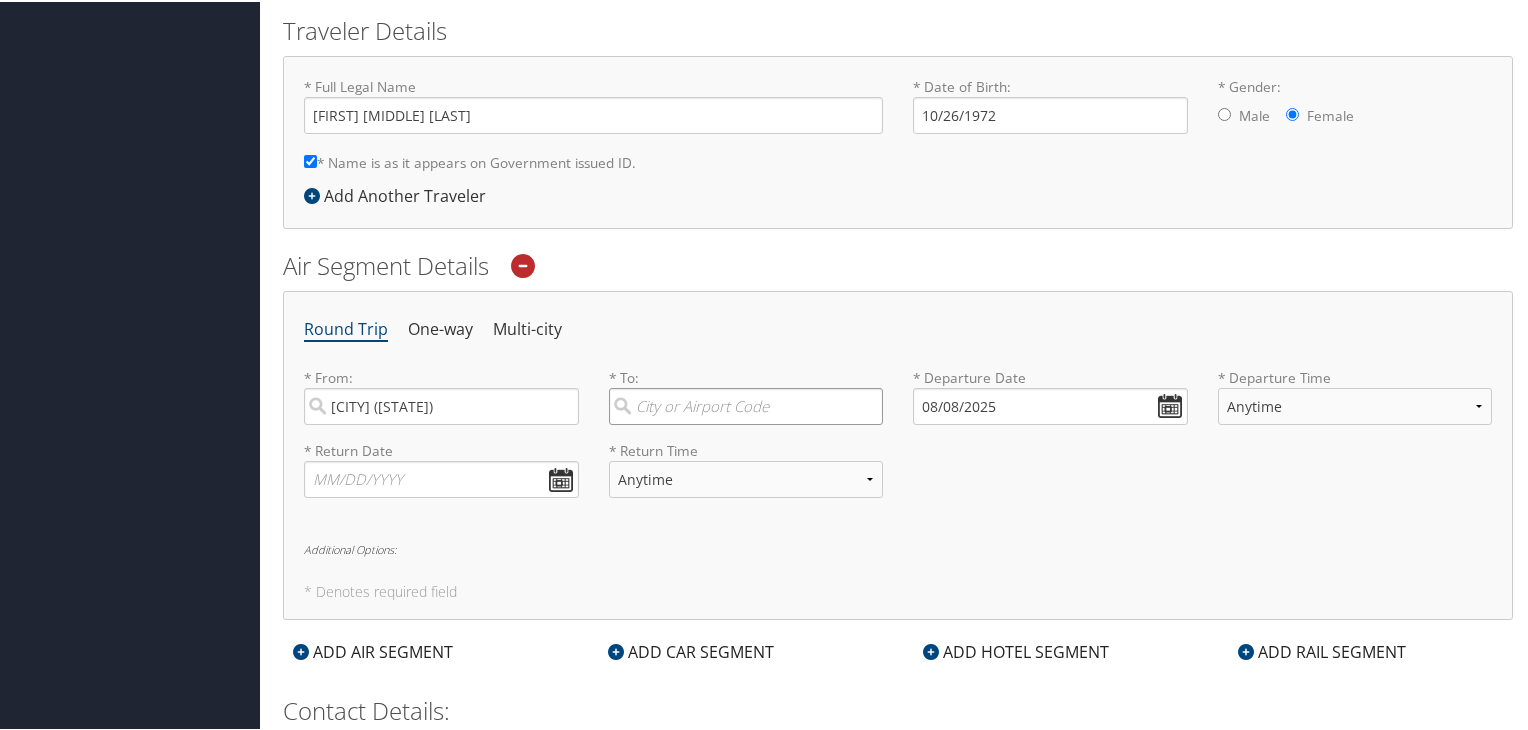 click at bounding box center (746, 404) 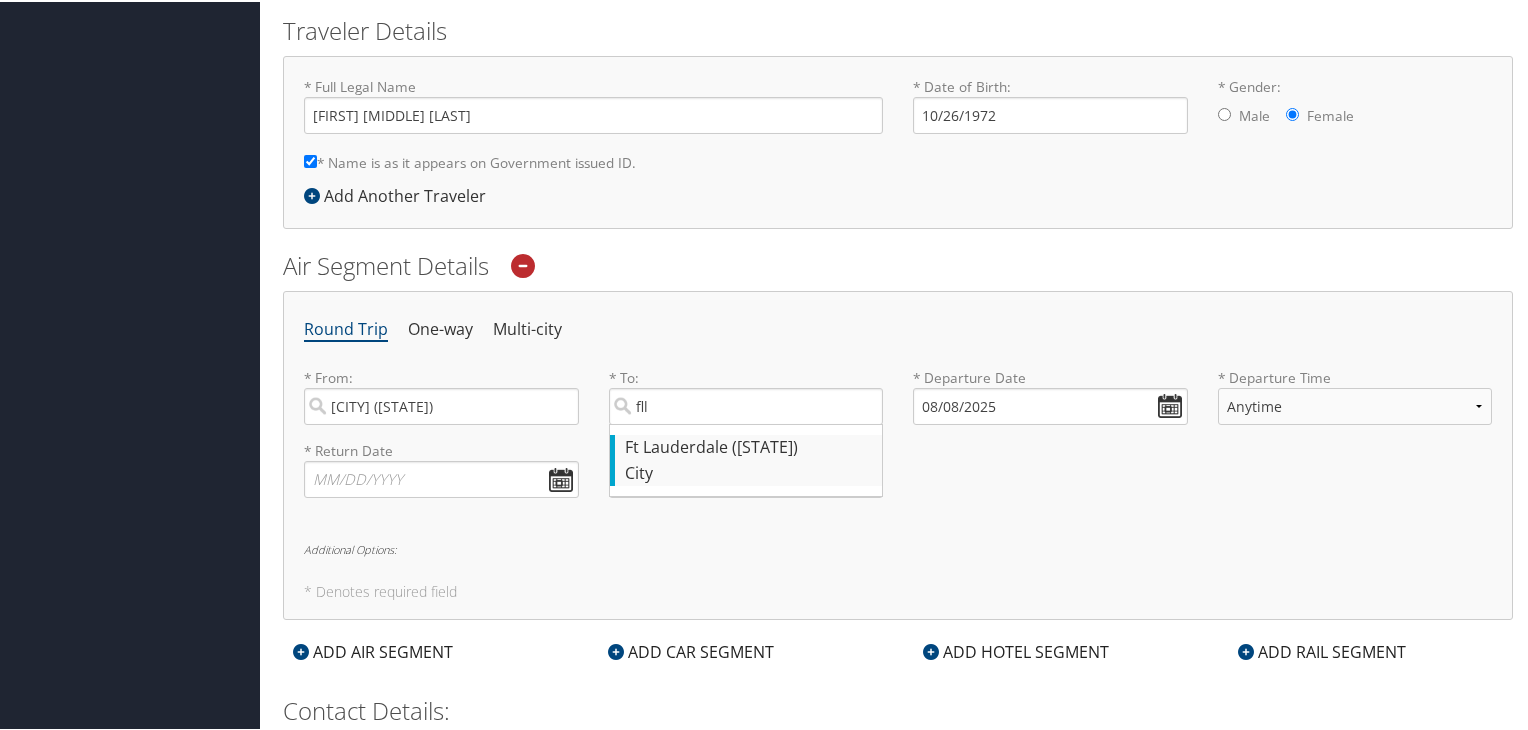 click on "Ft Lauderdale   (FLL FL)" at bounding box center (749, 446) 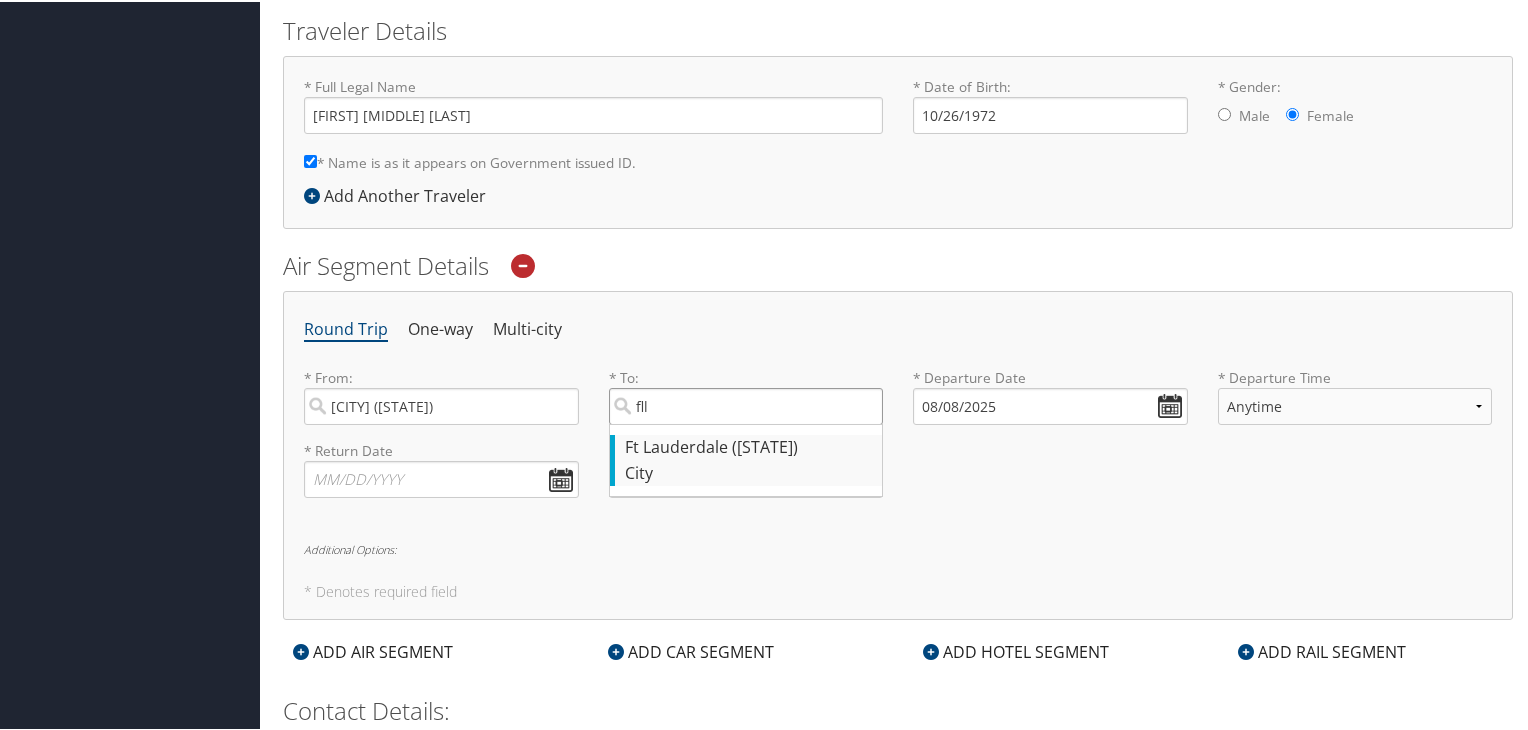 click on "fll" at bounding box center [746, 404] 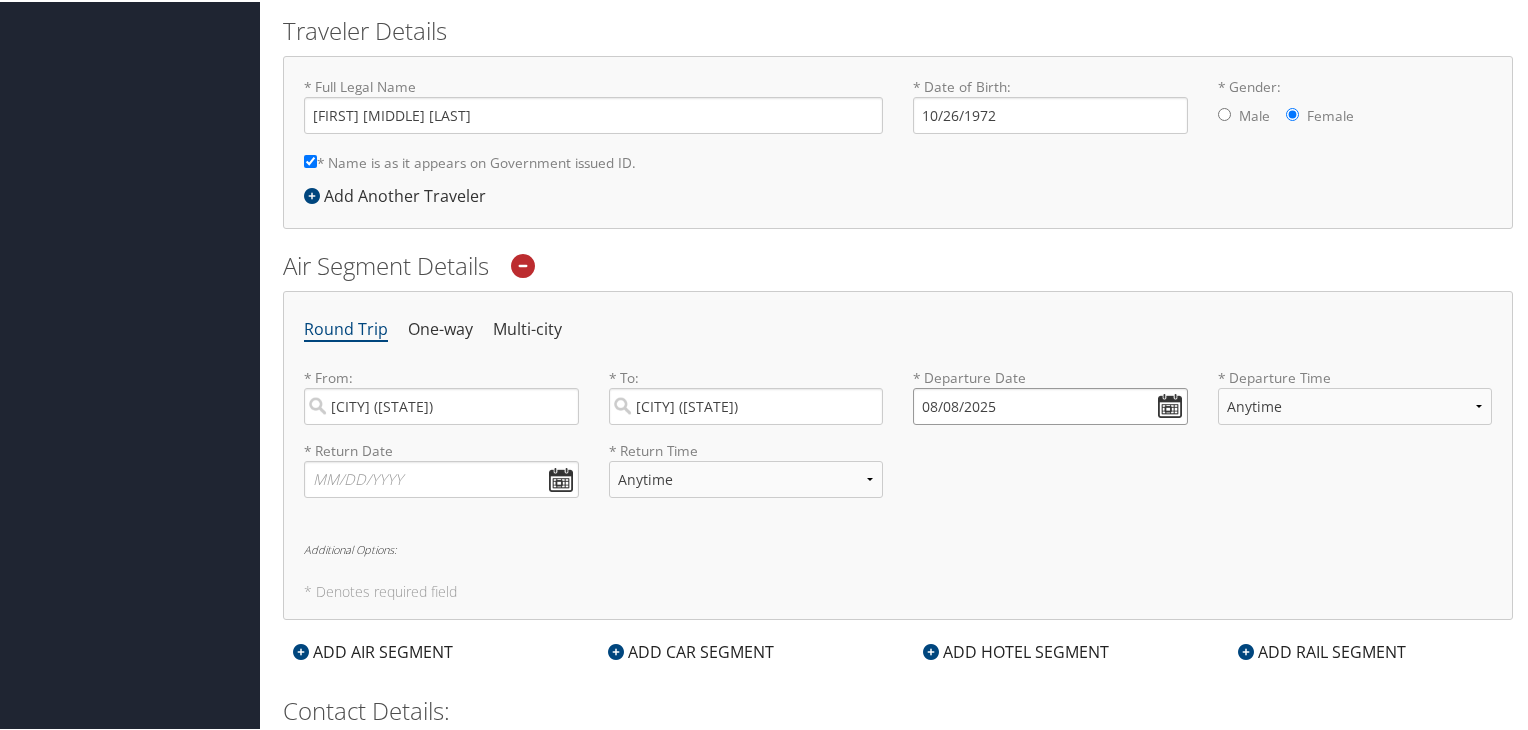 click on "08/08/2025" at bounding box center [1050, 404] 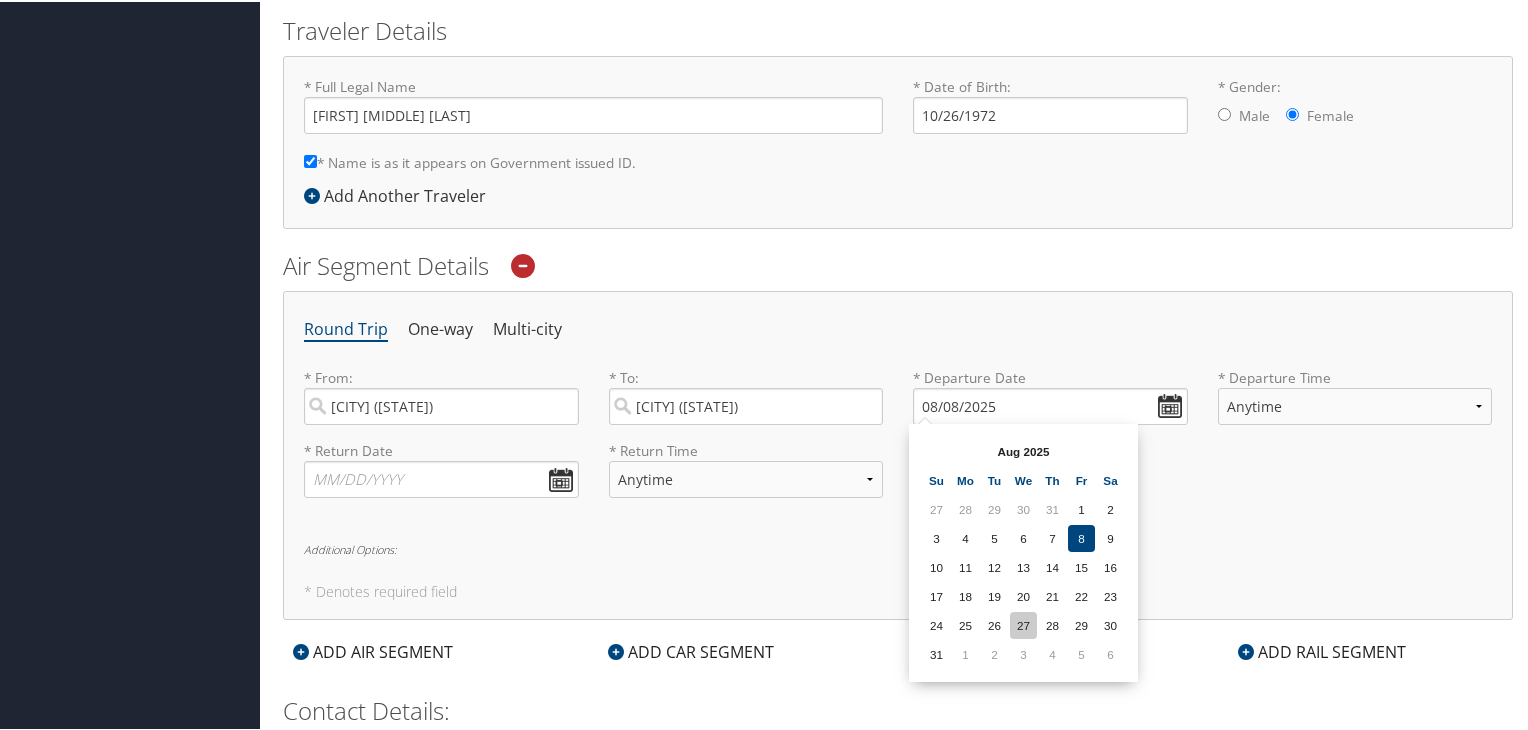 click on "27" at bounding box center [1023, 623] 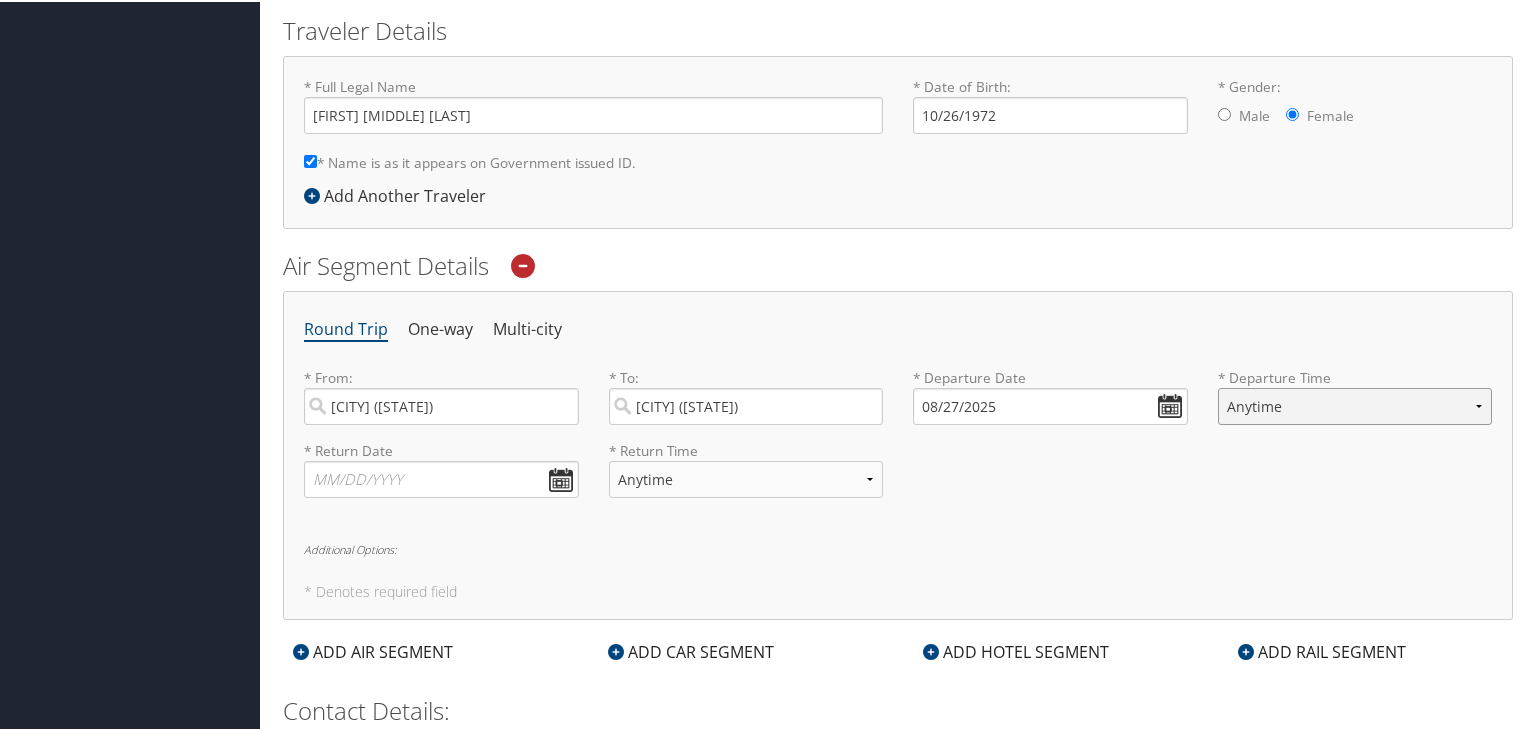 click on "Anytime Early Morning (5AM-7AM) Morning (7AM-12PM) Afternoon (12PM-5PM) Evening (5PM-10PM) Red Eye (10PM-5AM)  12:00 AM   1:00 AM   2:00 AM   3:00 AM   4:00 AM   5:00 AM   6:00 AM   7:00 AM   8:00 AM   9:00 AM   10:00 AM   11:00 AM   12:00 PM (Noon)   1:00 PM   2:00 PM   3:00 PM   4:00 PM   5:00 PM   6:00 PM   7:00 PM   8:00 PM   9:00 PM   10:00 PM   11:00 PM" at bounding box center (1355, 404) 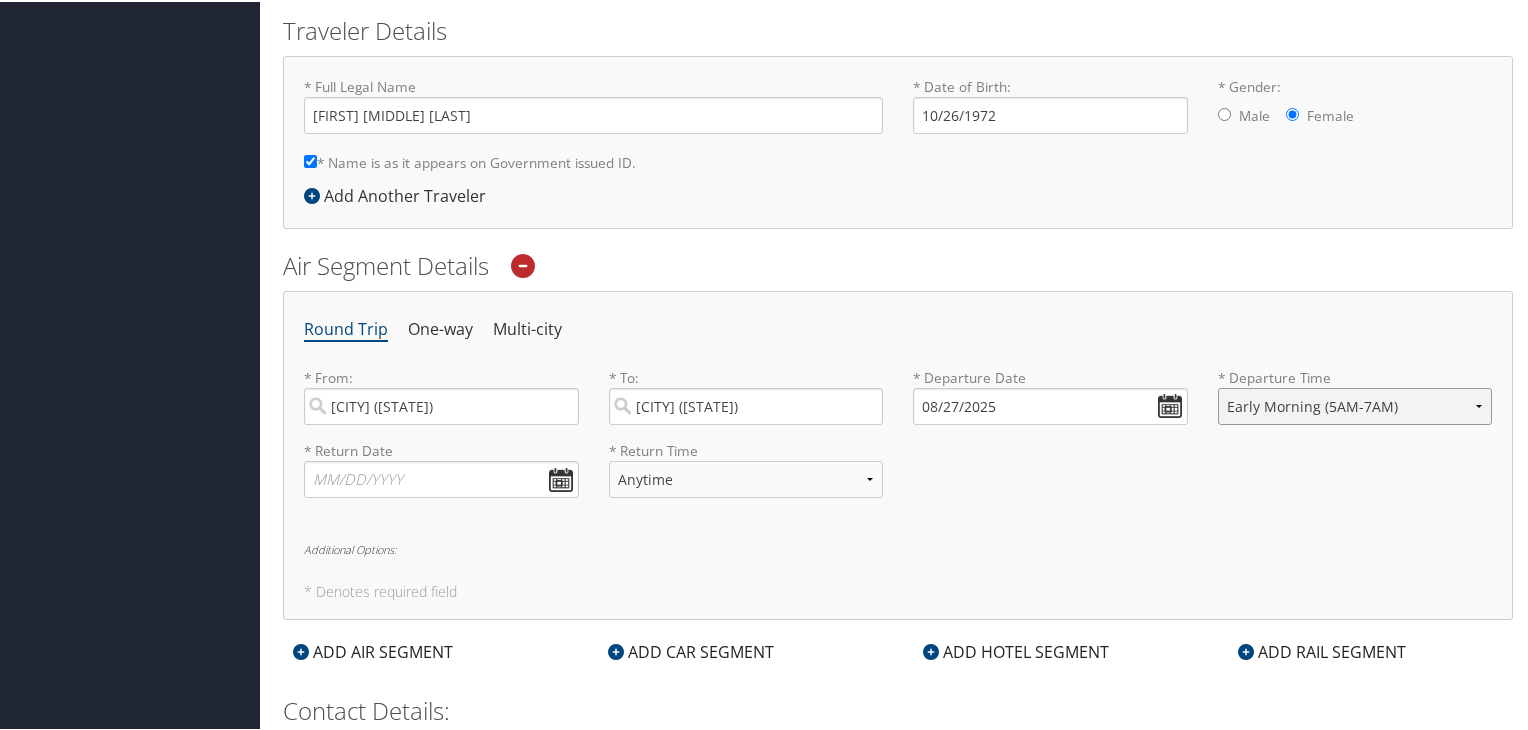 click on "Anytime Early Morning (5AM-7AM) Morning (7AM-12PM) Afternoon (12PM-5PM) Evening (5PM-10PM) Red Eye (10PM-5AM)  12:00 AM   1:00 AM   2:00 AM   3:00 AM   4:00 AM   5:00 AM   6:00 AM   7:00 AM   8:00 AM   9:00 AM   10:00 AM   11:00 AM   12:00 PM (Noon)   1:00 PM   2:00 PM   3:00 PM   4:00 PM   5:00 PM   6:00 PM   7:00 PM   8:00 PM   9:00 PM   10:00 PM   11:00 PM" at bounding box center [1355, 404] 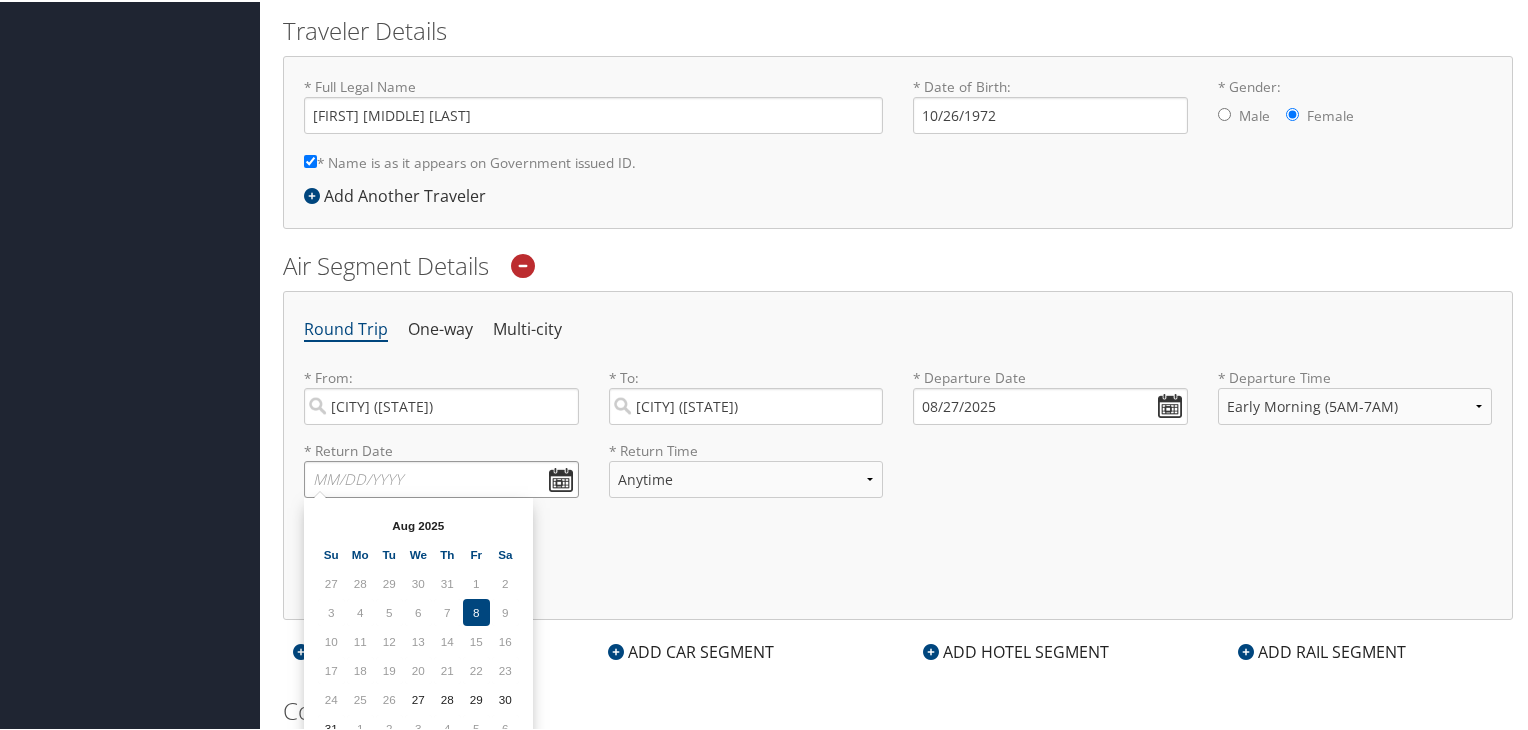 click at bounding box center (441, 477) 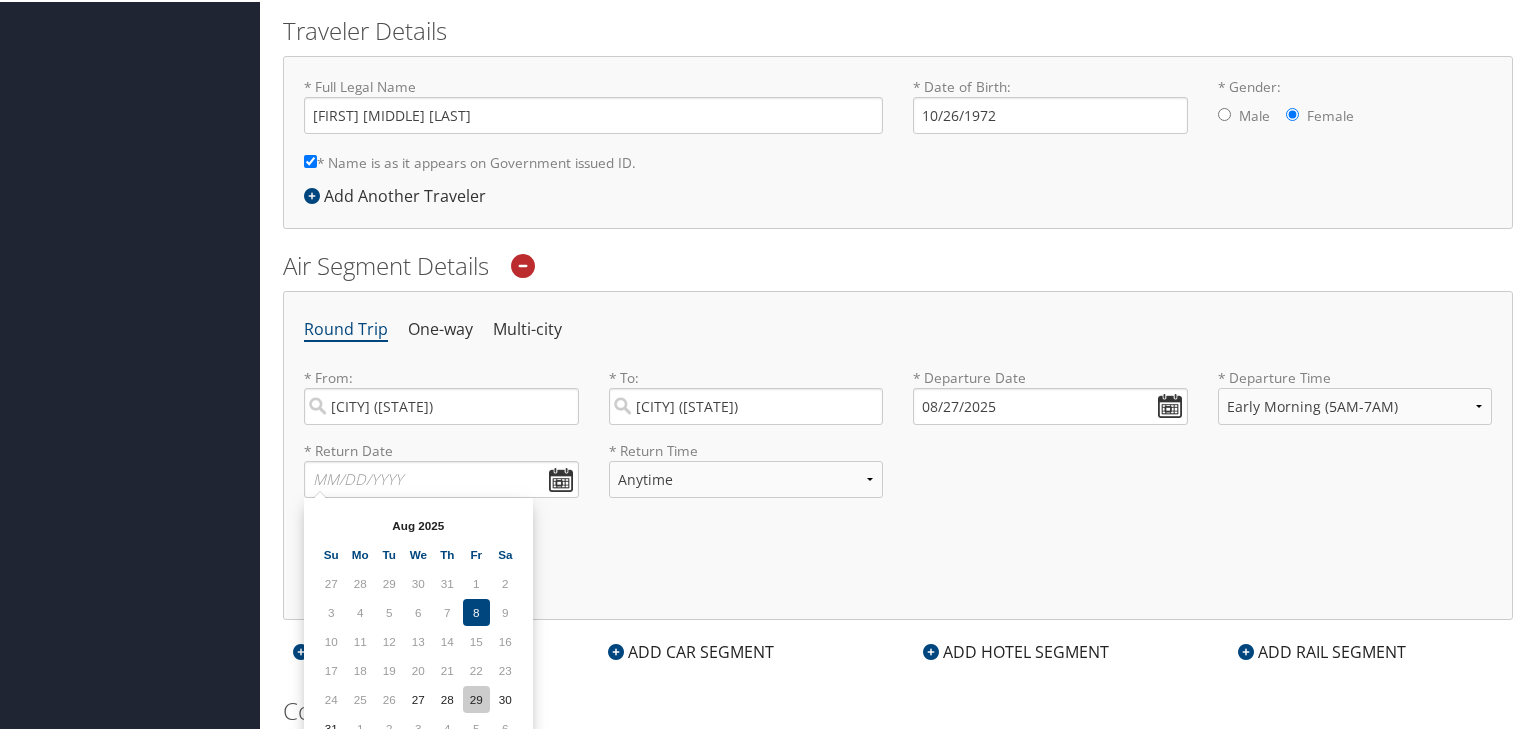 click on "29" at bounding box center [476, 697] 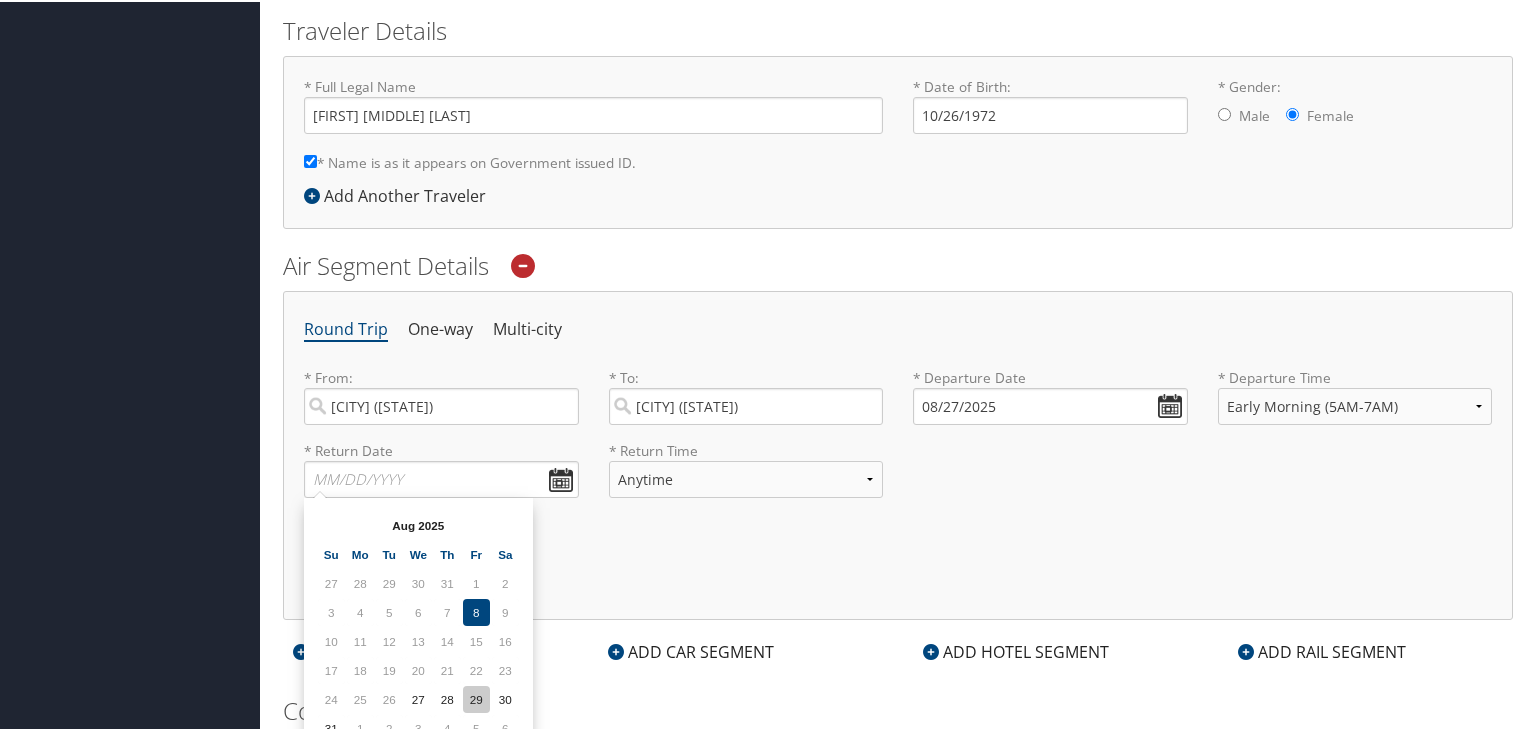 type on "08/29/2025" 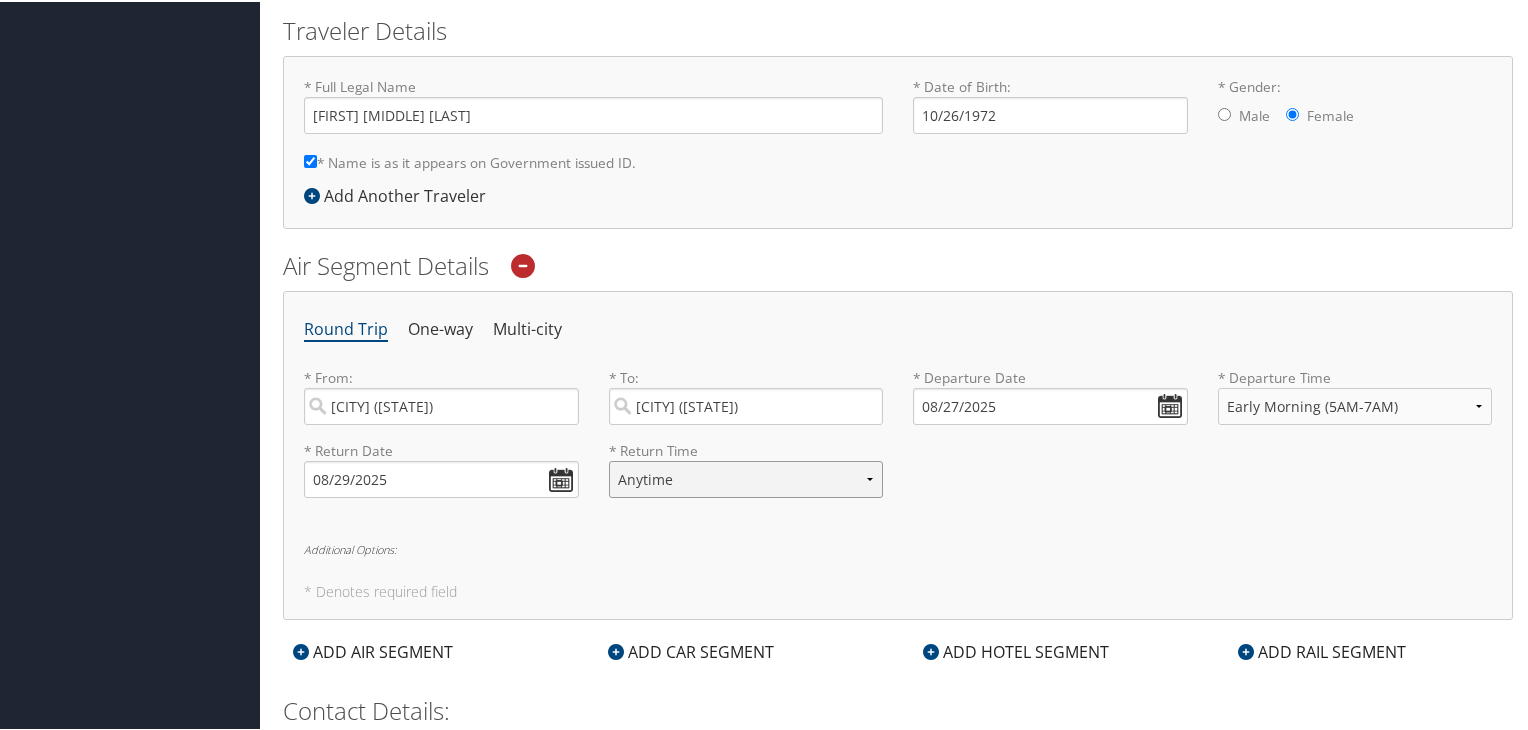 click on "Anytime Early Morning (5AM-7AM) Morning (7AM-12PM) Afternoon (12PM-5PM) Evening (5PM-10PM) Red Eye (10PM-5AM)  12:00 AM   1:00 AM   2:00 AM   3:00 AM   4:00 AM   5:00 AM   6:00 AM   7:00 AM   8:00 AM   9:00 AM   10:00 AM   11:00 AM   12:00 PM (Noon)   1:00 PM   2:00 PM   3:00 PM   4:00 PM   5:00 PM   6:00 PM   7:00 PM   8:00 PM   9:00 PM   10:00 PM   11:00 PM" at bounding box center [746, 477] 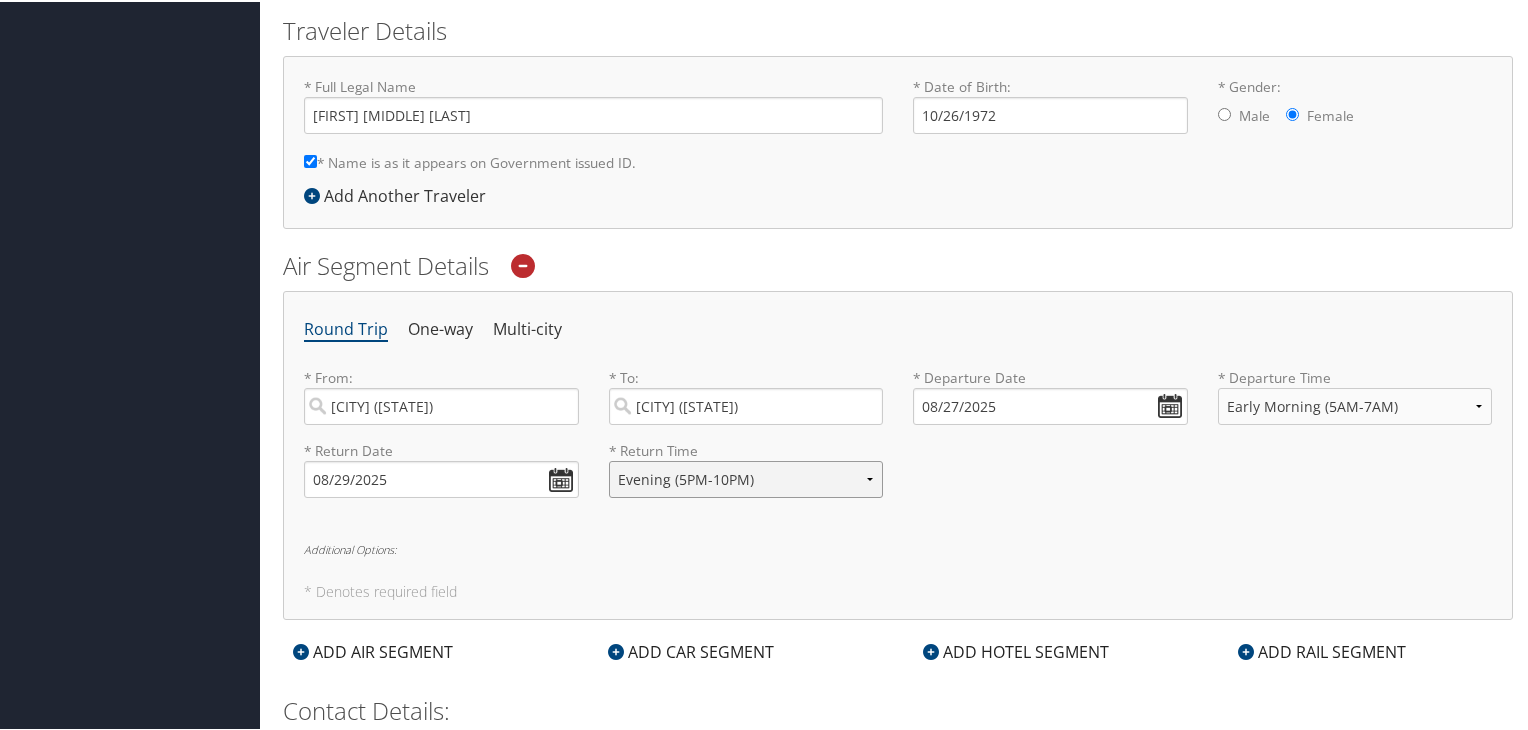 click on "Anytime Early Morning (5AM-7AM) Morning (7AM-12PM) Afternoon (12PM-5PM) Evening (5PM-10PM) Red Eye (10PM-5AM)  12:00 AM   1:00 AM   2:00 AM   3:00 AM   4:00 AM   5:00 AM   6:00 AM   7:00 AM   8:00 AM   9:00 AM   10:00 AM   11:00 AM   12:00 PM (Noon)   1:00 PM   2:00 PM   3:00 PM   4:00 PM   5:00 PM   6:00 PM   7:00 PM   8:00 PM   9:00 PM   10:00 PM   11:00 PM" at bounding box center (746, 477) 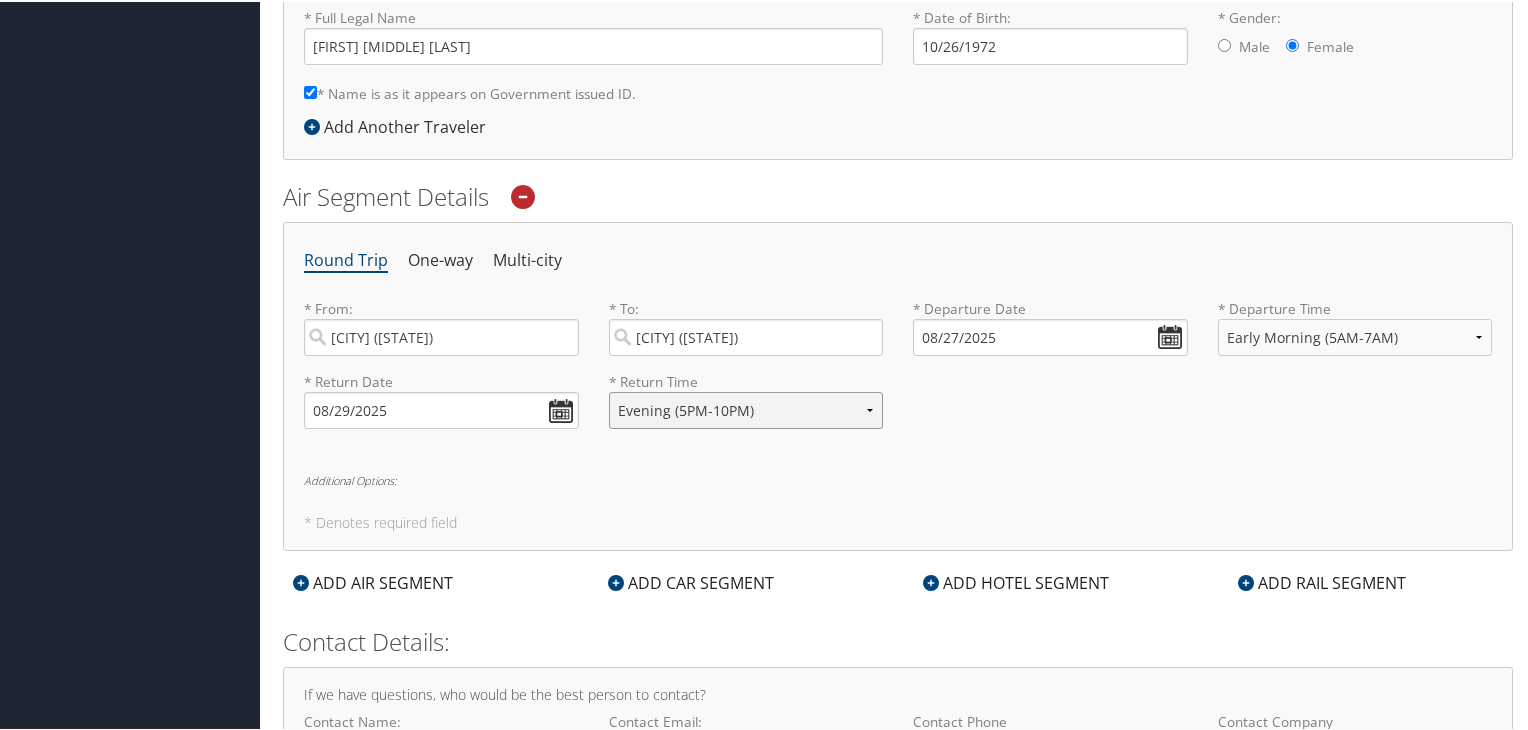 scroll, scrollTop: 637, scrollLeft: 0, axis: vertical 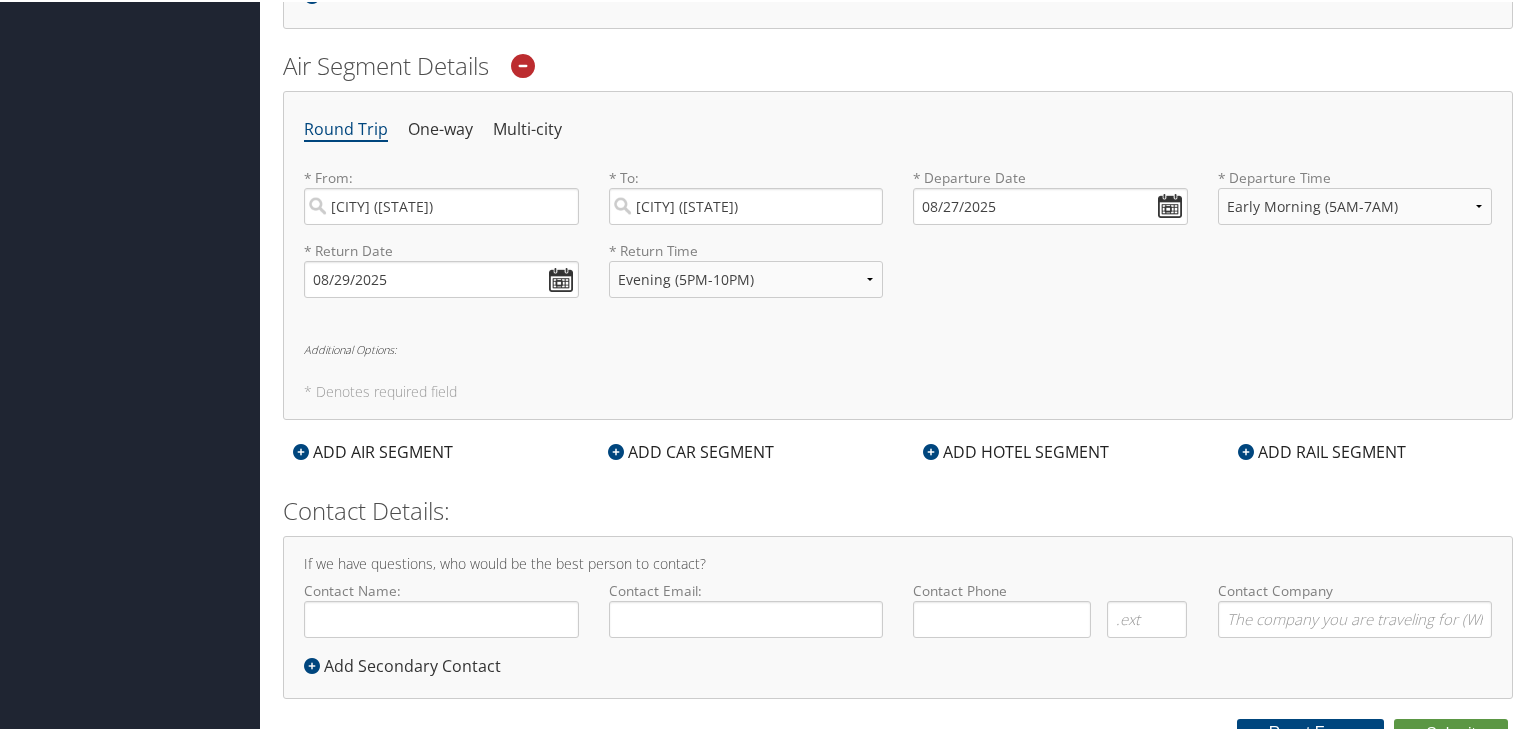 click on "ADD HOTEL SEGMENT" at bounding box center (1016, 450) 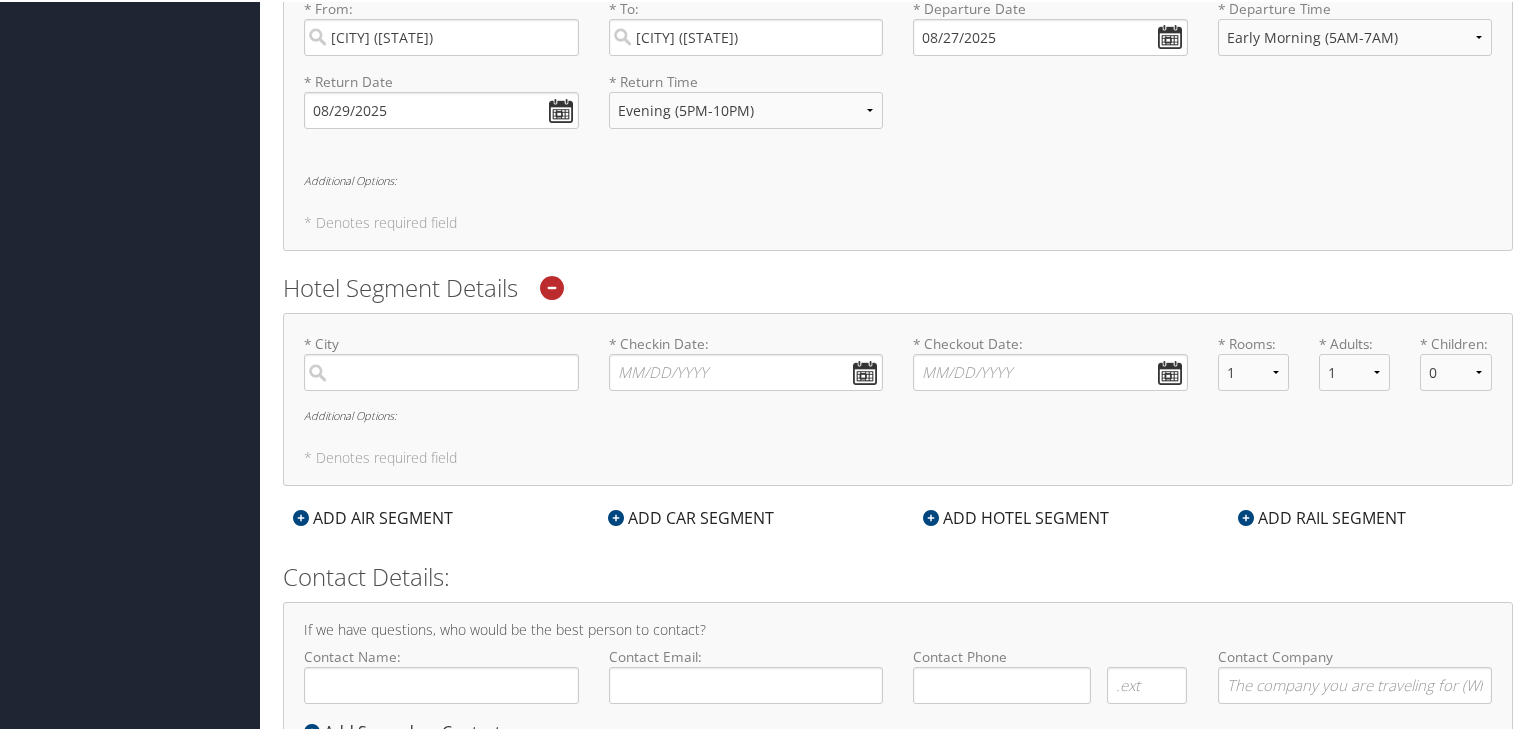 scroll, scrollTop: 837, scrollLeft: 0, axis: vertical 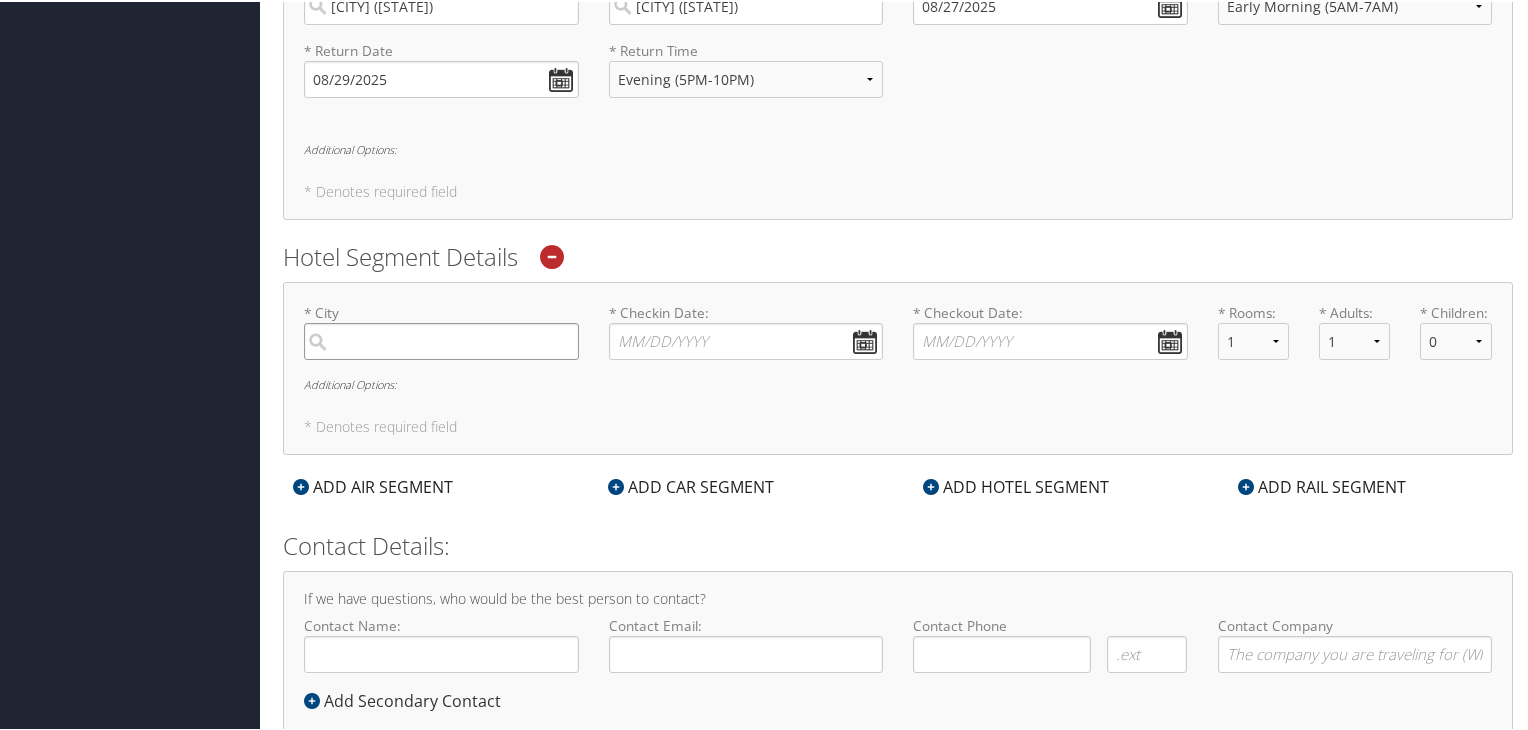 click at bounding box center [441, 339] 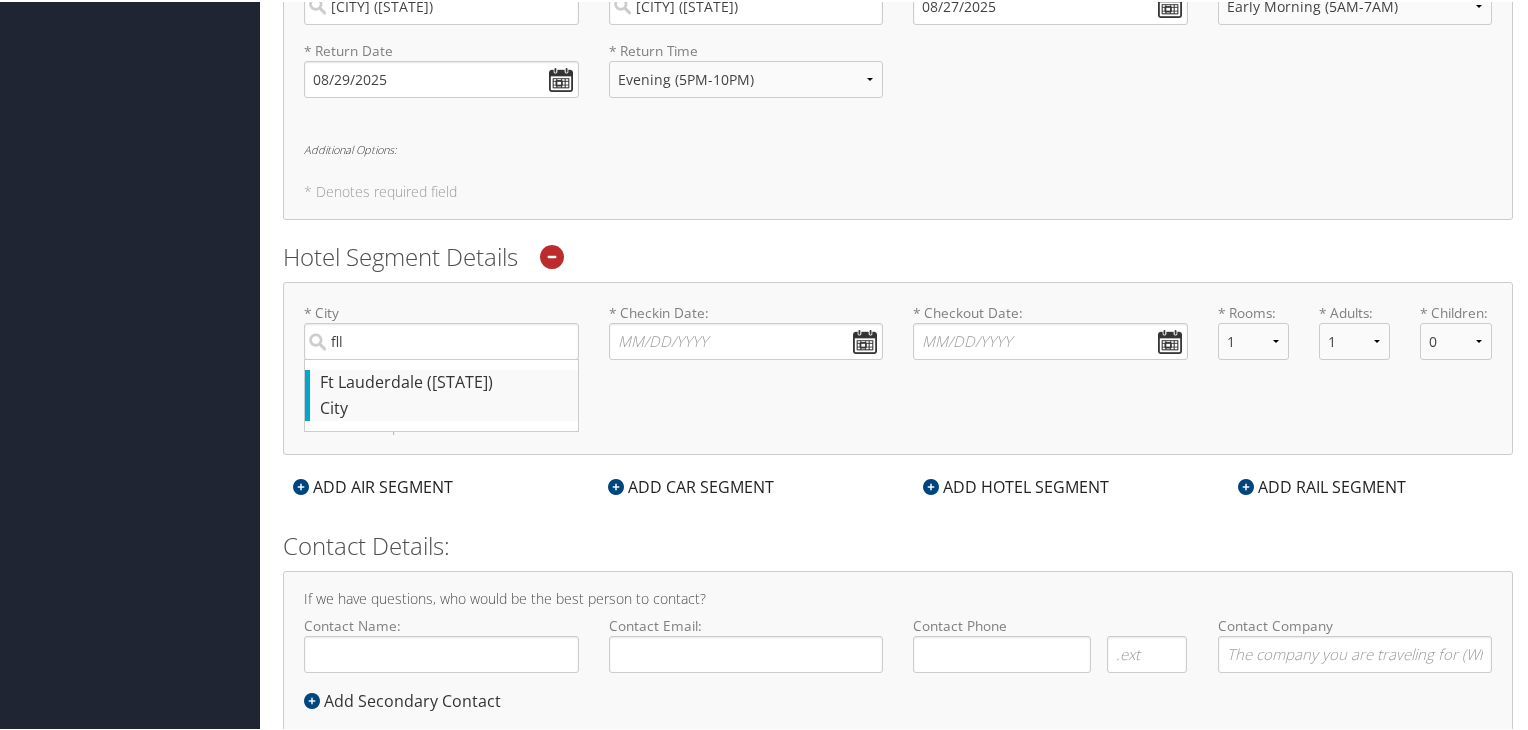 click on "Ft Lauderdale   (FLL FL)" at bounding box center [444, 381] 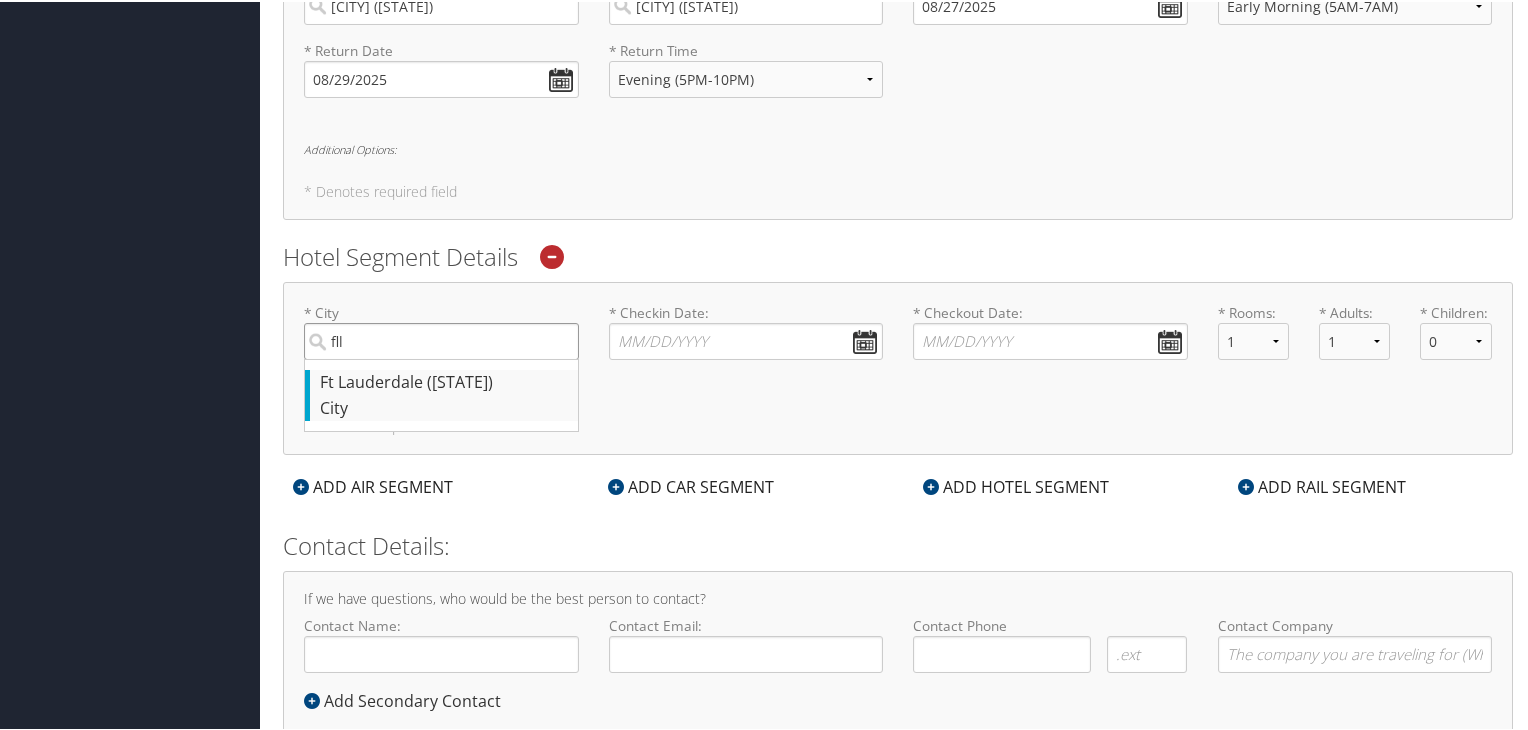 click on "fll" at bounding box center (441, 339) 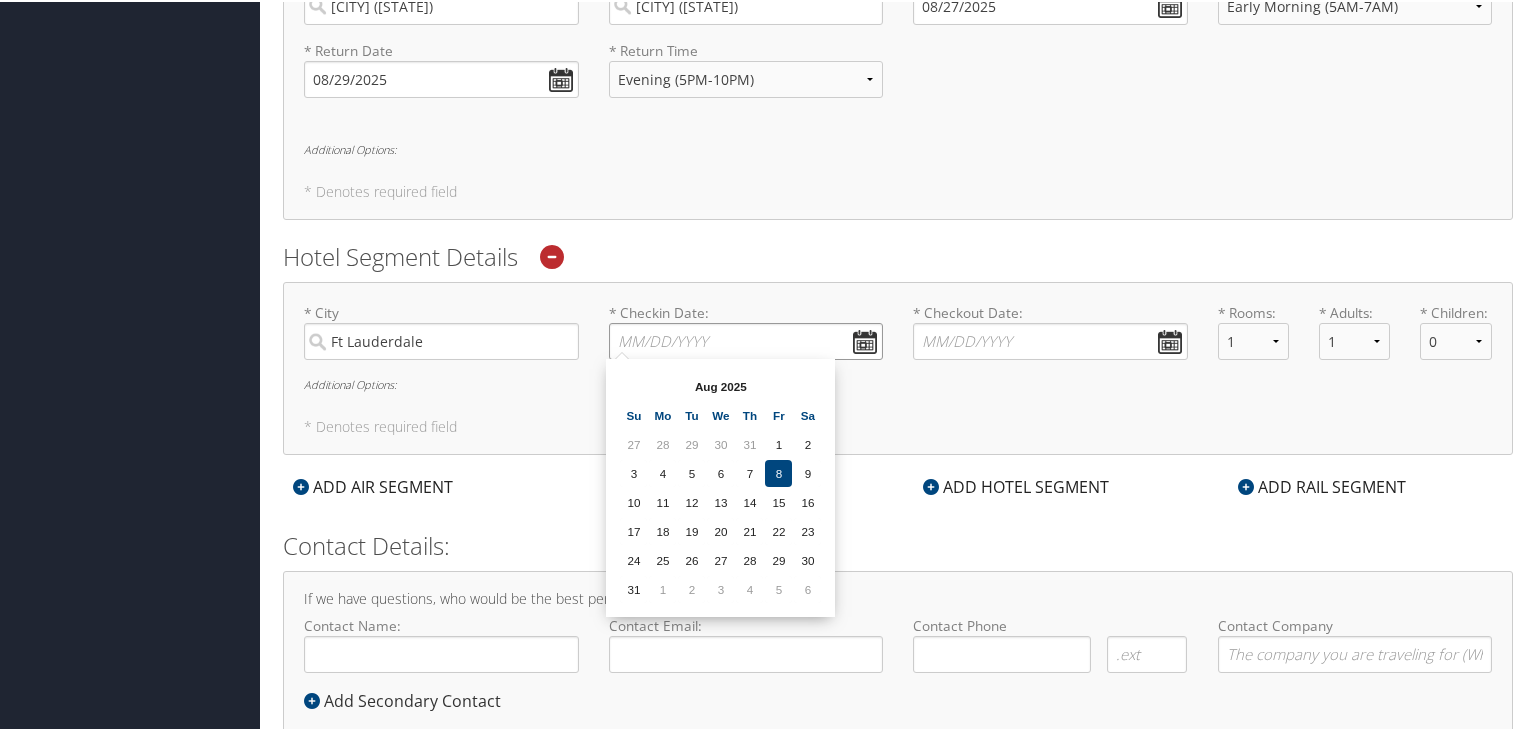 click on "* Checkin Date: Dates must be valid" at bounding box center (746, 339) 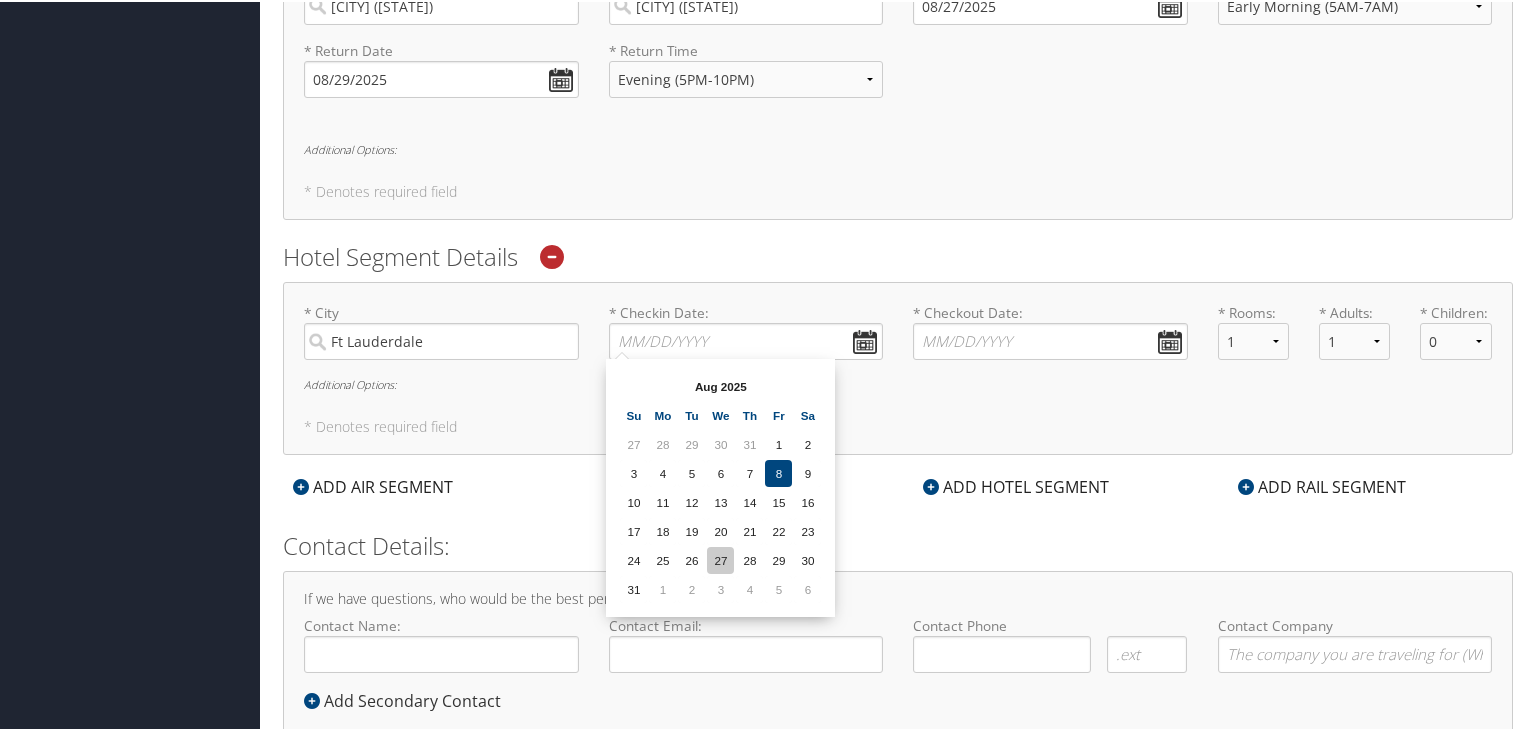 click on "27" at bounding box center (720, 558) 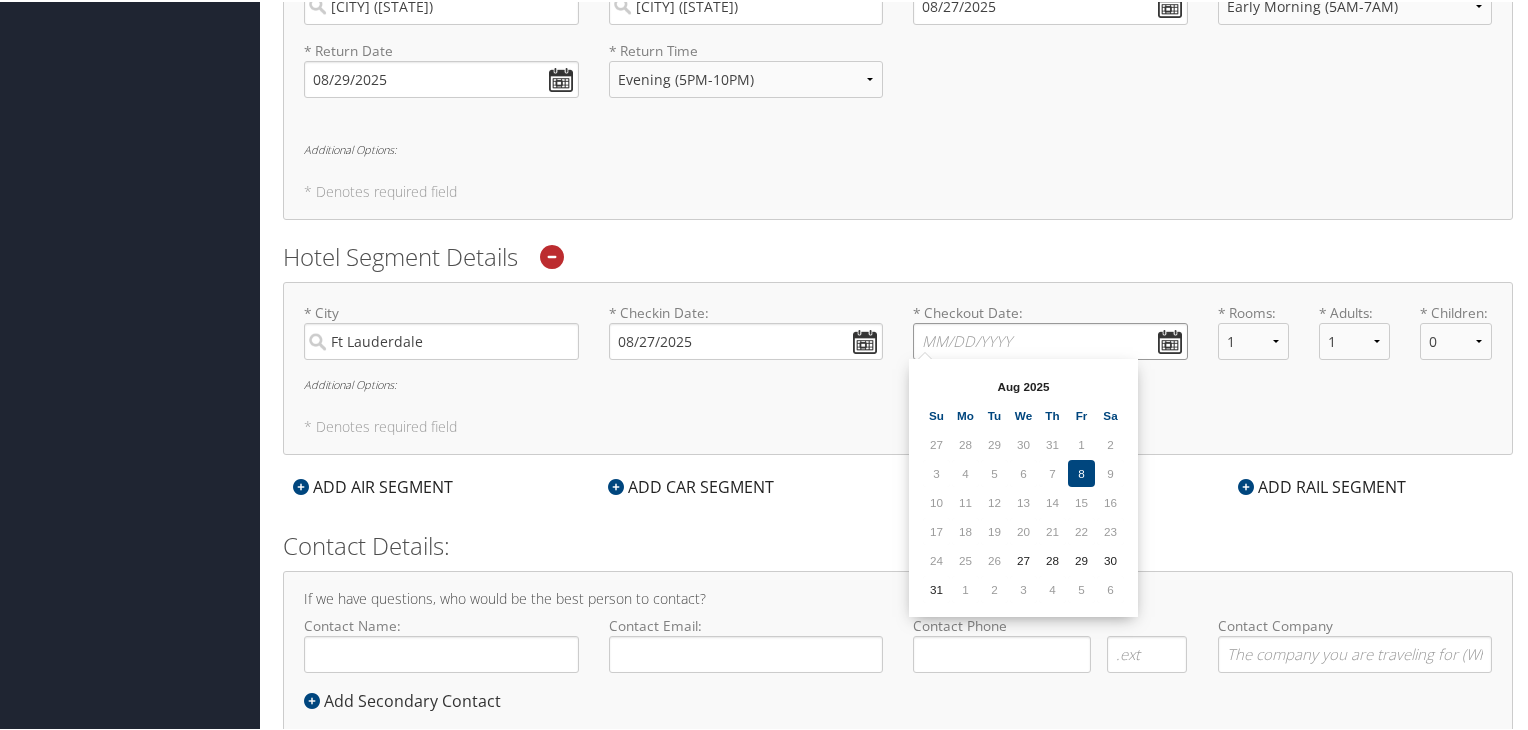 click on "* Checkout Date: Dates must be valid" at bounding box center [1050, 339] 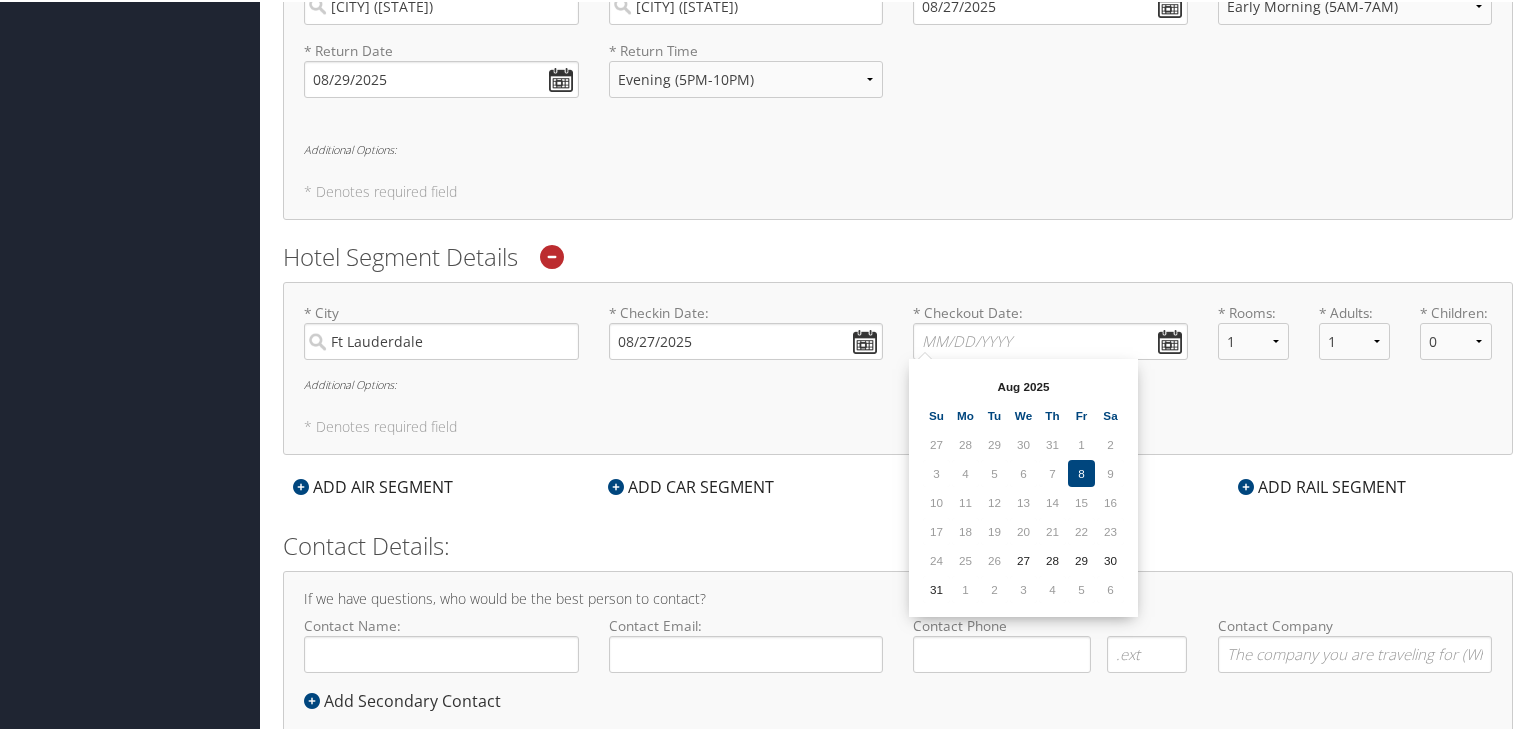 click on "29" at bounding box center [1081, 558] 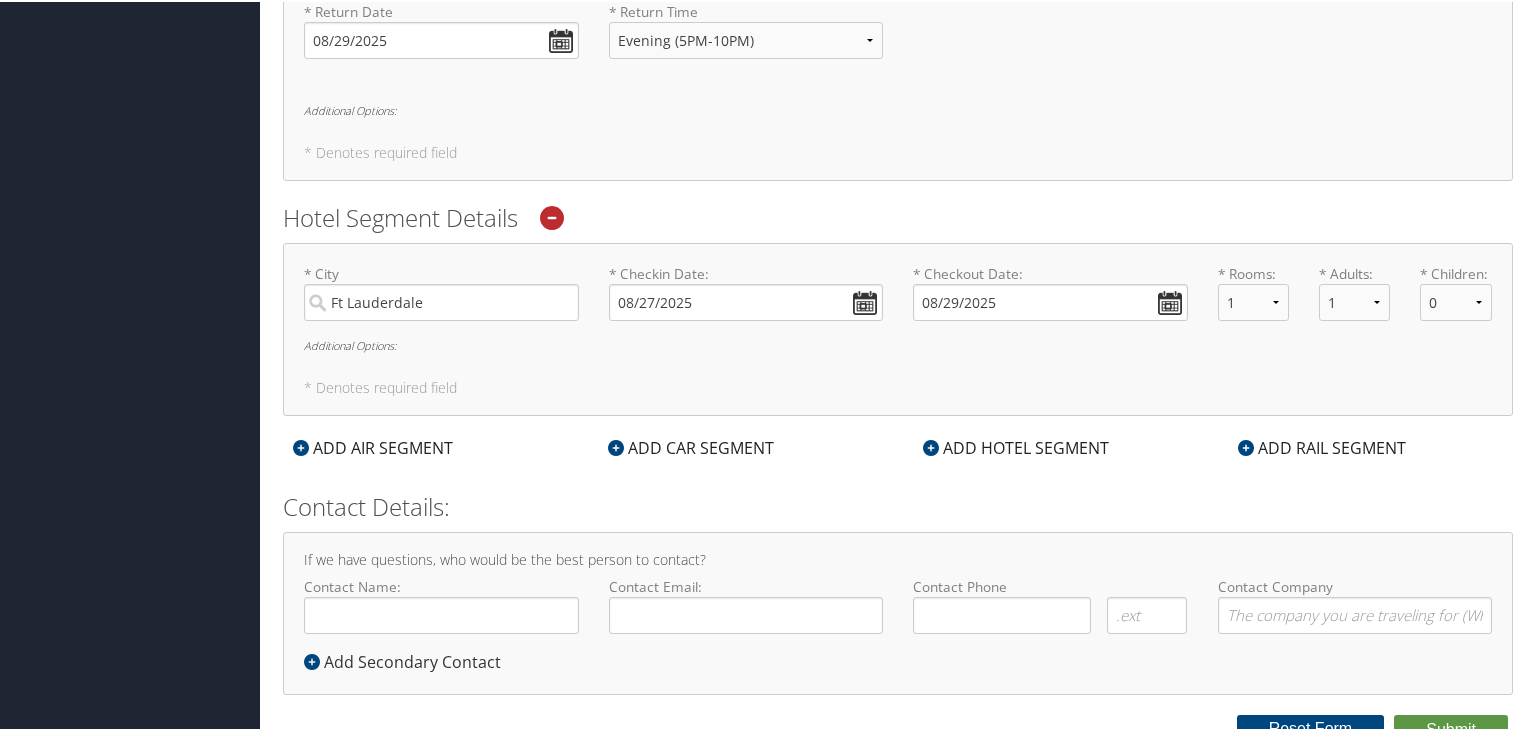 scroll, scrollTop: 887, scrollLeft: 0, axis: vertical 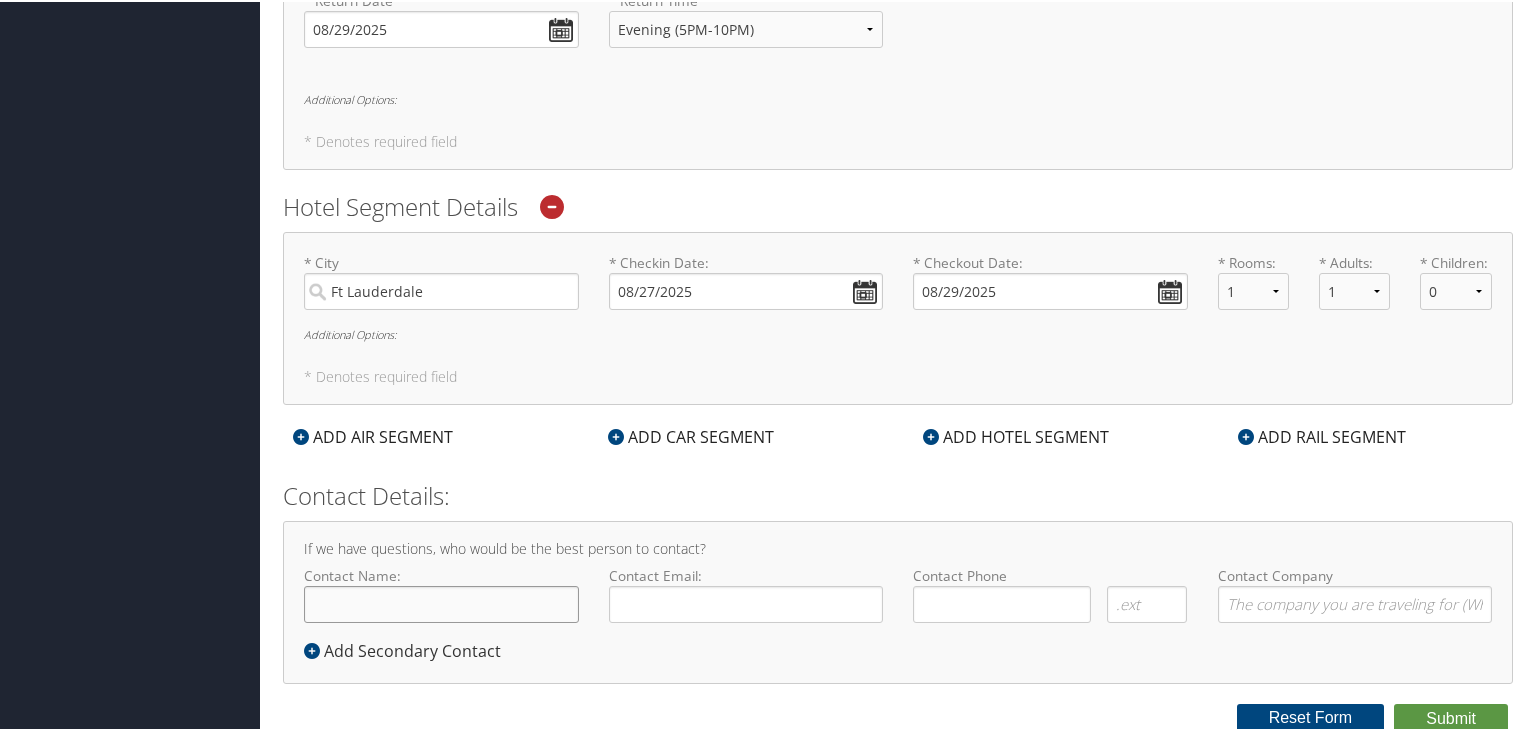 click on "Contact Name:" 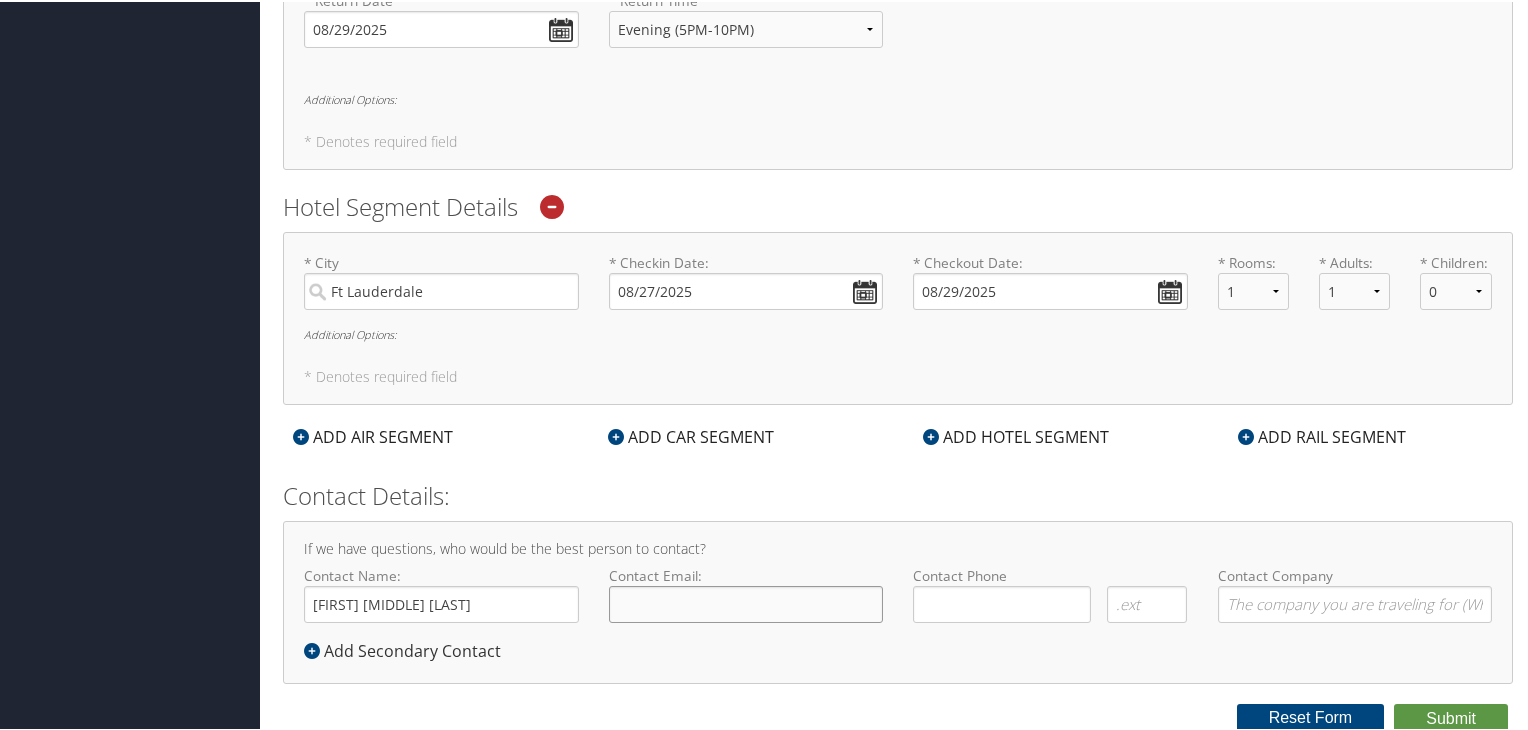 click on "Contact Email:" 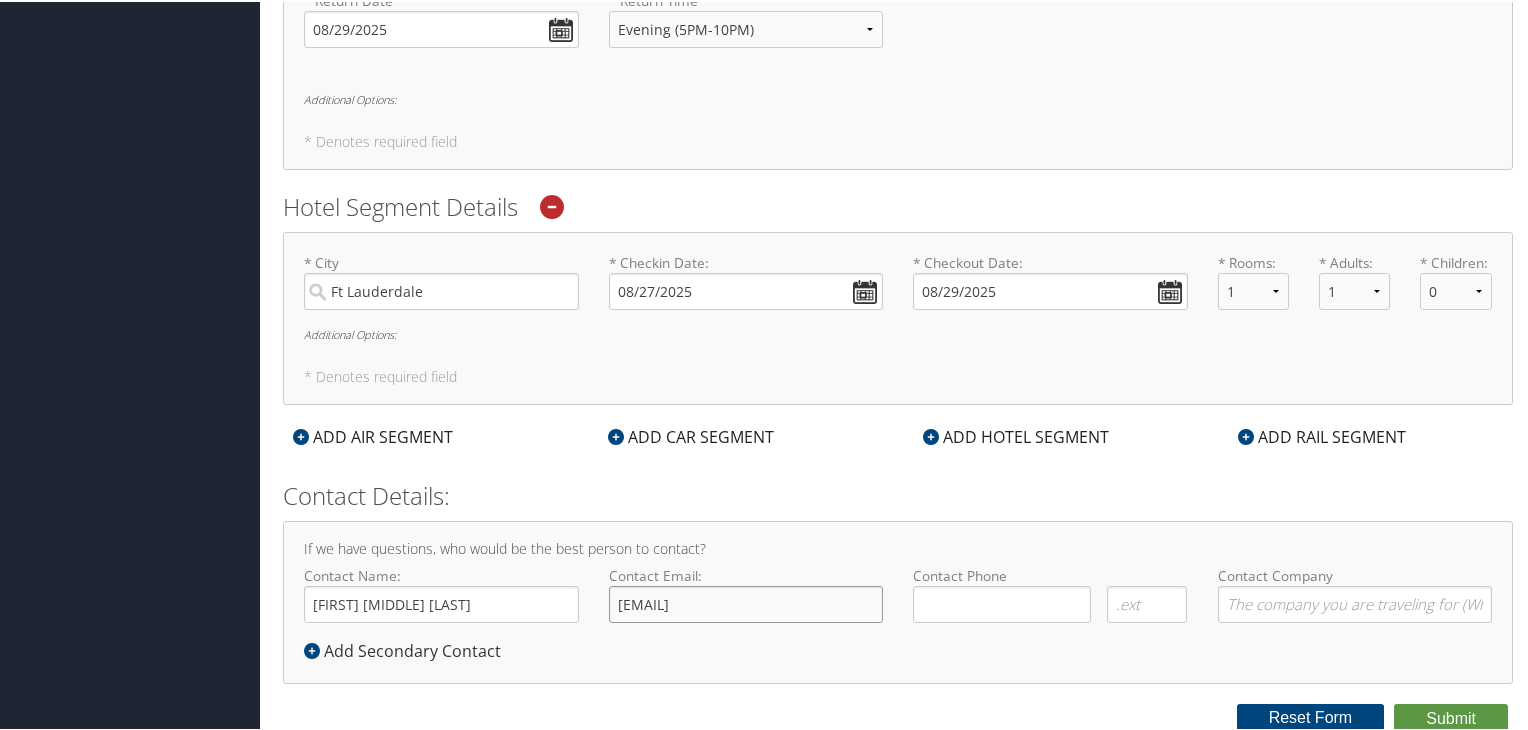 click on "brenda.hasseltine@shipmonk.om" 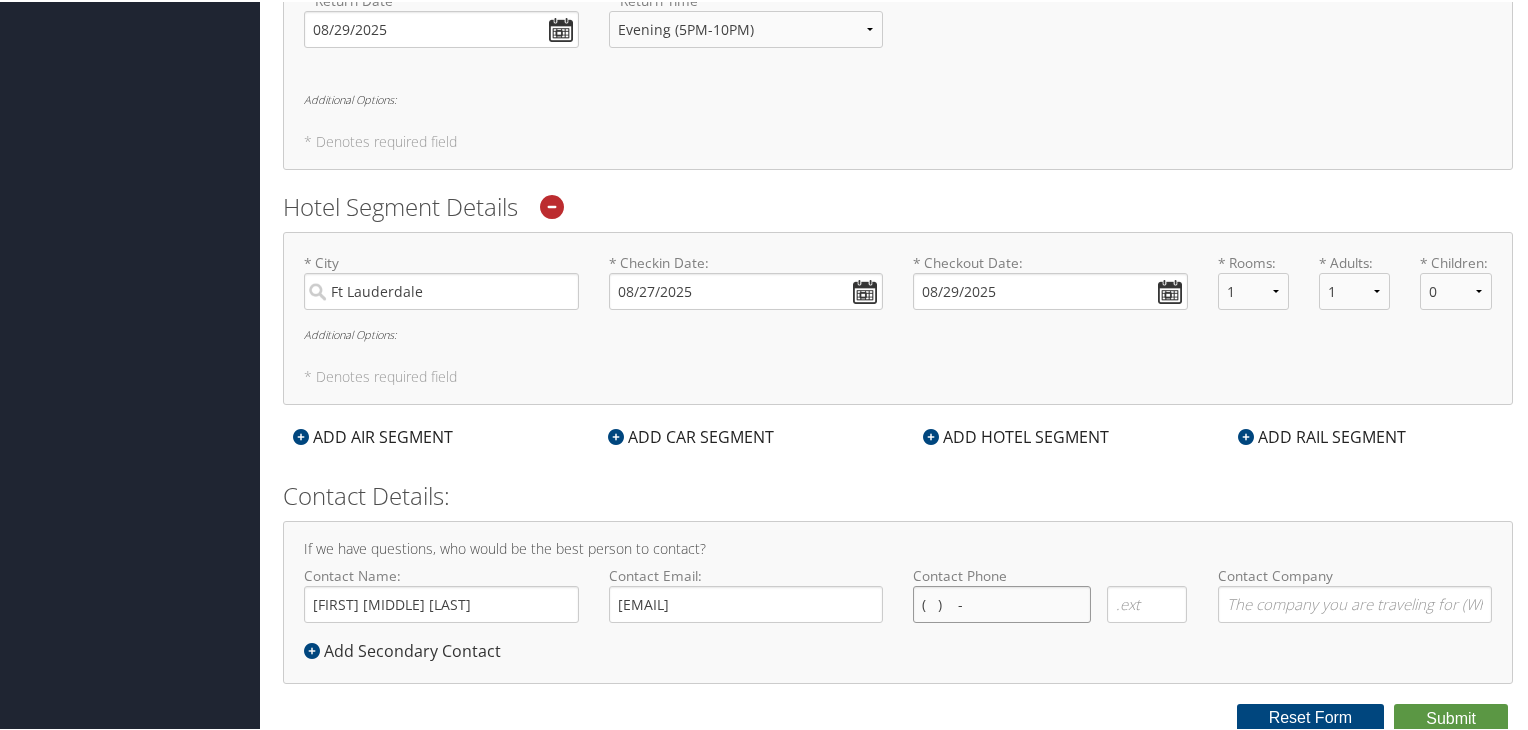 click on "(   )    -" at bounding box center (1002, 602) 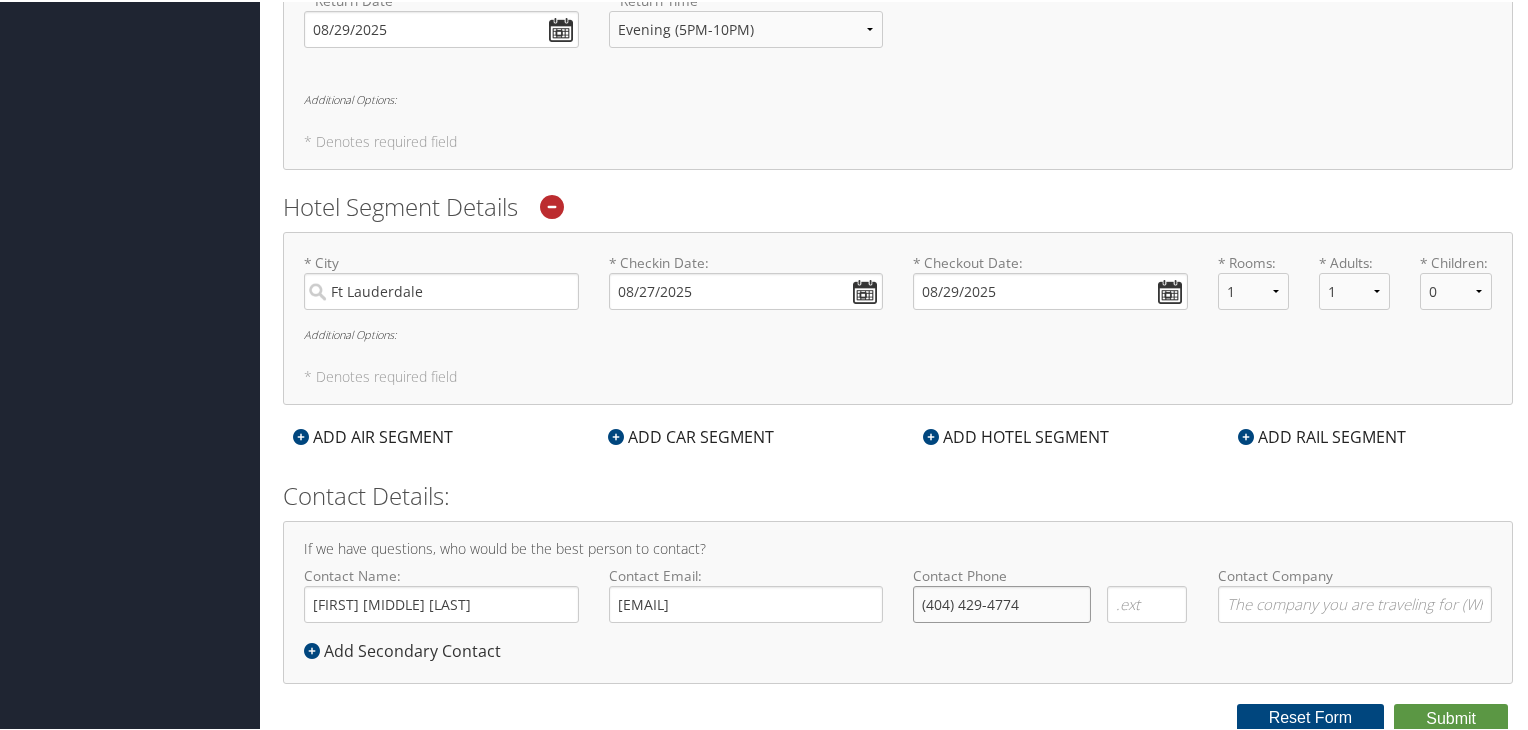 type on "(404) 429-4774" 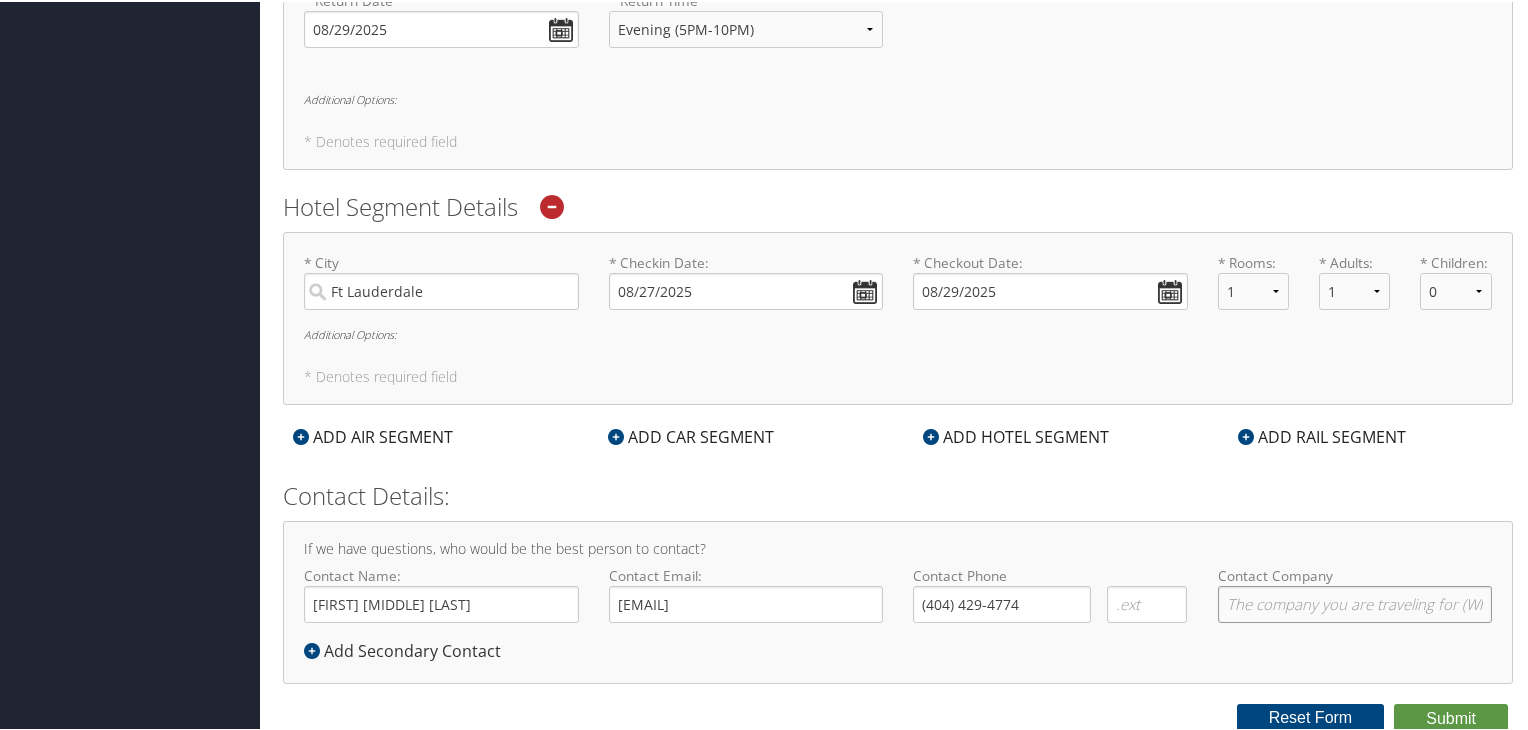 click on "Contact Company" 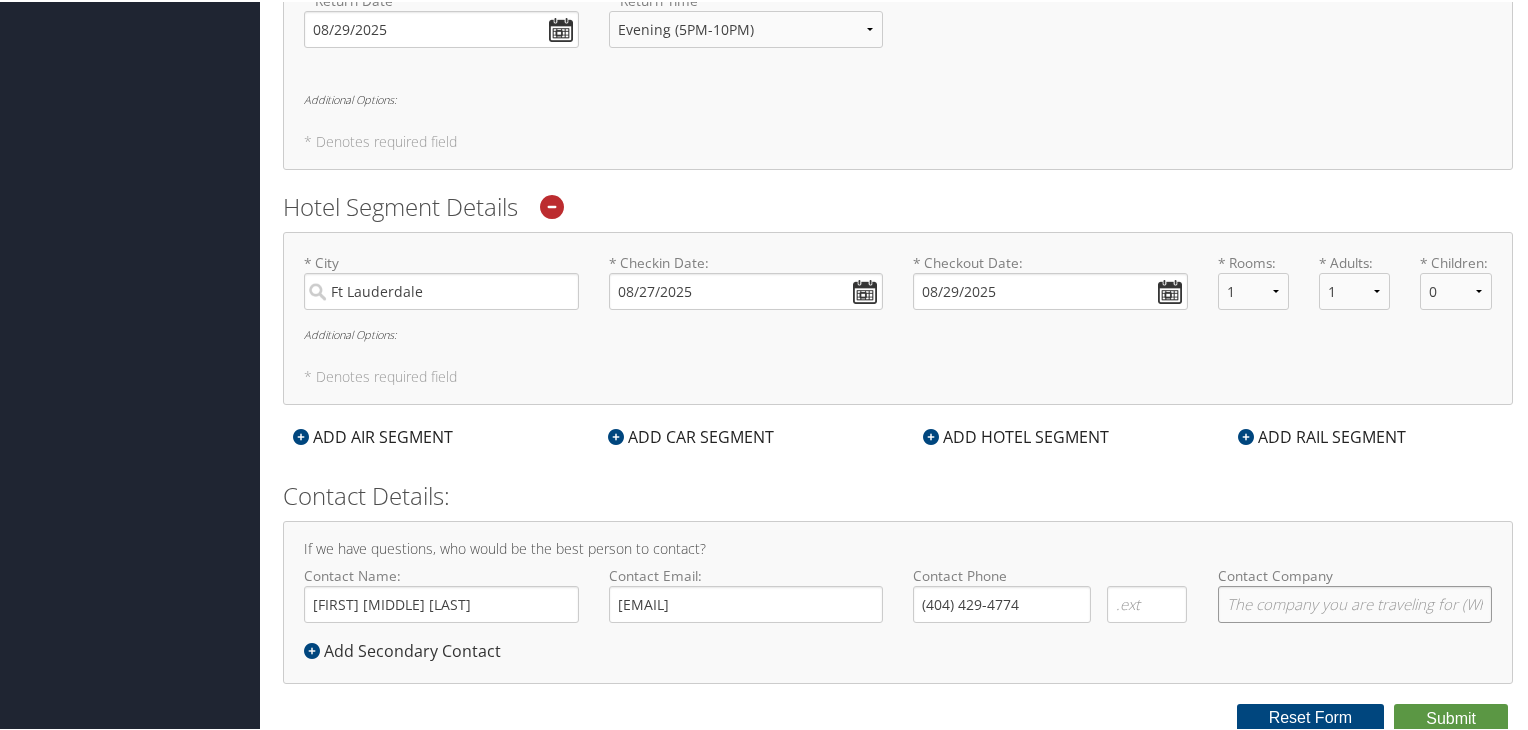 type on "ShipMonk" 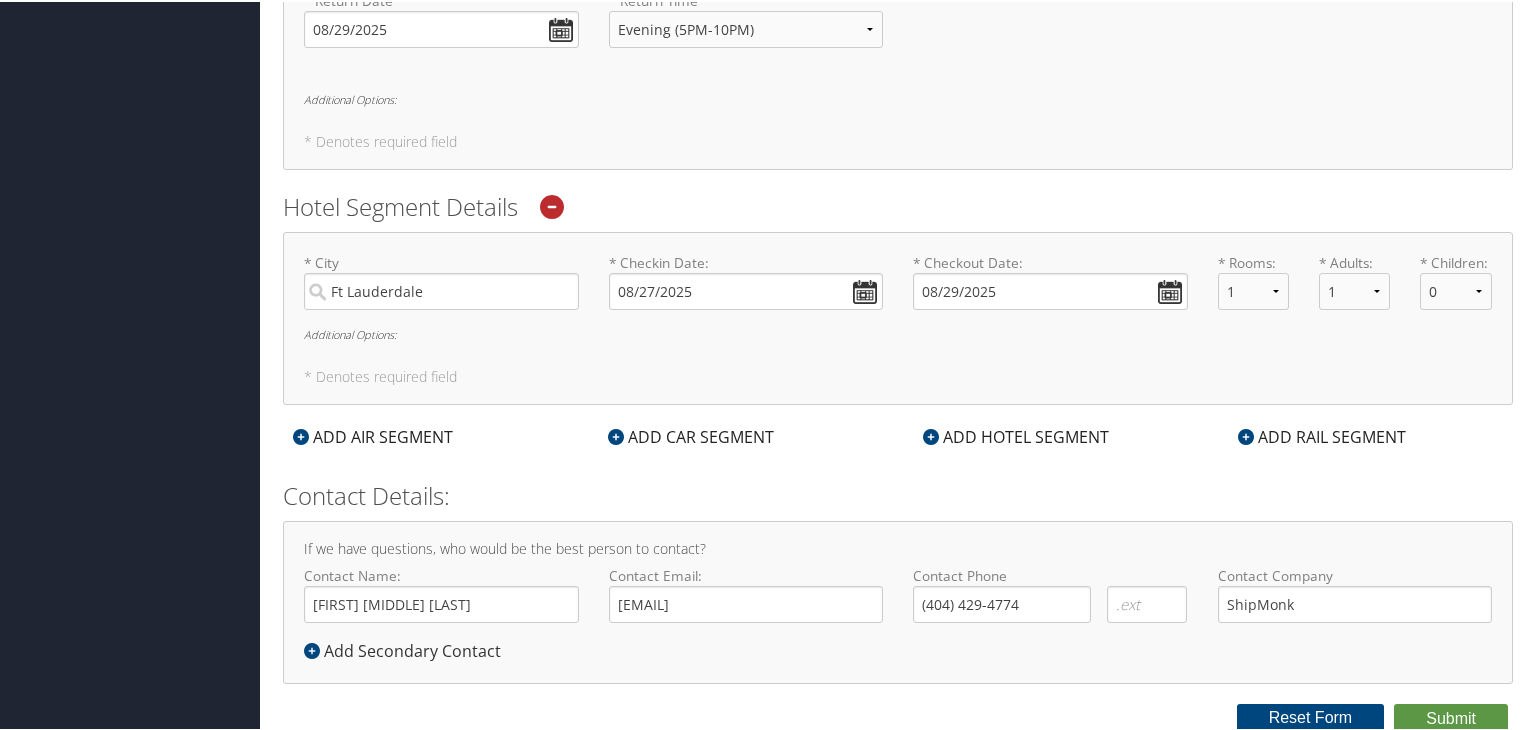 click on "If we have questions, who would be the best person to contact?    Contact Name: Brenda Marie Hasseltine Required    Contact Email: brenda.hasseltine@shipmonk.com Required Contact Phone (404) 429-4774 Required Required Required Required Contact Company ShipMonk Required    Add Secondary Contact" at bounding box center (898, 600) 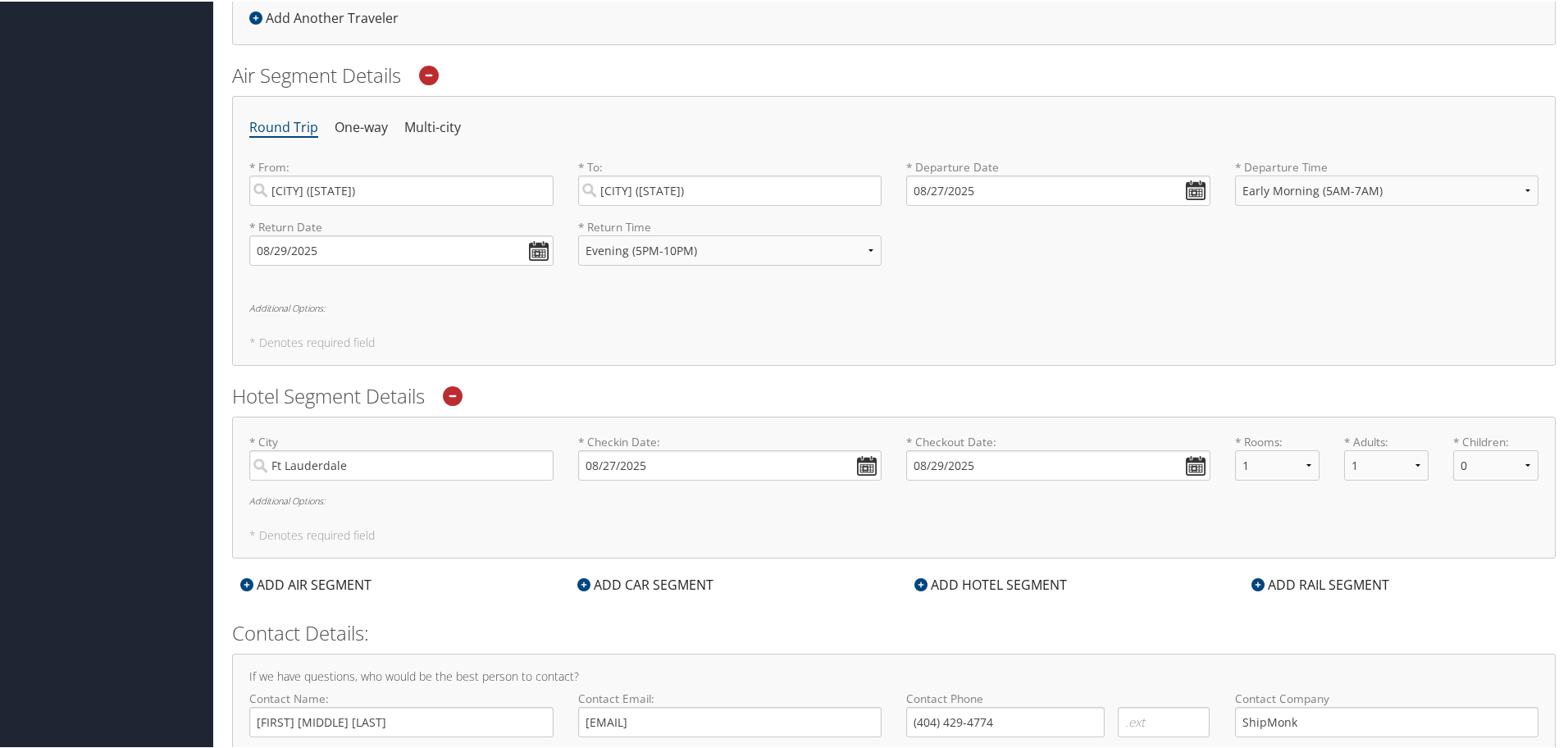 scroll, scrollTop: 580, scrollLeft: 0, axis: vertical 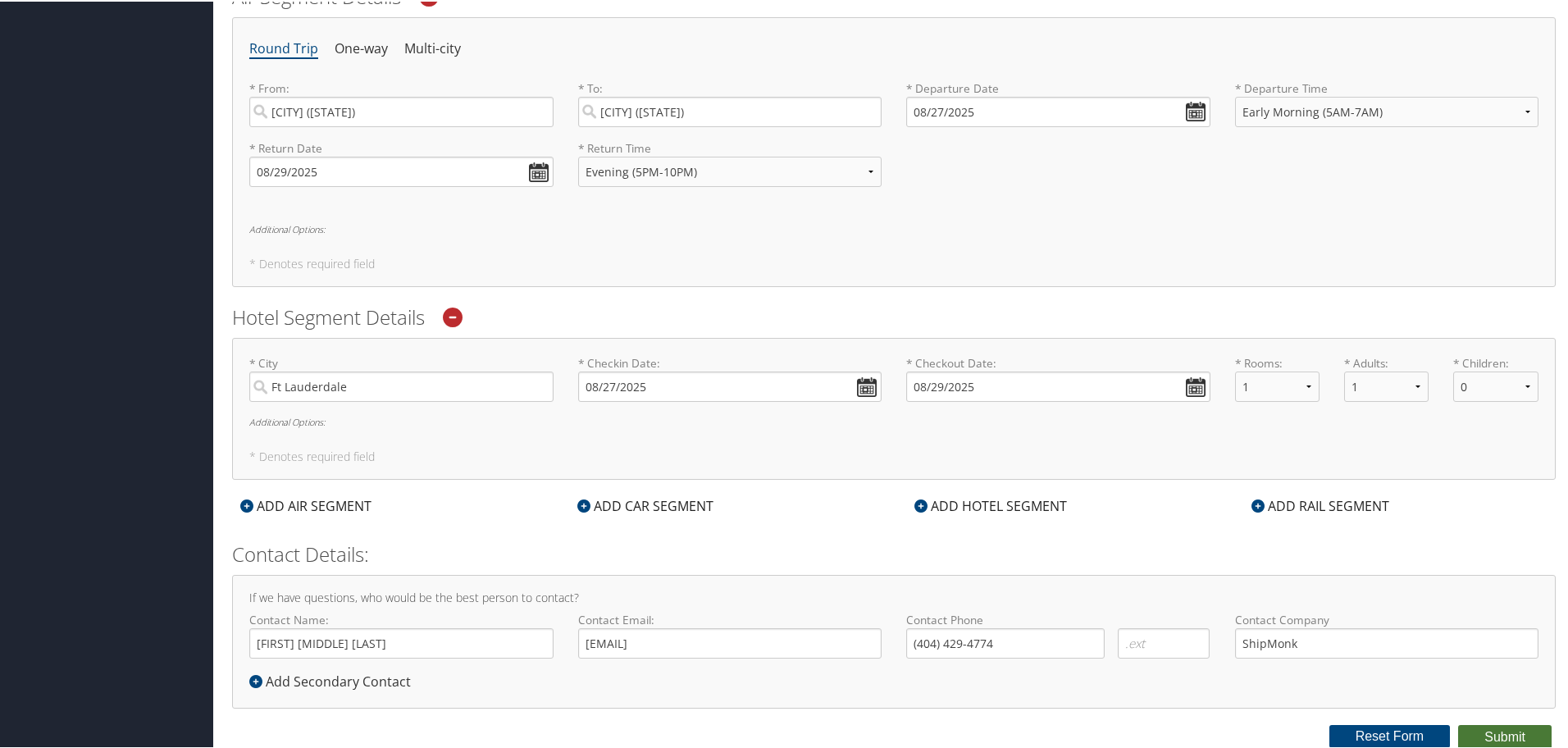 click on "Submit" at bounding box center [1505, 736] 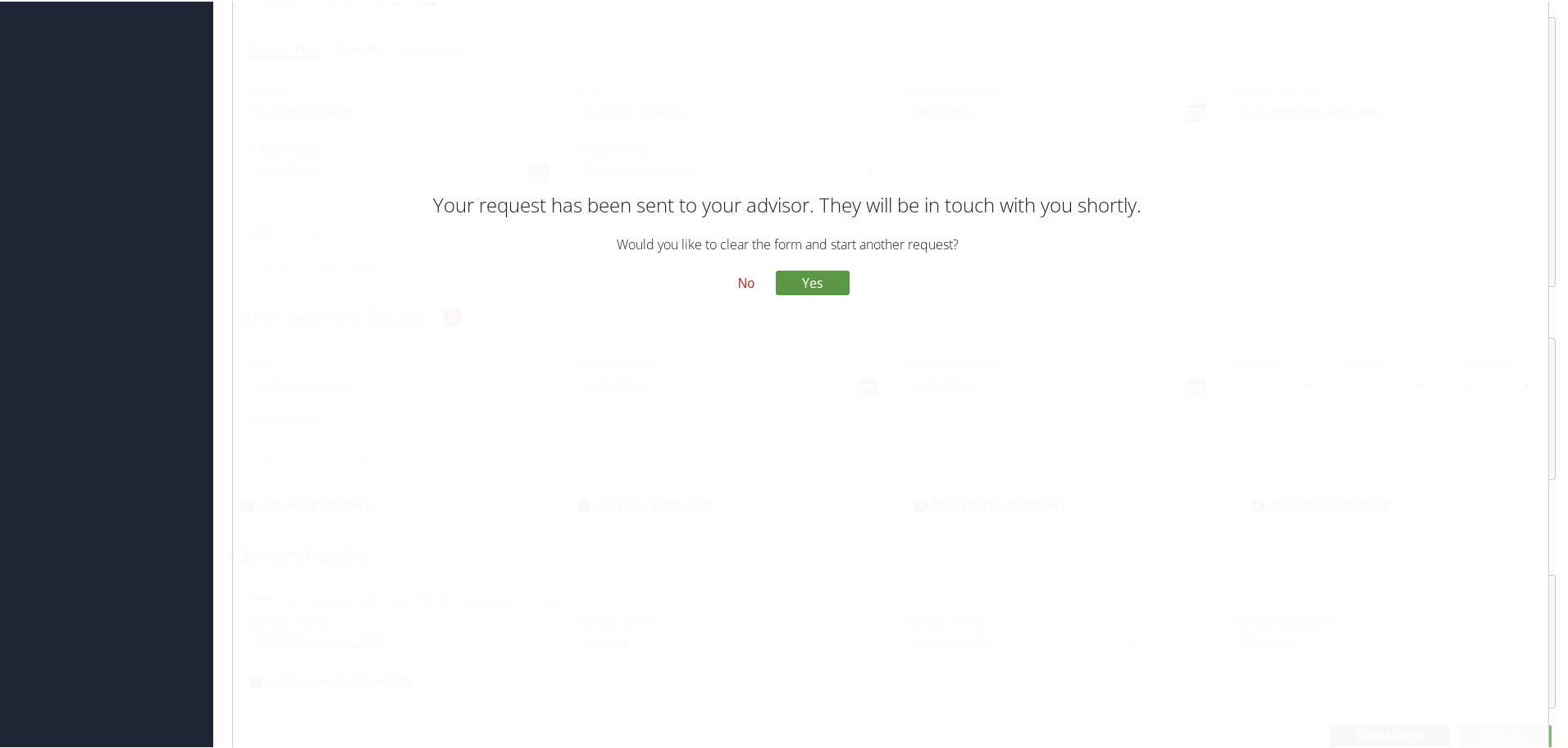 click on "No" at bounding box center (746, 282) 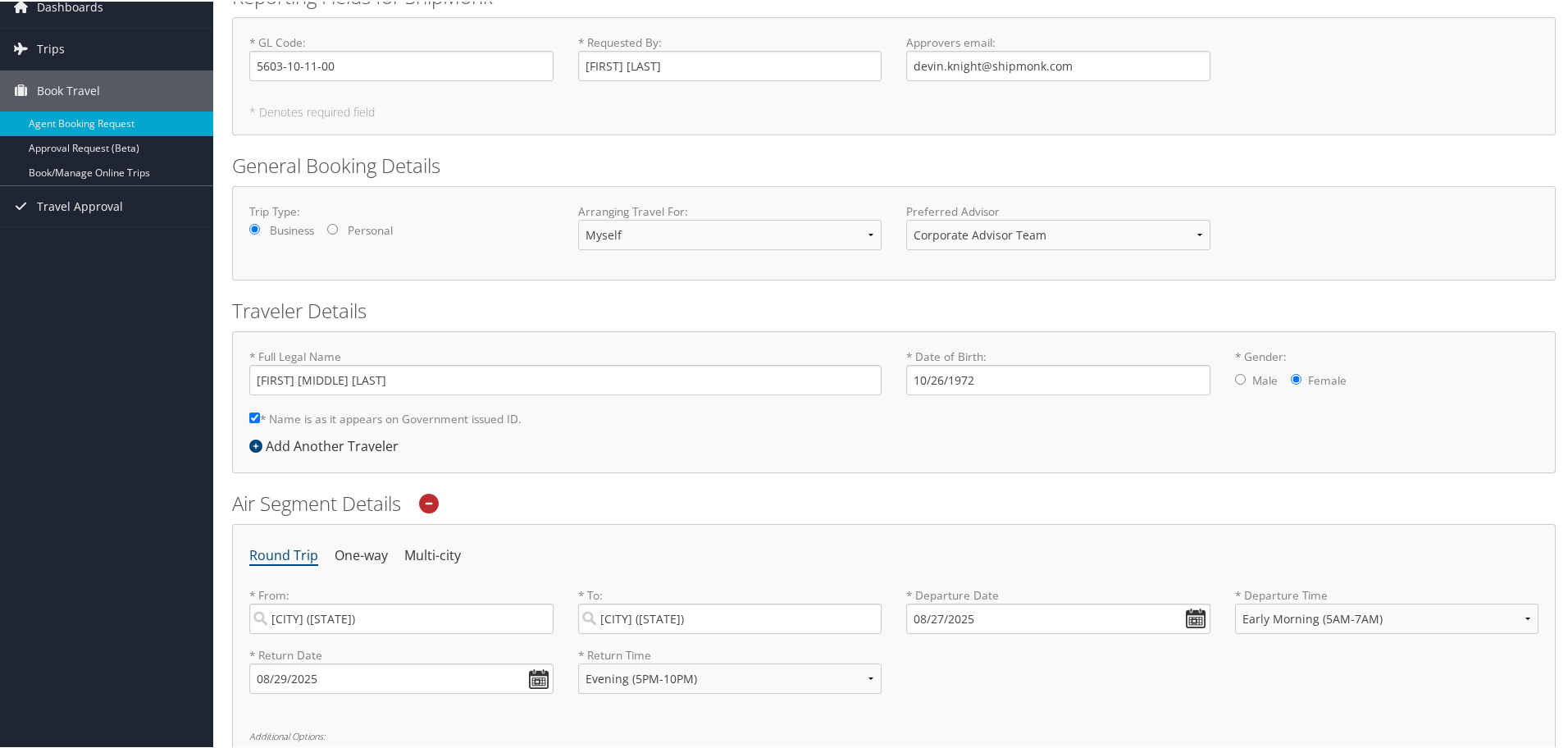 scroll, scrollTop: 0, scrollLeft: 0, axis: both 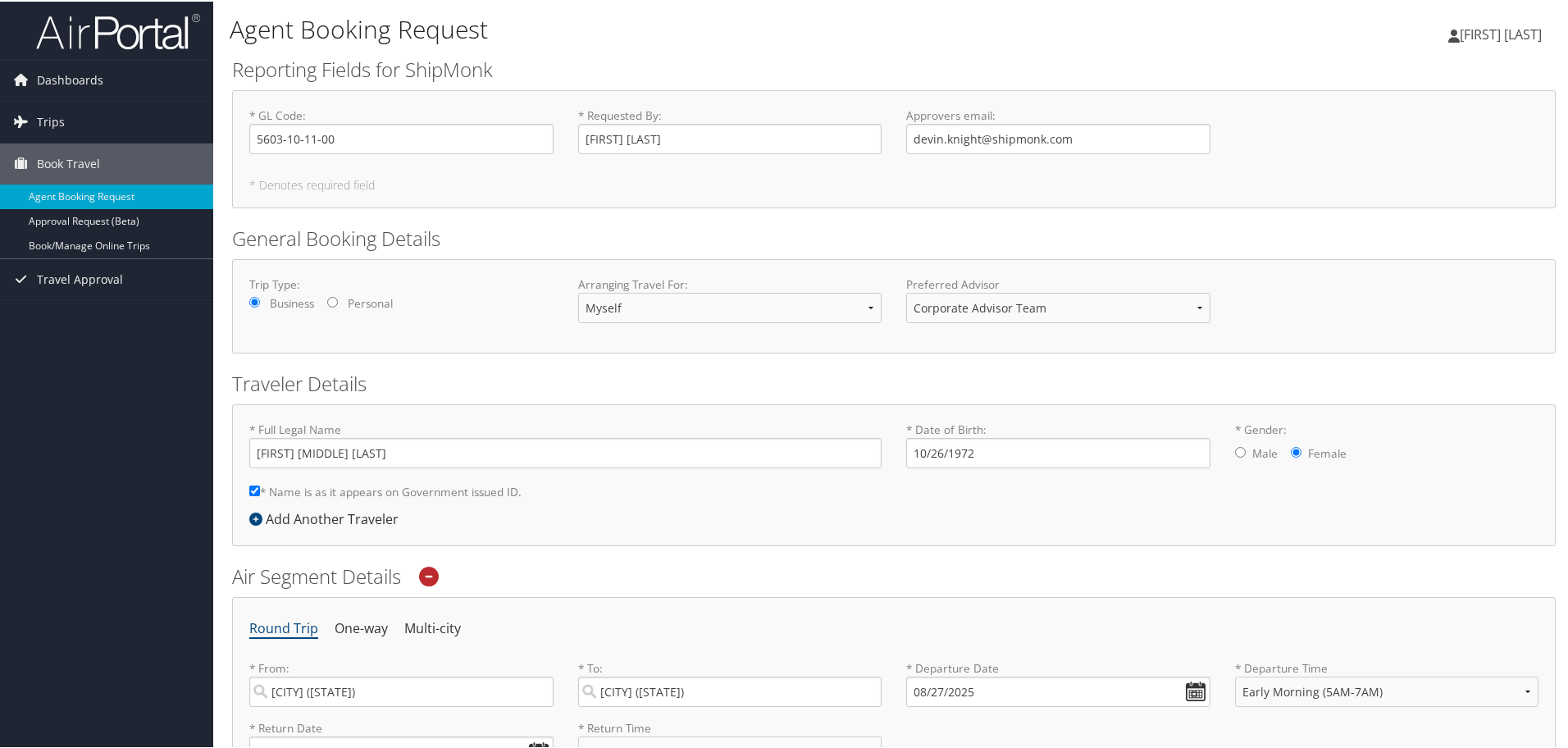 click on "[FIRST] [LAST]" at bounding box center [1501, 33] 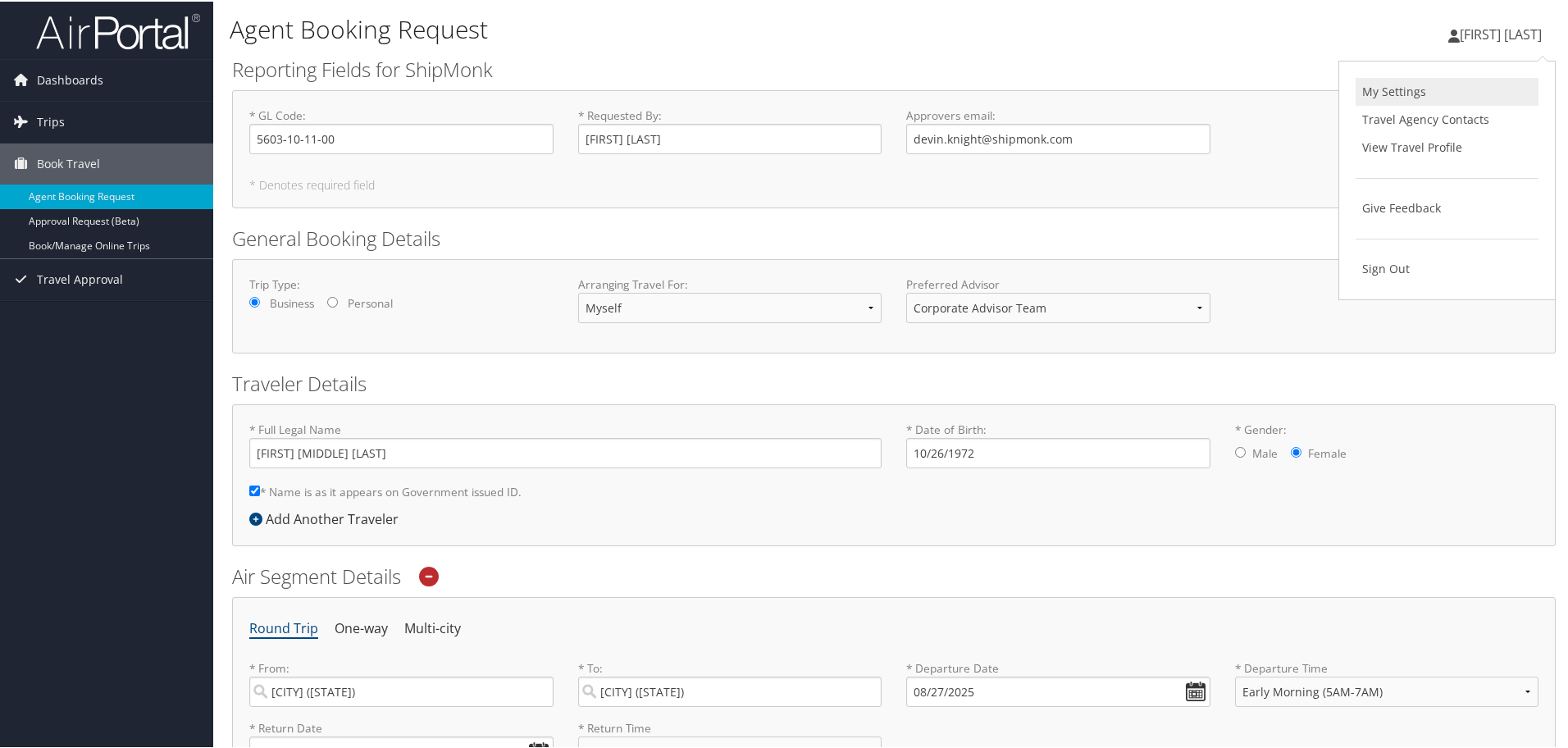 click on "My Settings" at bounding box center [1447, 90] 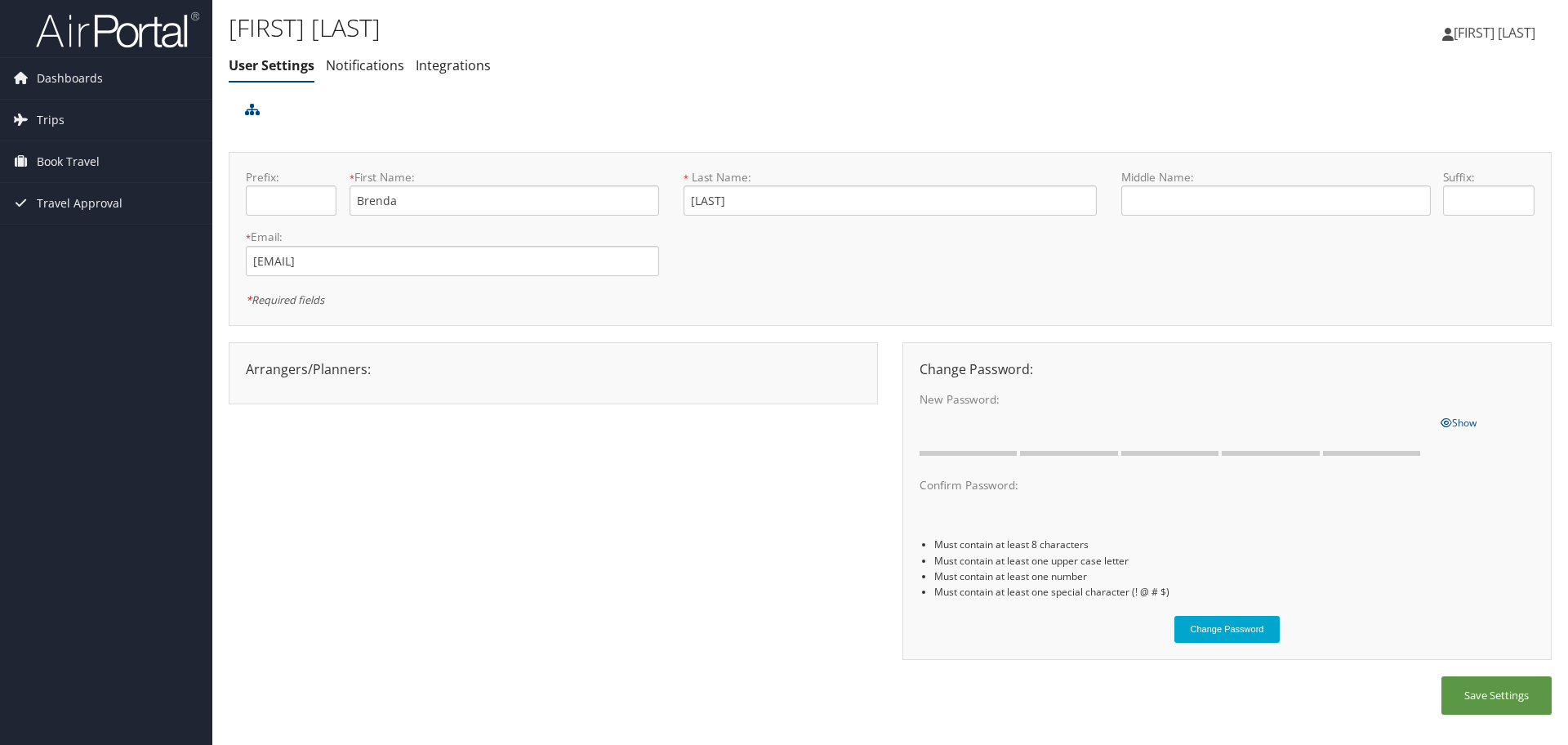 scroll, scrollTop: 0, scrollLeft: 0, axis: both 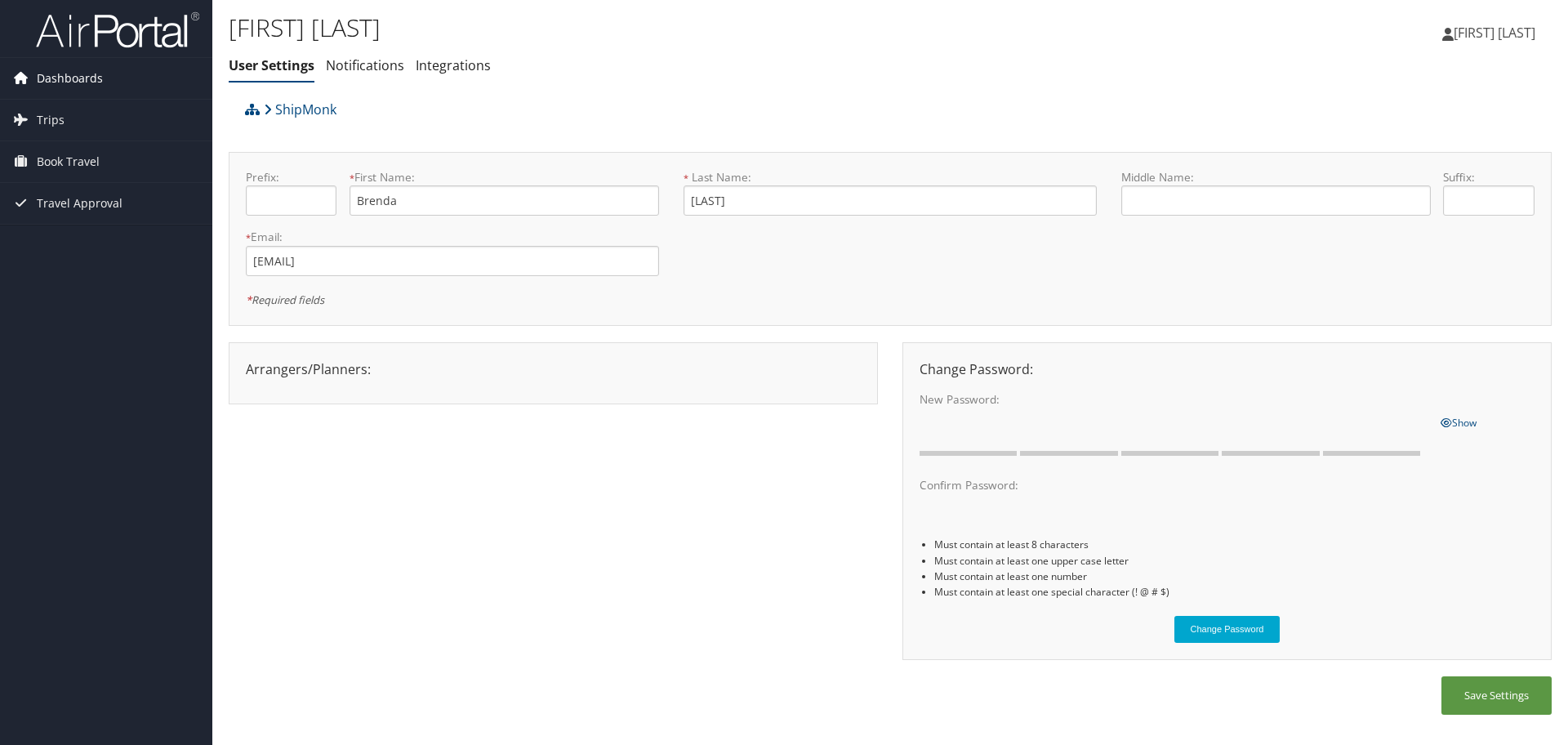 click on "Dashboards" at bounding box center (69, 78) 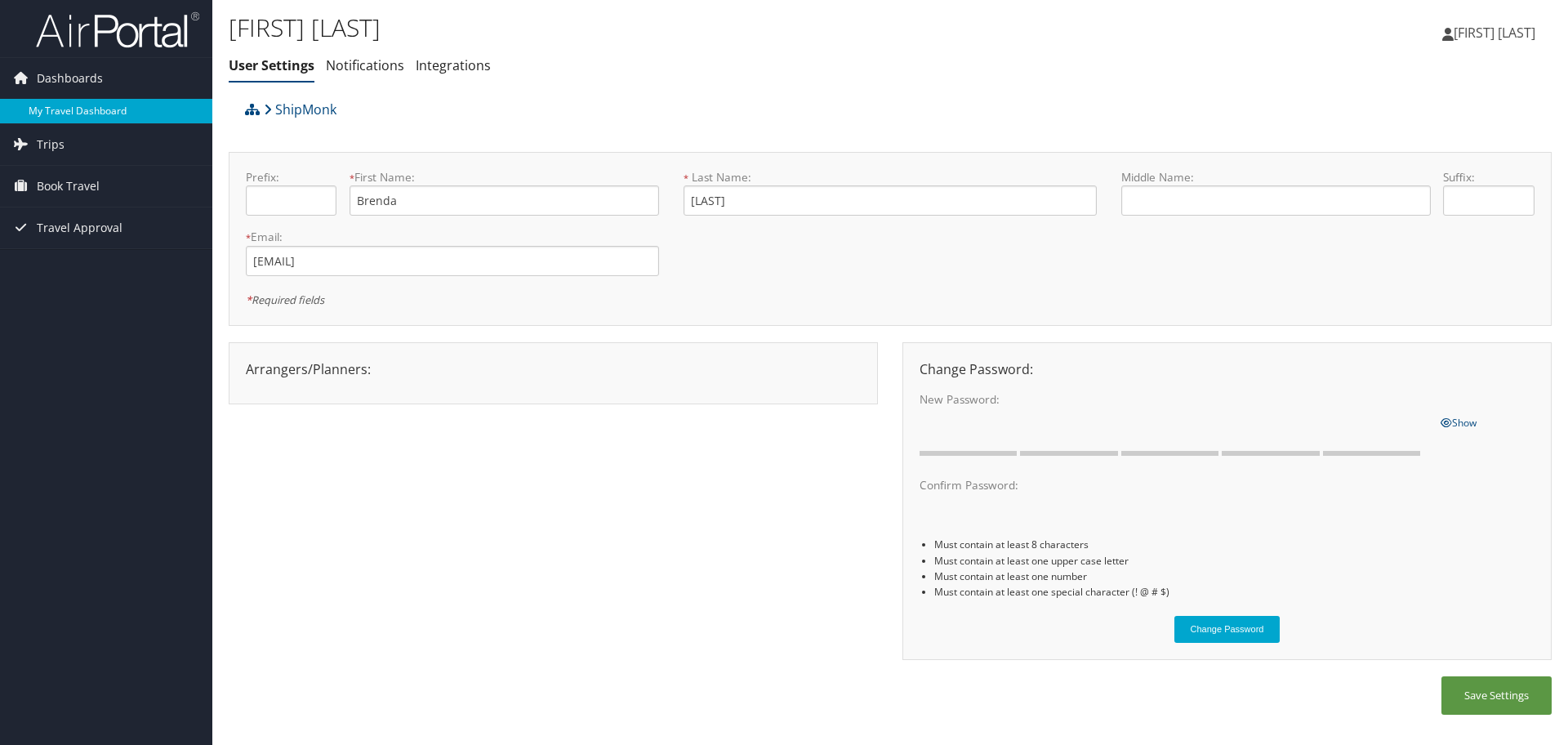 click on "My Travel Dashboard" at bounding box center [106, 111] 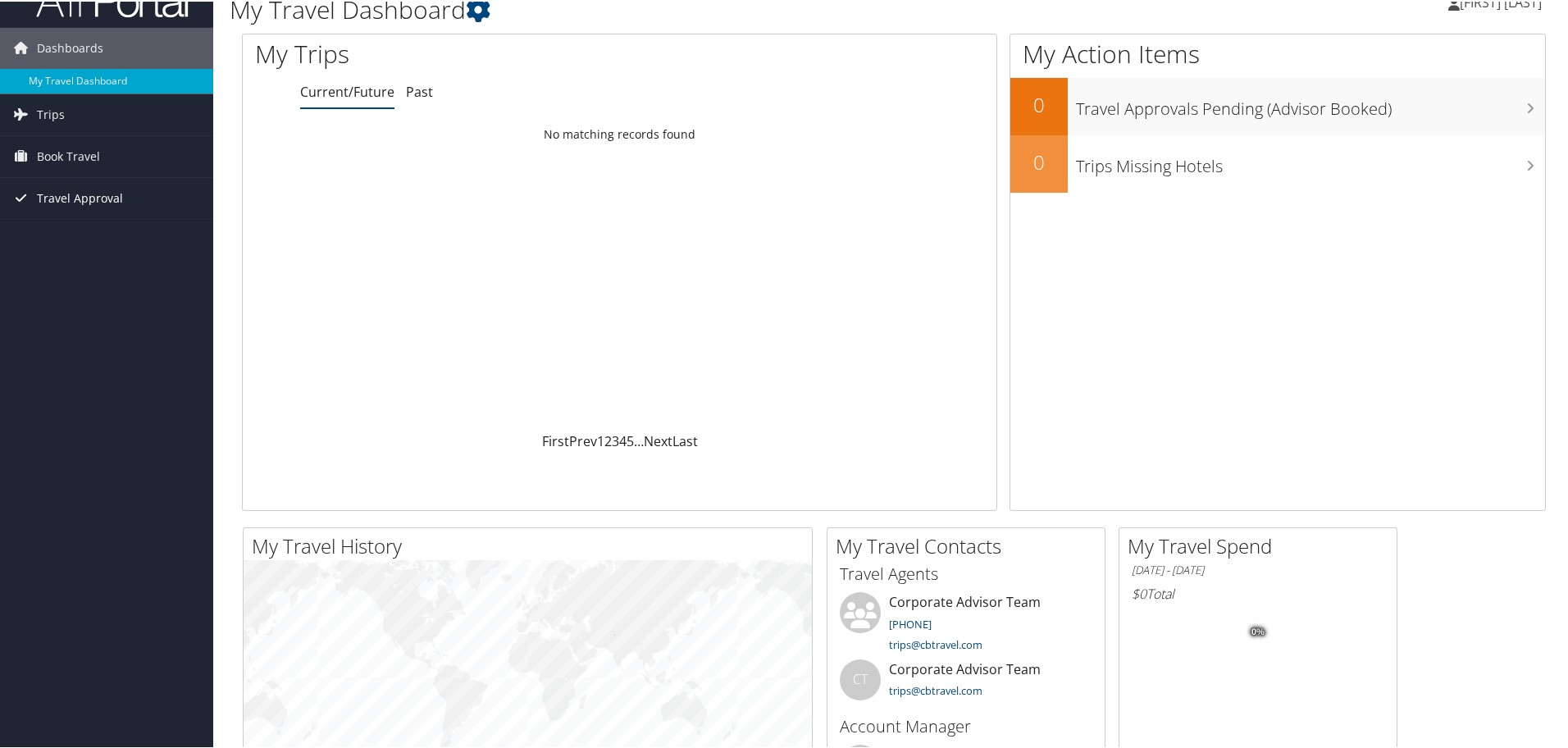 scroll, scrollTop: 0, scrollLeft: 0, axis: both 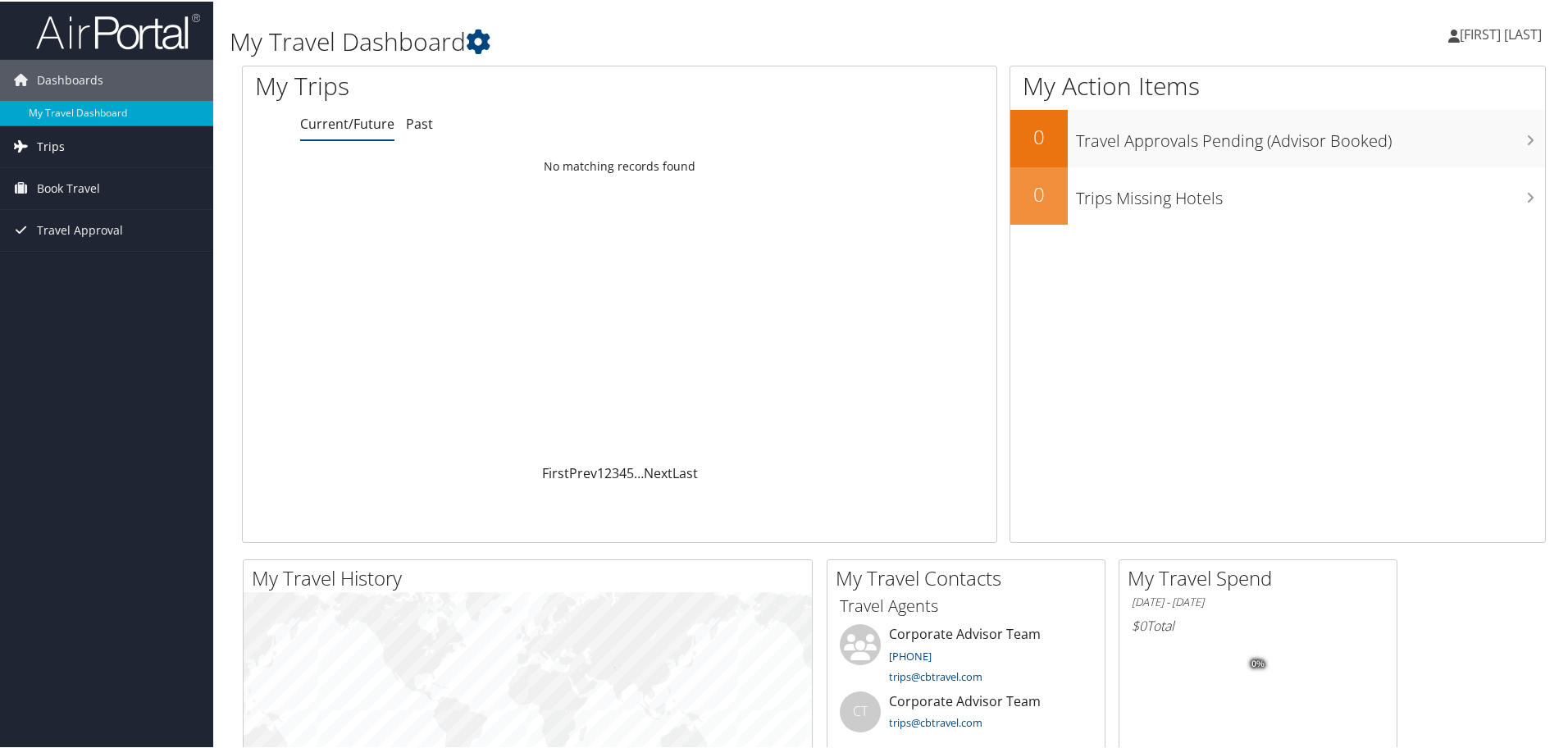 click on "Trips" at bounding box center (51, 145) 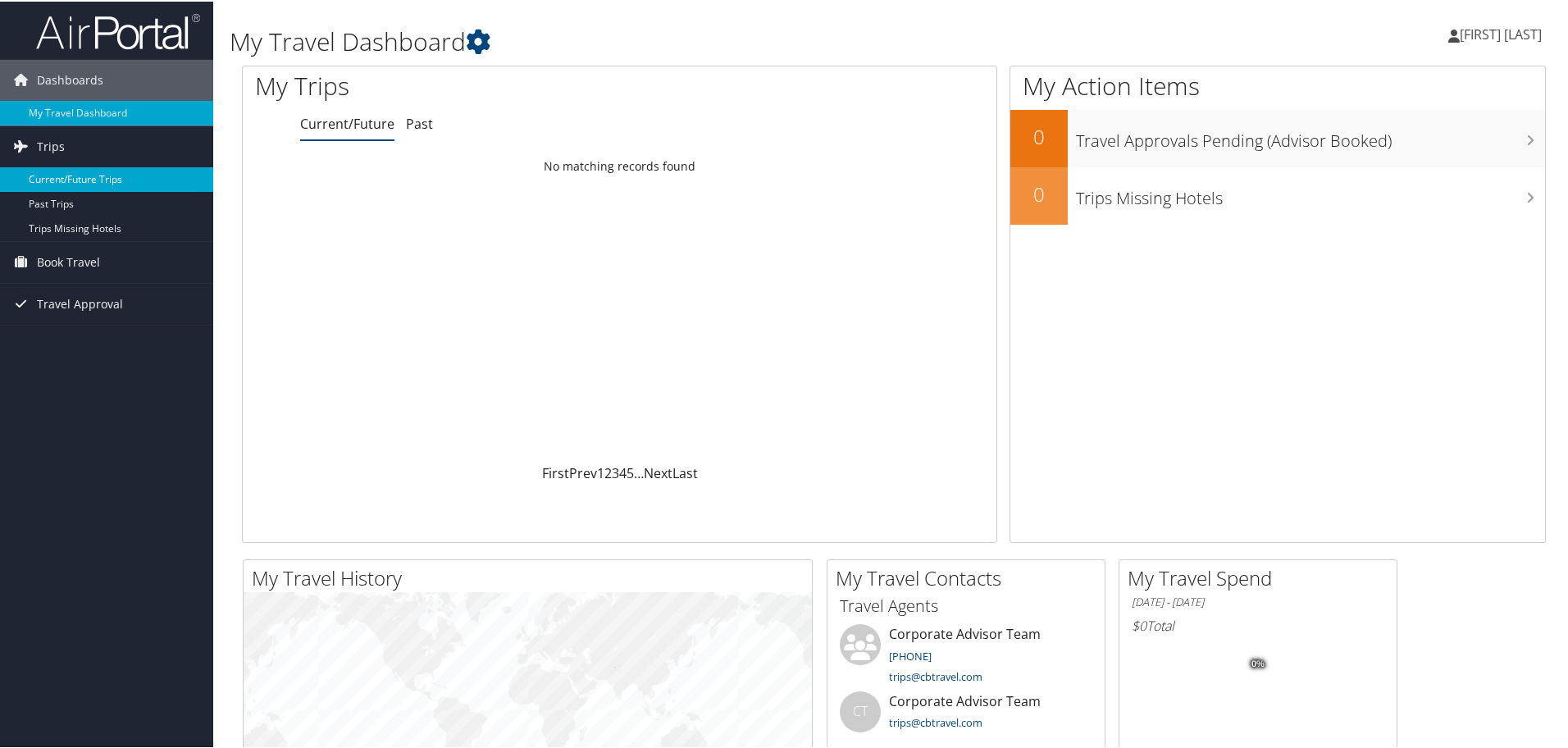 click on "Current/Future Trips" at bounding box center (107, 178) 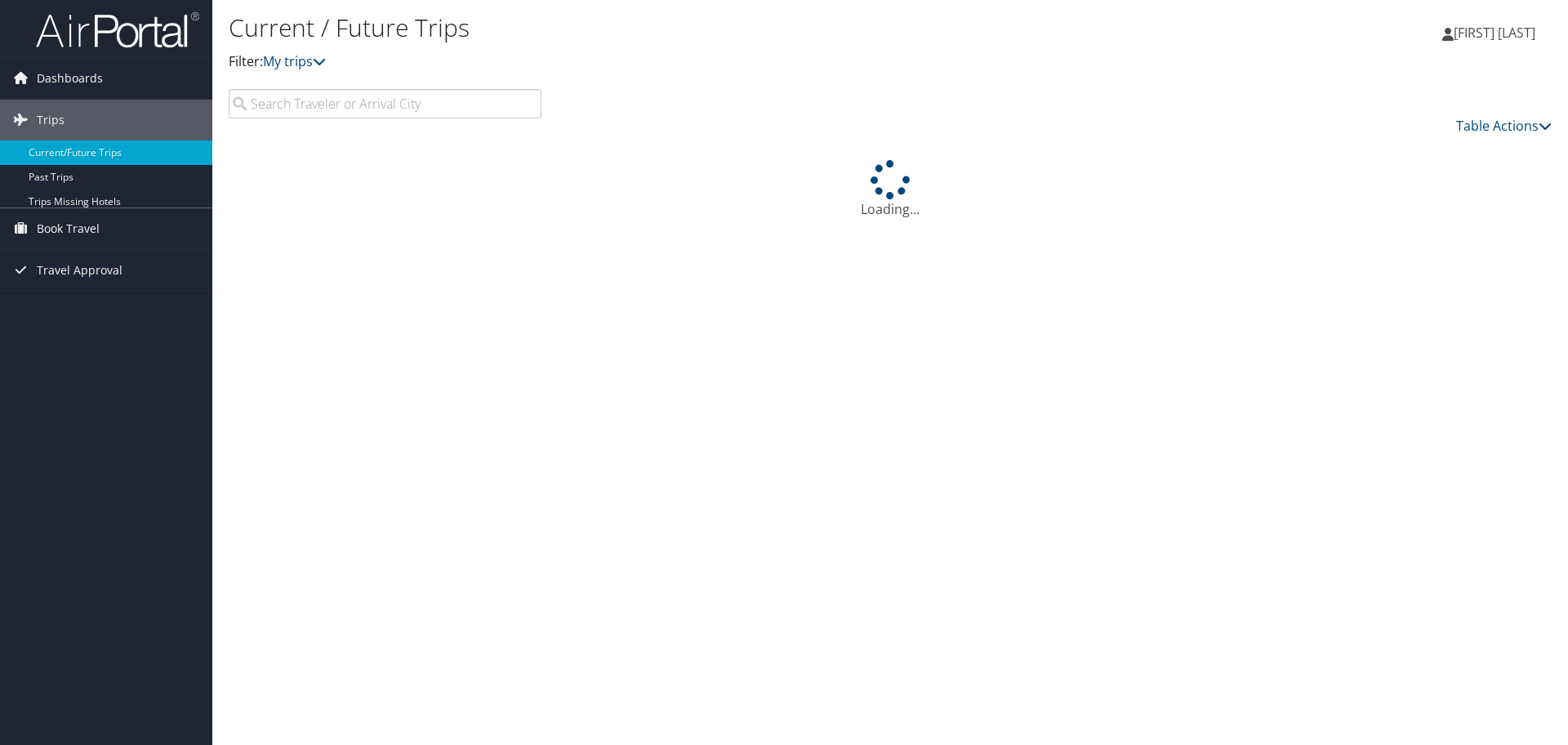 scroll, scrollTop: 0, scrollLeft: 0, axis: both 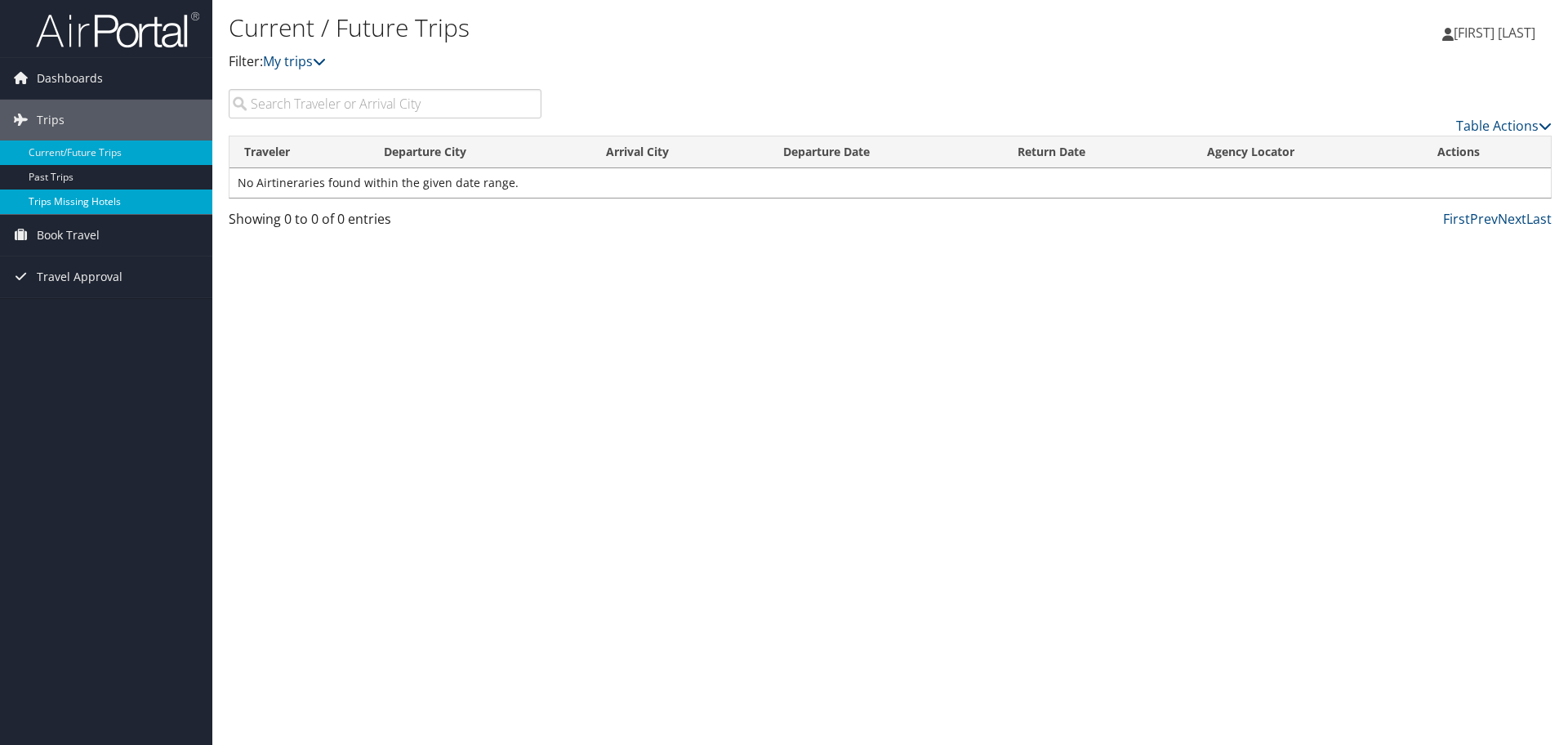 click on "Trips Missing Hotels" at bounding box center [106, 202] 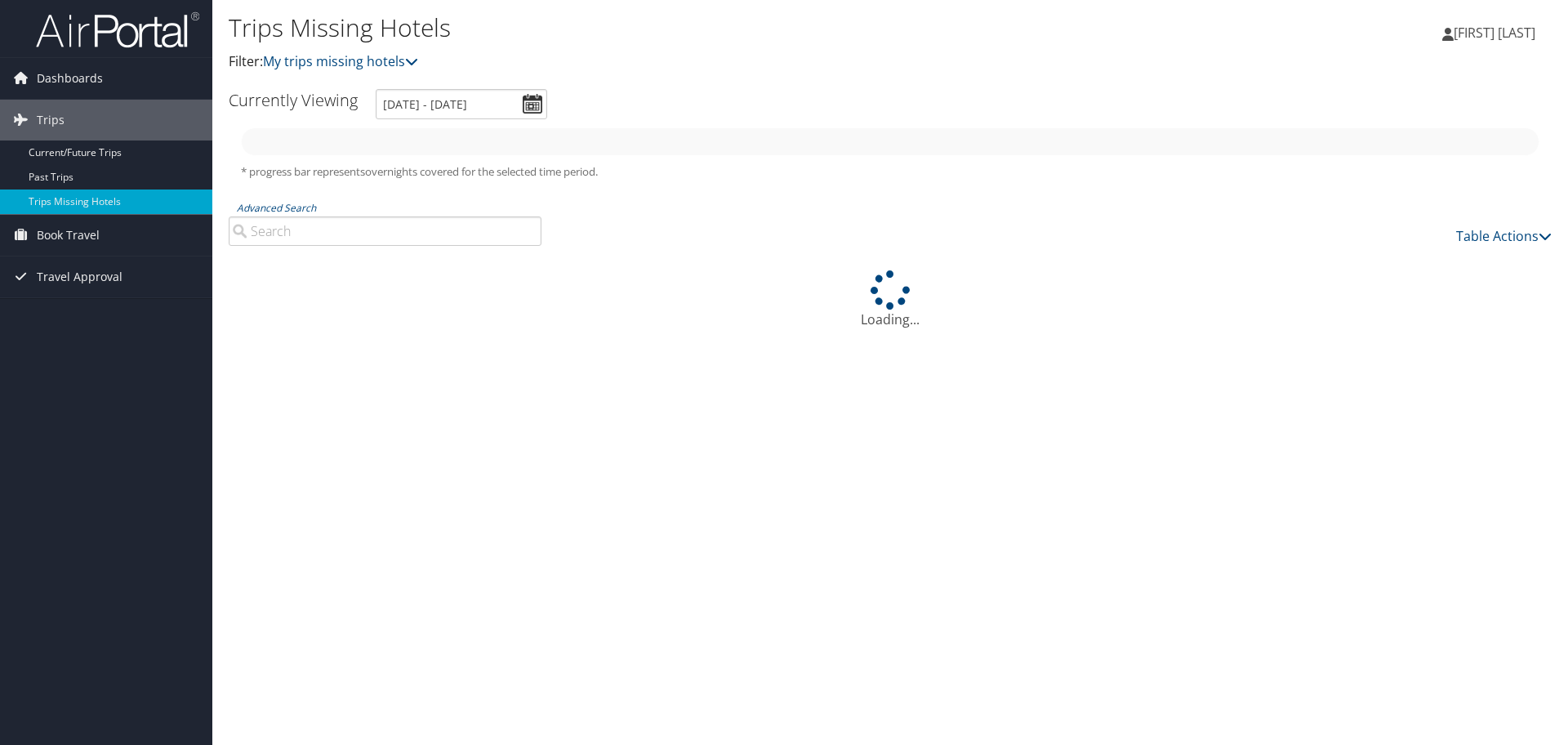 scroll, scrollTop: 0, scrollLeft: 0, axis: both 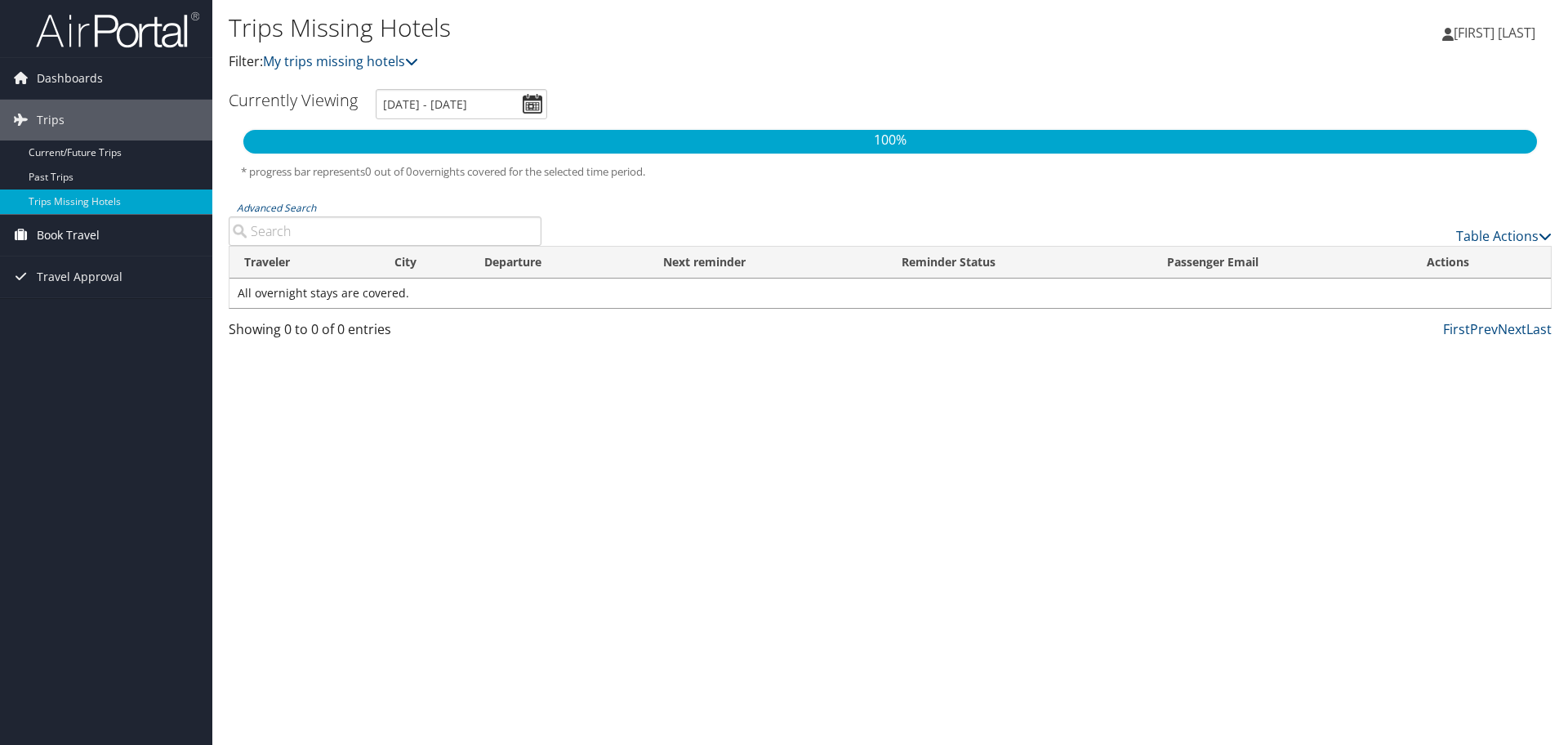 click on "Book Travel" at bounding box center (68, 235) 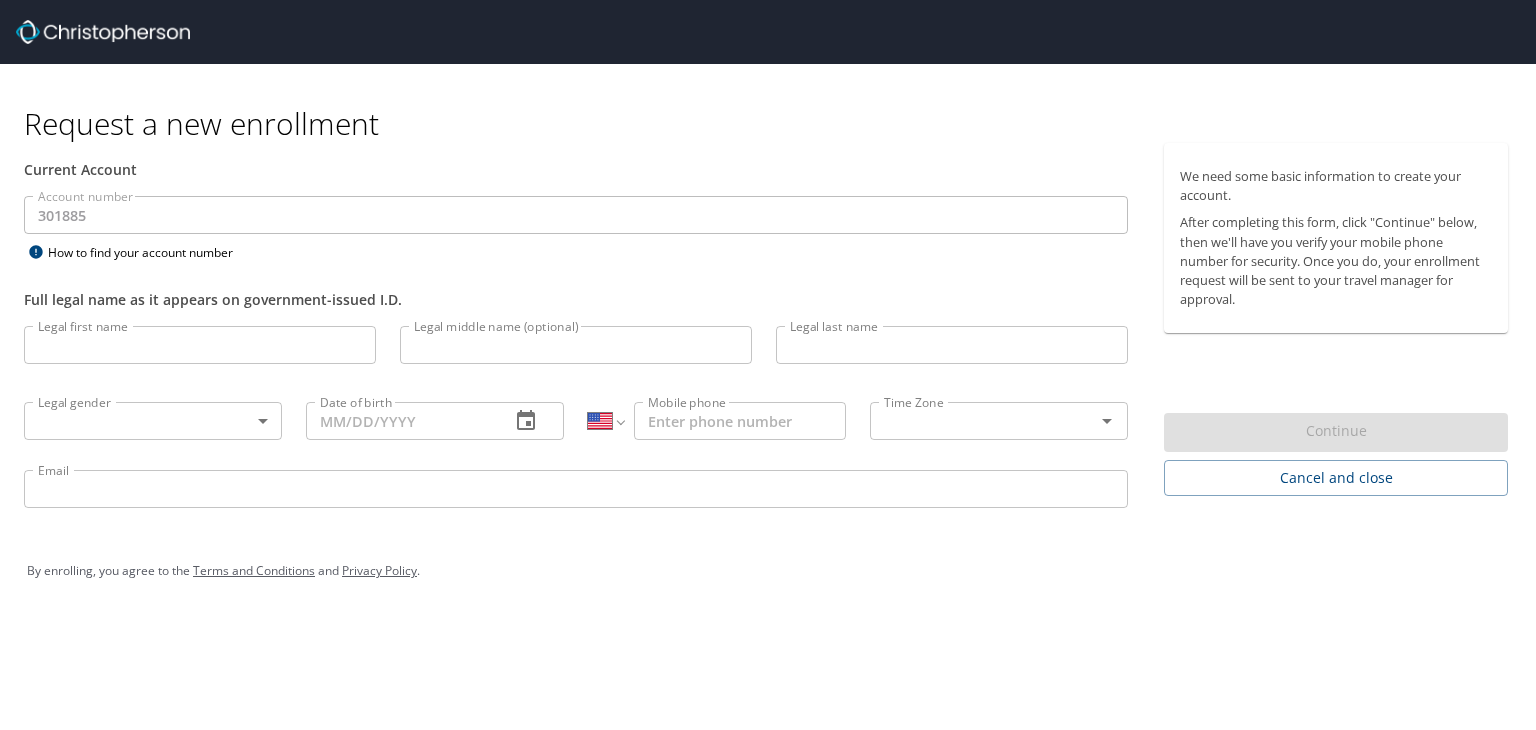select on "US" 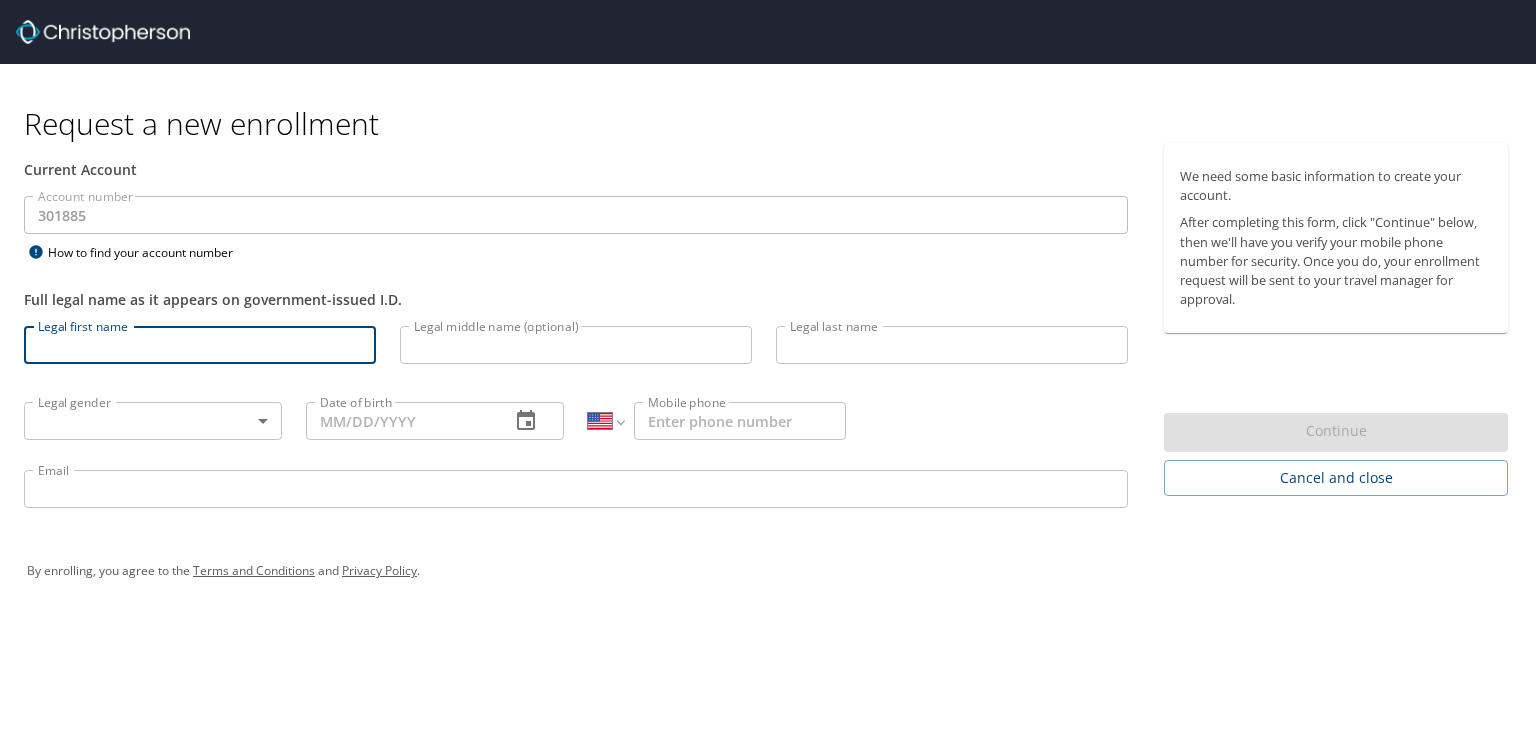 click on "Legal first name" at bounding box center [200, 345] 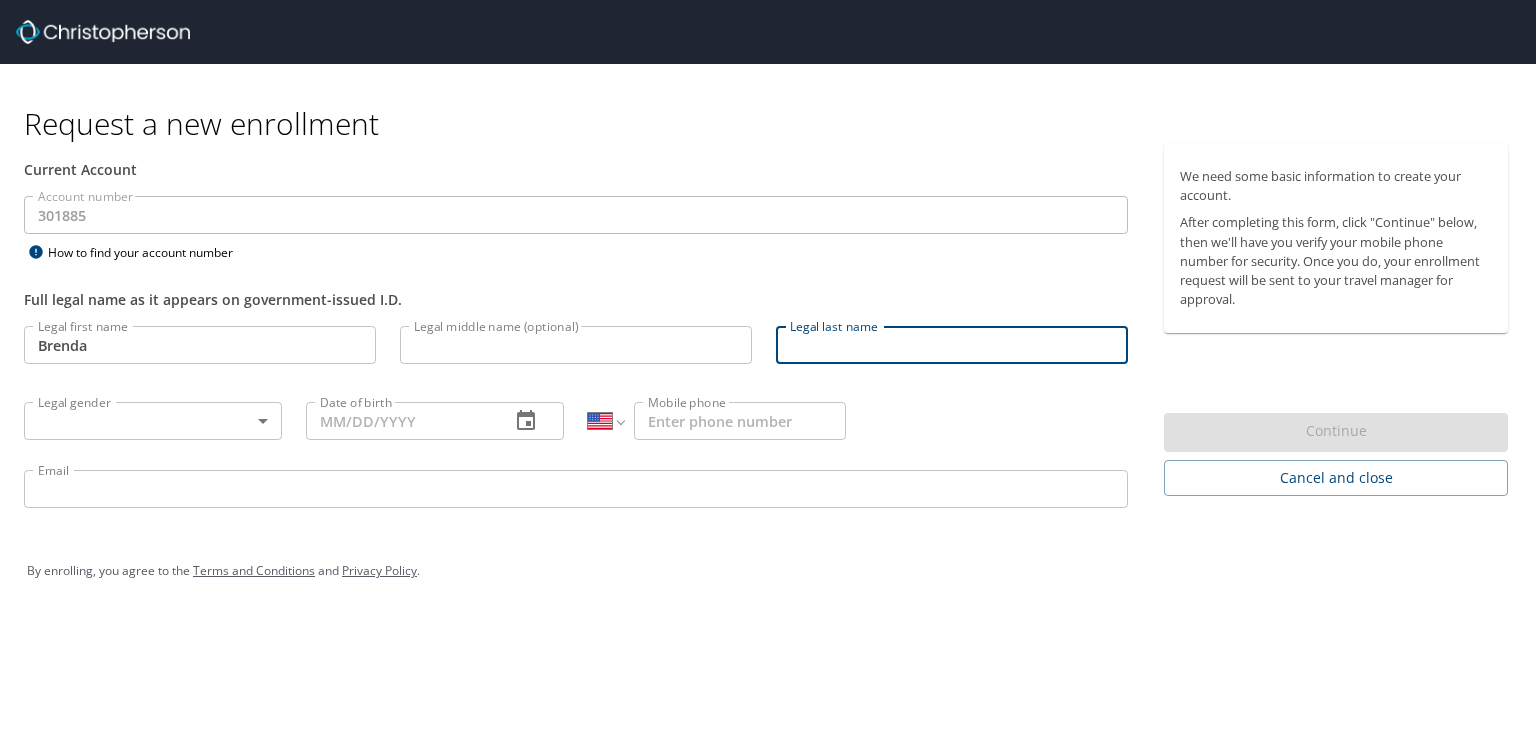 click on "Legal last name" at bounding box center (952, 345) 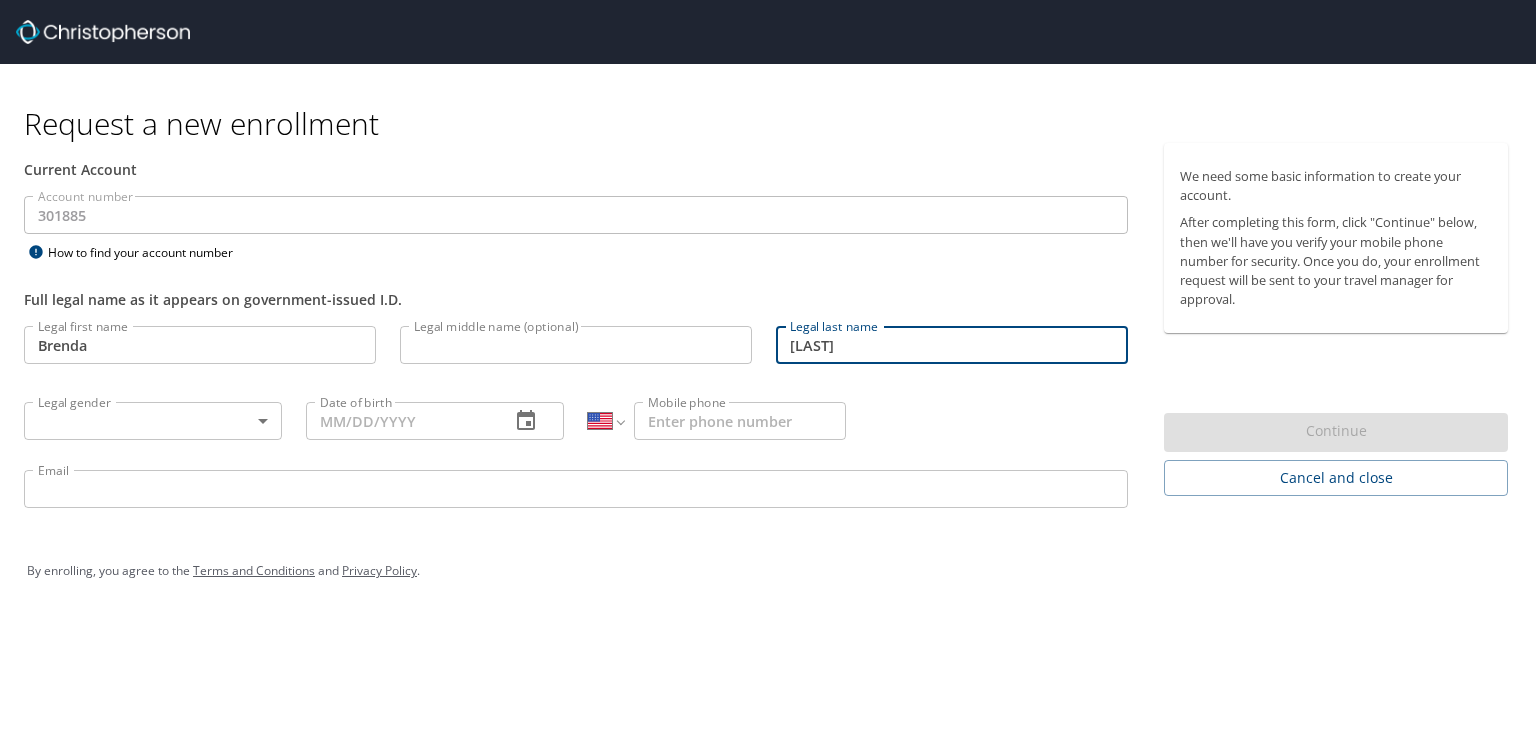 click on "Request a new enrollment Current Account Account number 301885 Account number  How to find your account number Full legal name as it appears on government-issued I.D. Legal first name [FIRST] Legal first name Legal middle name (optional) Legal middle name (optional) Legal last name [LAST] Legal last name Legal gender ​ Legal gender Date of birth [DATE] Date of birth International Afghanistan Åland Islands Albania Algeria American Samoa Andorra Angola Anguilla Antigua and Barbuda Argentina Armenia Aruba Ascension Island Australia Austria Azerbaijan Bahamas Bahrain Bangladesh Barbados Belarus Belgium Belize Benin Bermuda Bhutan Bolivia Bonaire, Sint Eustatius and Saba Bosnia and Herzegovina Botswana Brazil British Indian Ocean Territory Brunei Darussalam Bulgaria Burkina Faso Burma Burundi Cambodia Cameroon Canada Cape Verde Cayman Islands Central African Republic Chad Chile China Christmas Island Cocos (Keeling) Islands Colombia Comoros Congo Congo, Democratic Republic of the Cook Islands Costa Rica" at bounding box center (768, 365) 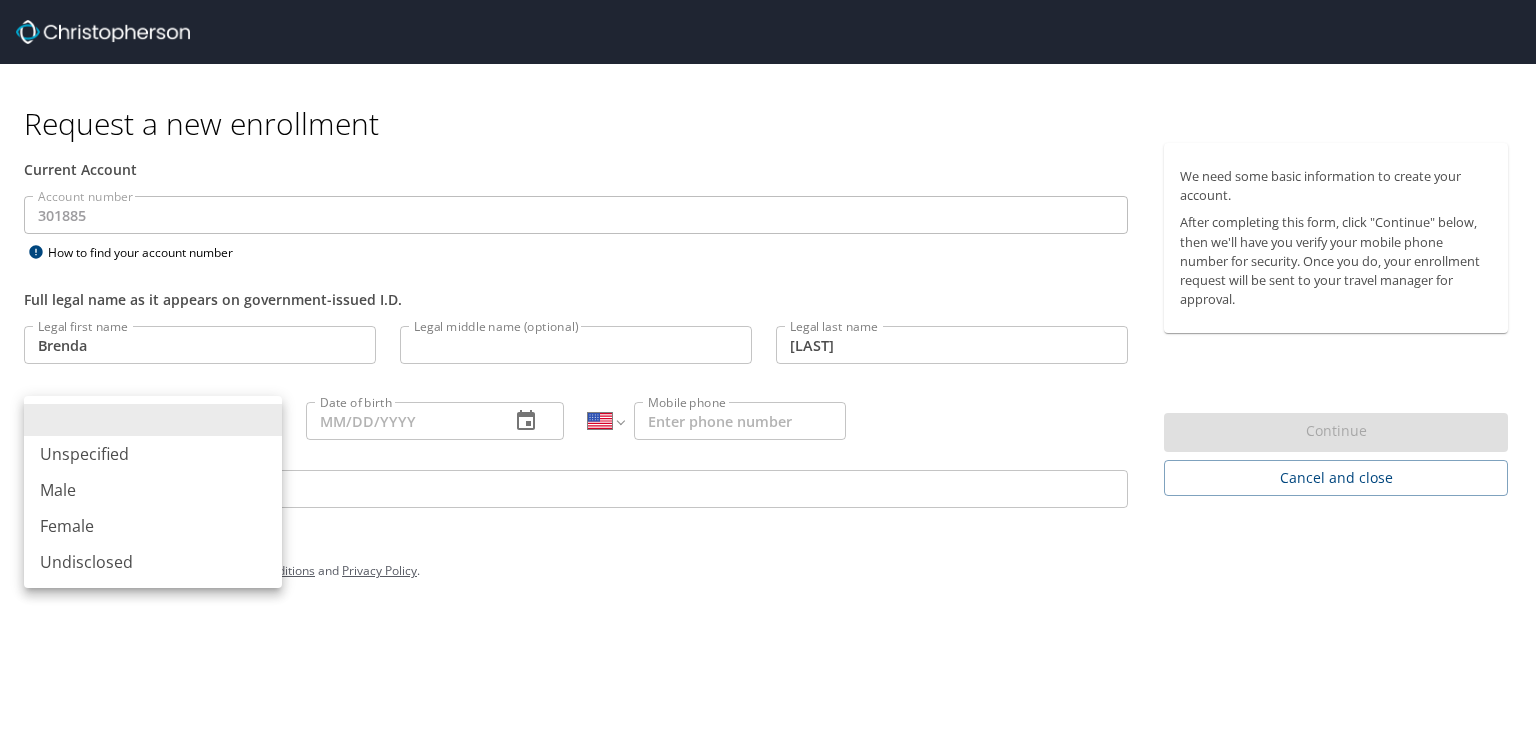 click on "Female" at bounding box center (153, 526) 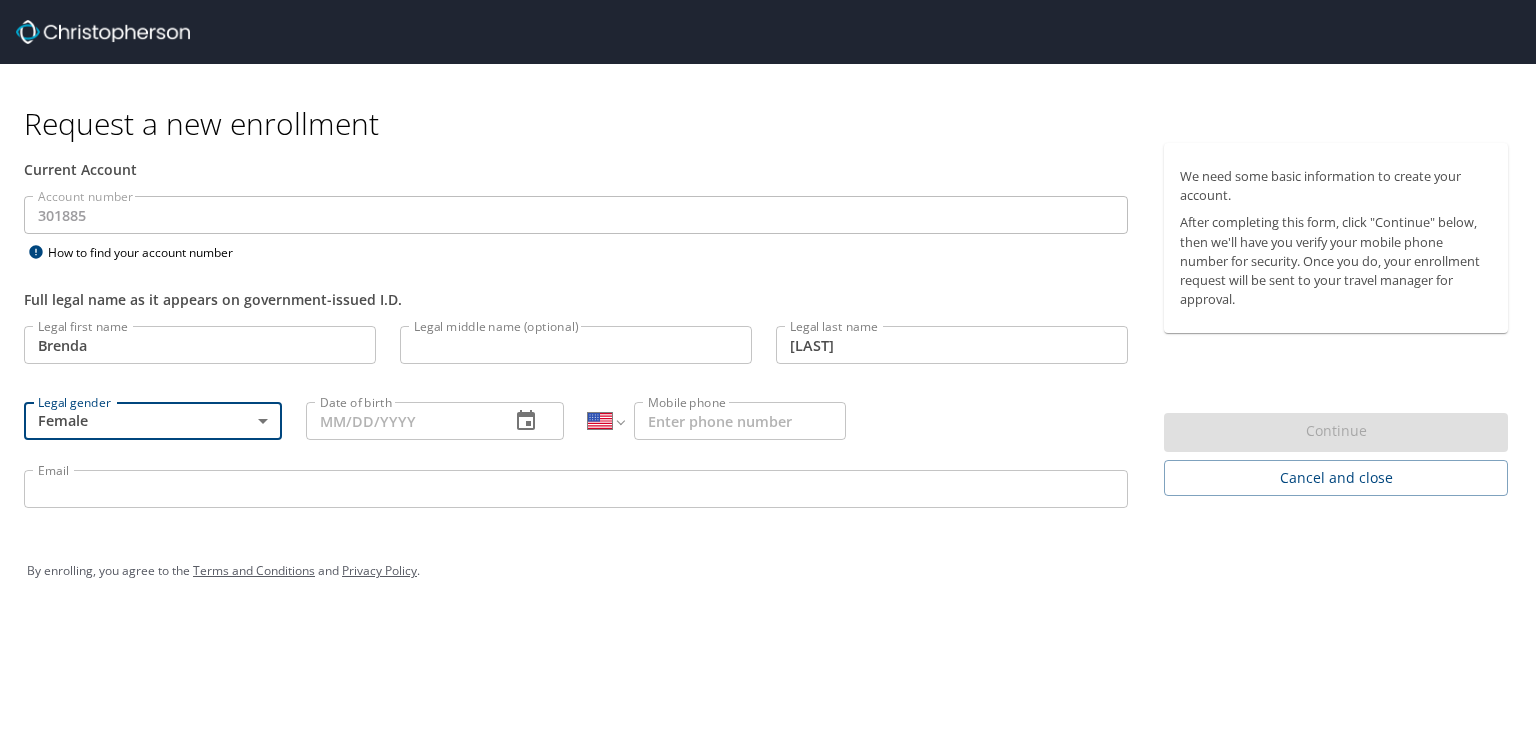 click on "Date of birth Date of birth" at bounding box center [435, 420] 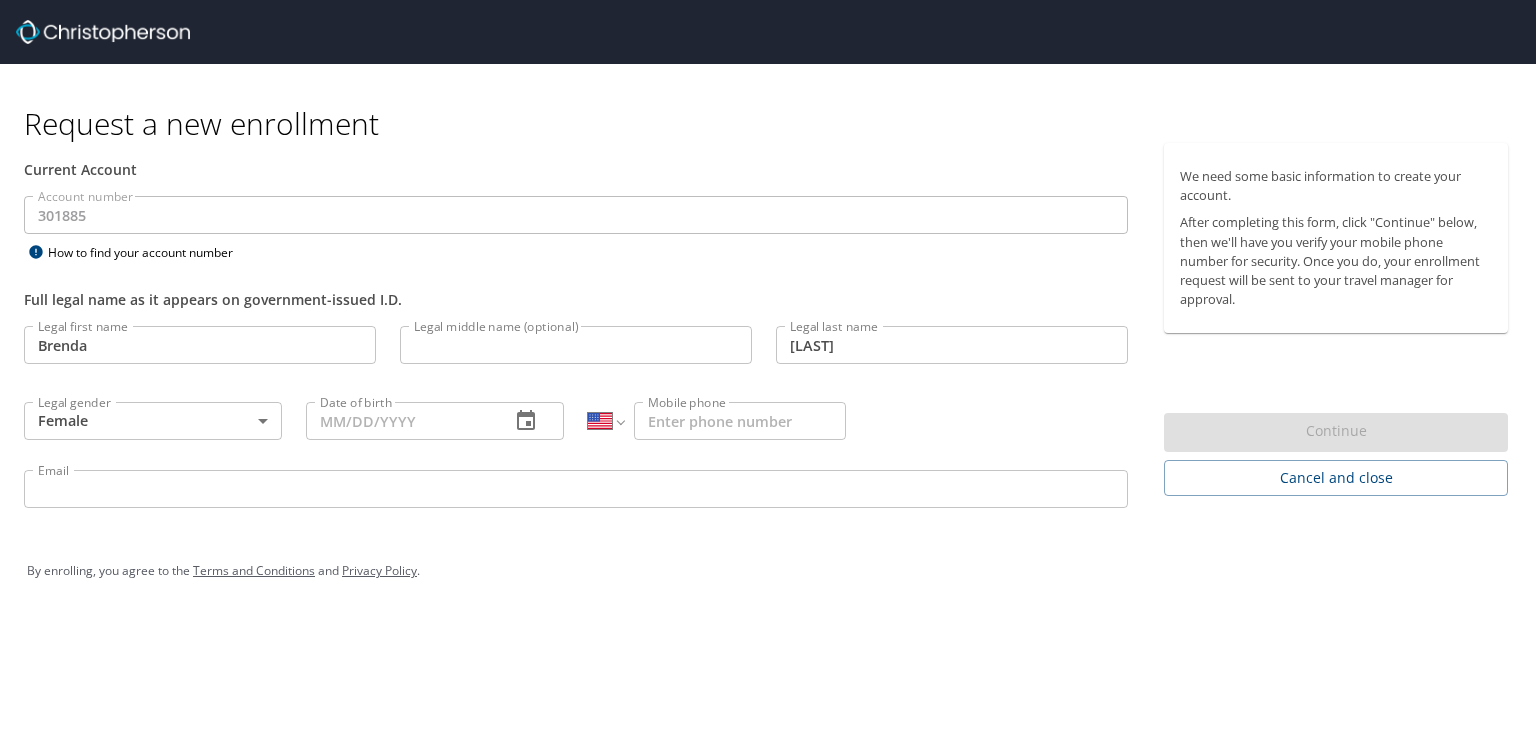 click on "Date of birth" at bounding box center (400, 421) 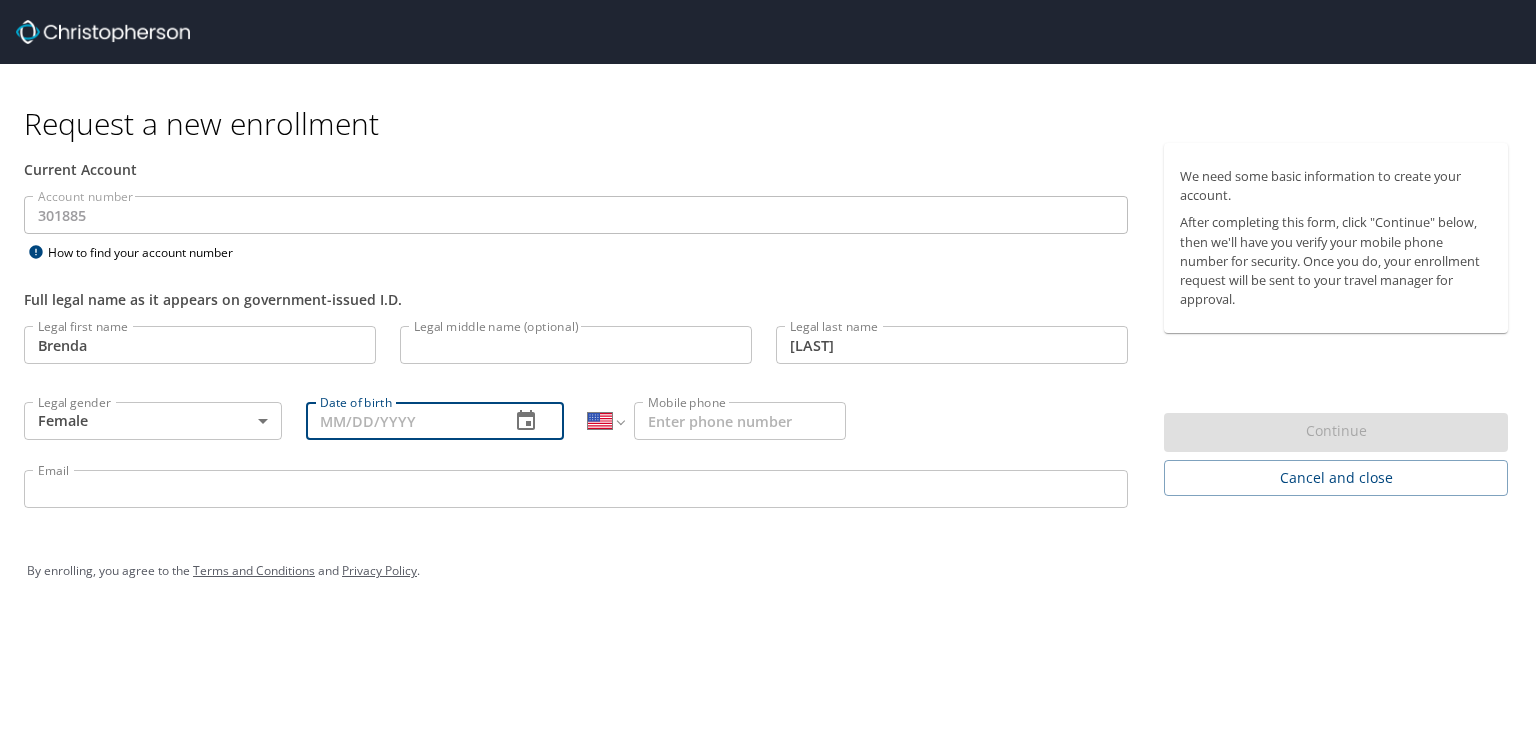 click 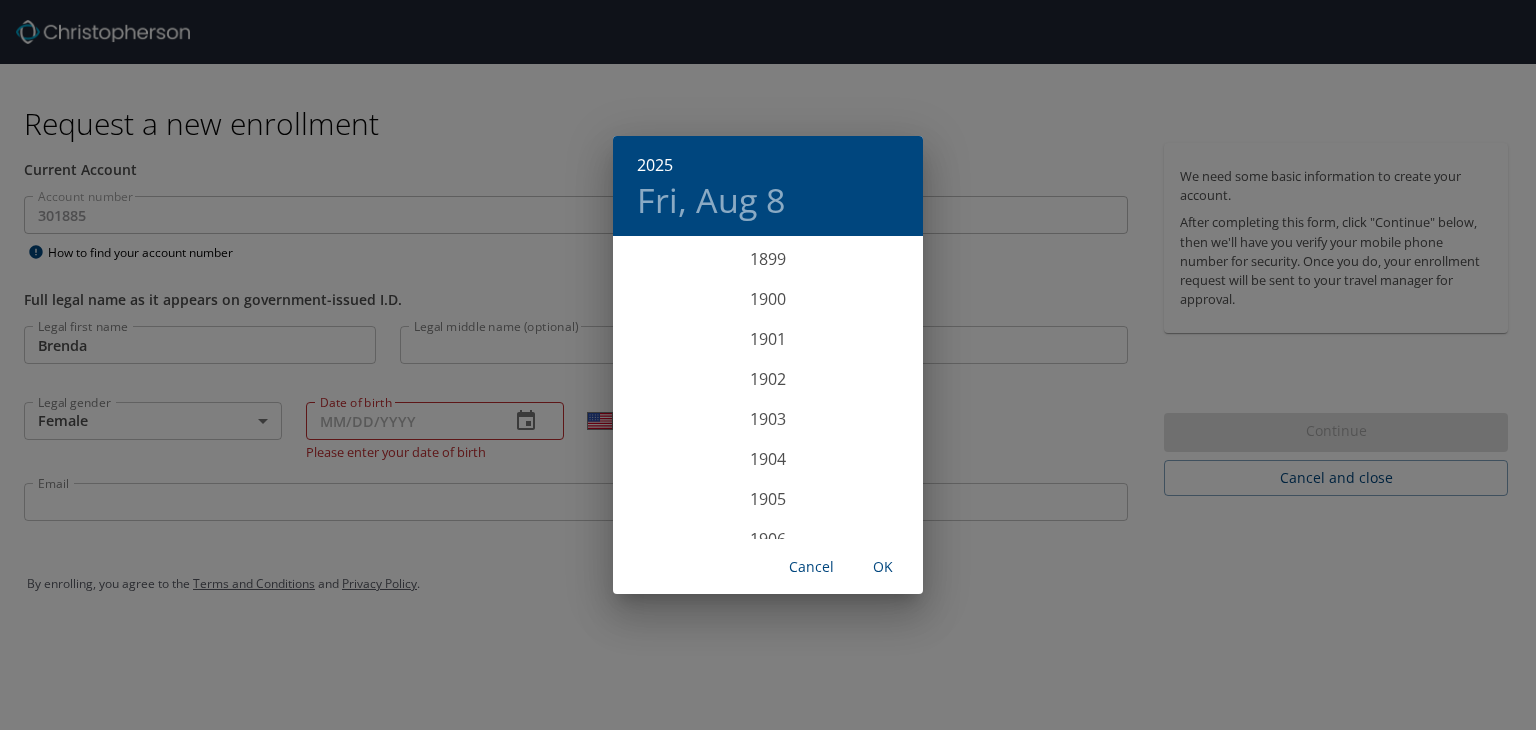 scroll, scrollTop: 4920, scrollLeft: 0, axis: vertical 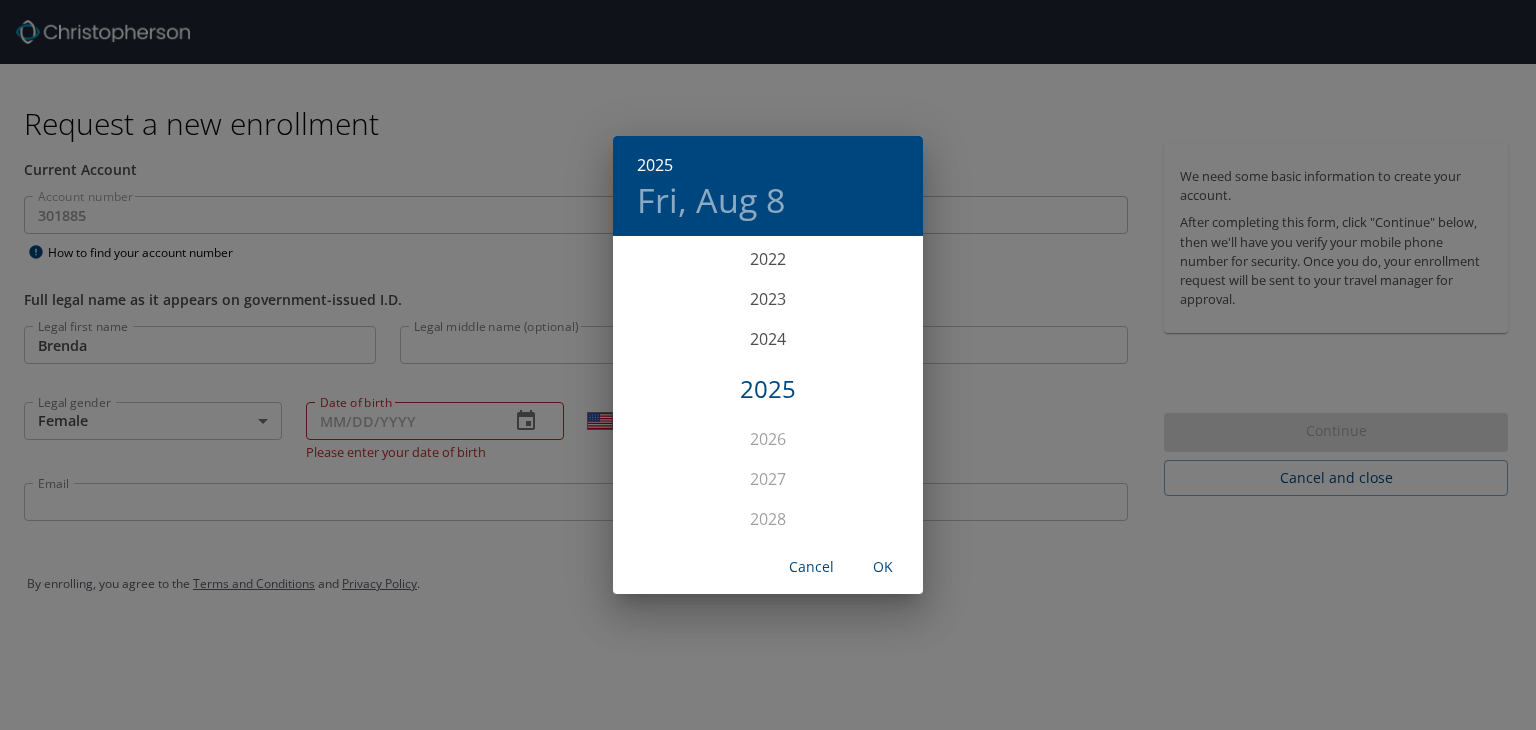 click on "2025 Fri, Aug 8 1899 1900 1901 1902 1903 1904 1905 1906 1907 1908 1909 1910 1911 1912 1913 1914 1915 1916 1917 1918 1919 1920 1921 1922 1923 1924 1925 1926 1927 1928 1929 1930 1931 1932 1933 1934 1935 1936 1937 1938 1939 1940 1941 1942 1943 1944 1945 1946 1947 1948 1949 1950 1951 1952 1953 1954 1955 1956 1957 1958 1959 1960 1961 1962 1963 1964 1965 1966 1967 1968 1969 1970 1971 1972 1973 1974 1975 1976 1977 1978 1979 1980 1981 1982 1983 1984 1985 1986 1987 1988 1989 1990 1991 1992 1993 1994 1995 1996 1997 1998 1999 2000 2001 2002 2003 2004 2005 2006 2007 2008 2009 2010 2011 2012 2013 2014 2015 2016 2017 2018 2019 2020 2021 2022 2023 2024 2025 2026 2027 2028 2029 2030 2031 2032 2033 2034 2035 2036 2037 2038 2039 2040 2041 2042 2043 2044 2045 2046 2047 2048 2049 2050 2051 2052 2053 2054 2055 2056 2057 2058 2059 2060 2061 2062 2063 2064 2065 2066 2067 2068 2069 2070 2071 2072 2073 2074 2075 2076 2077 2078 2079 2080 2081 2082 2083 2084 2085 2086 2087 2088 2089 2090 2091 2092 2093 2094 2095 2096 2097 2098 2099 OK" at bounding box center (768, 365) 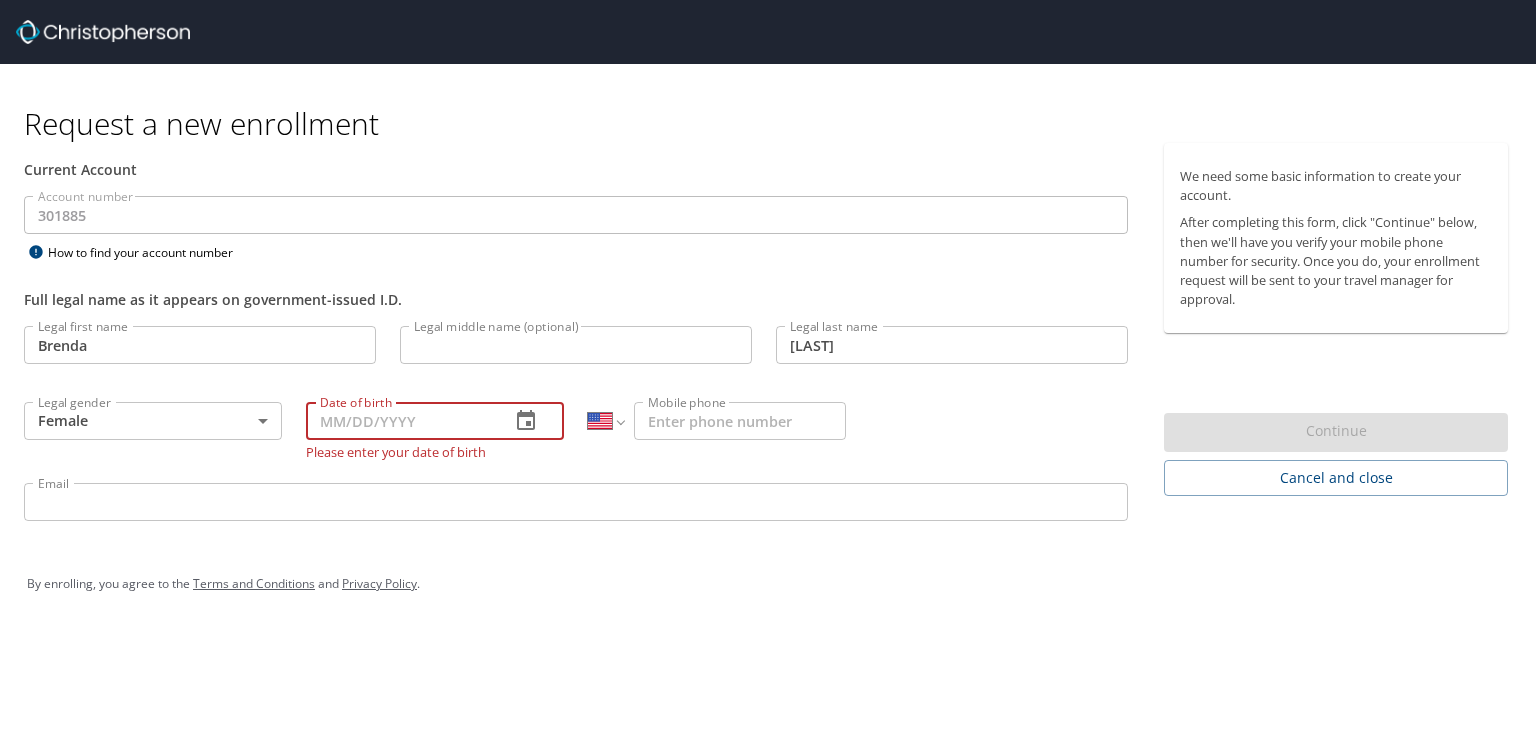 click on "Date of birth" at bounding box center [400, 421] 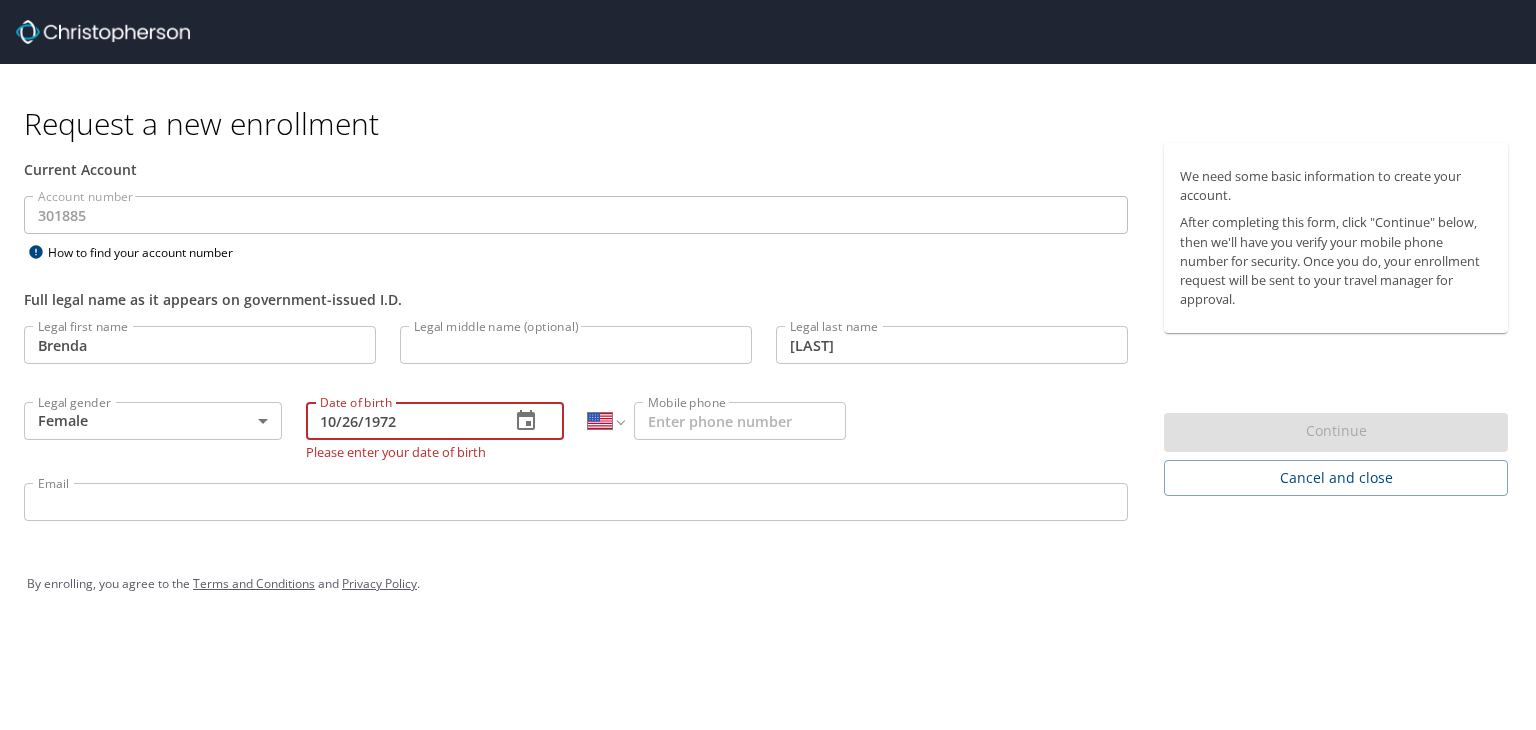 type on "10/26/1972" 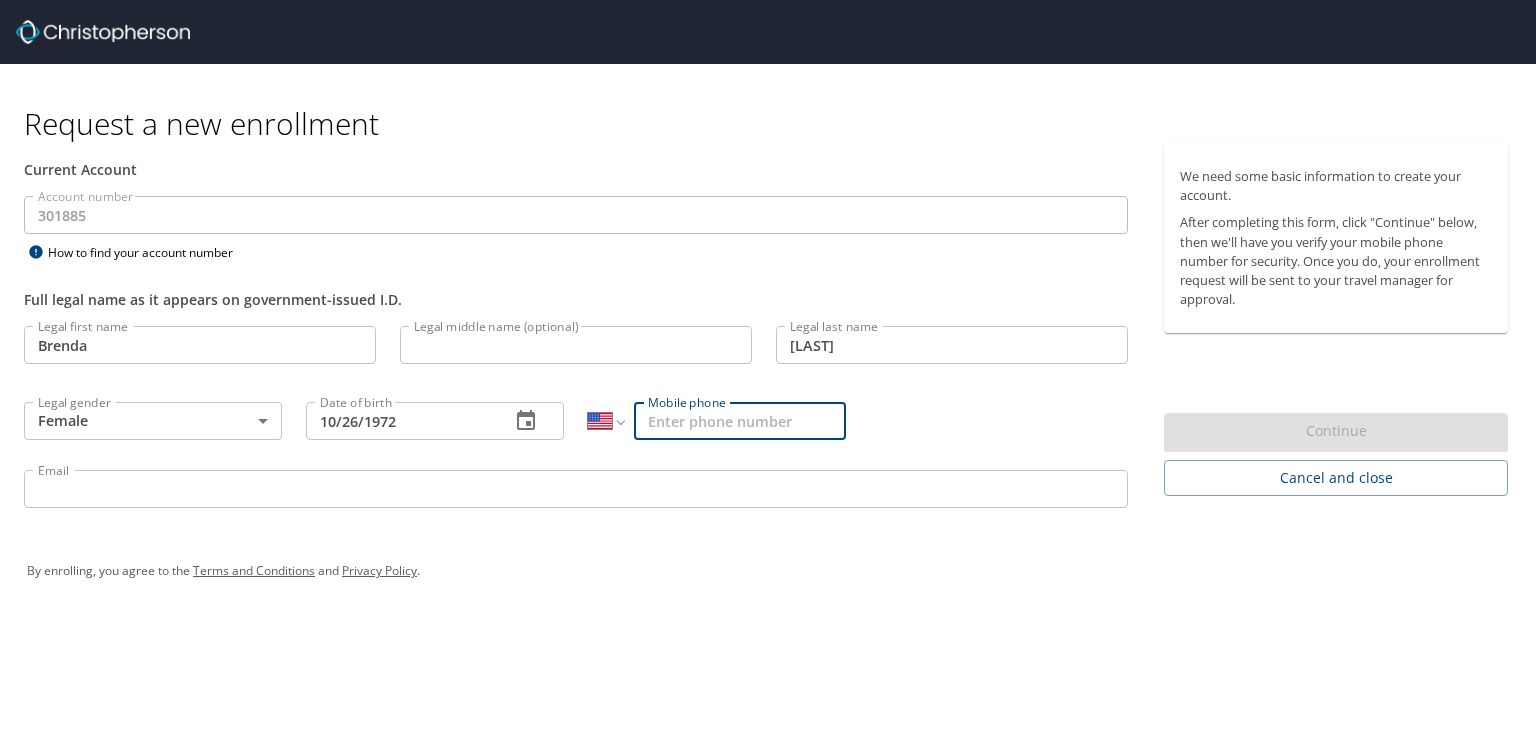 type on "(404) 429-4774" 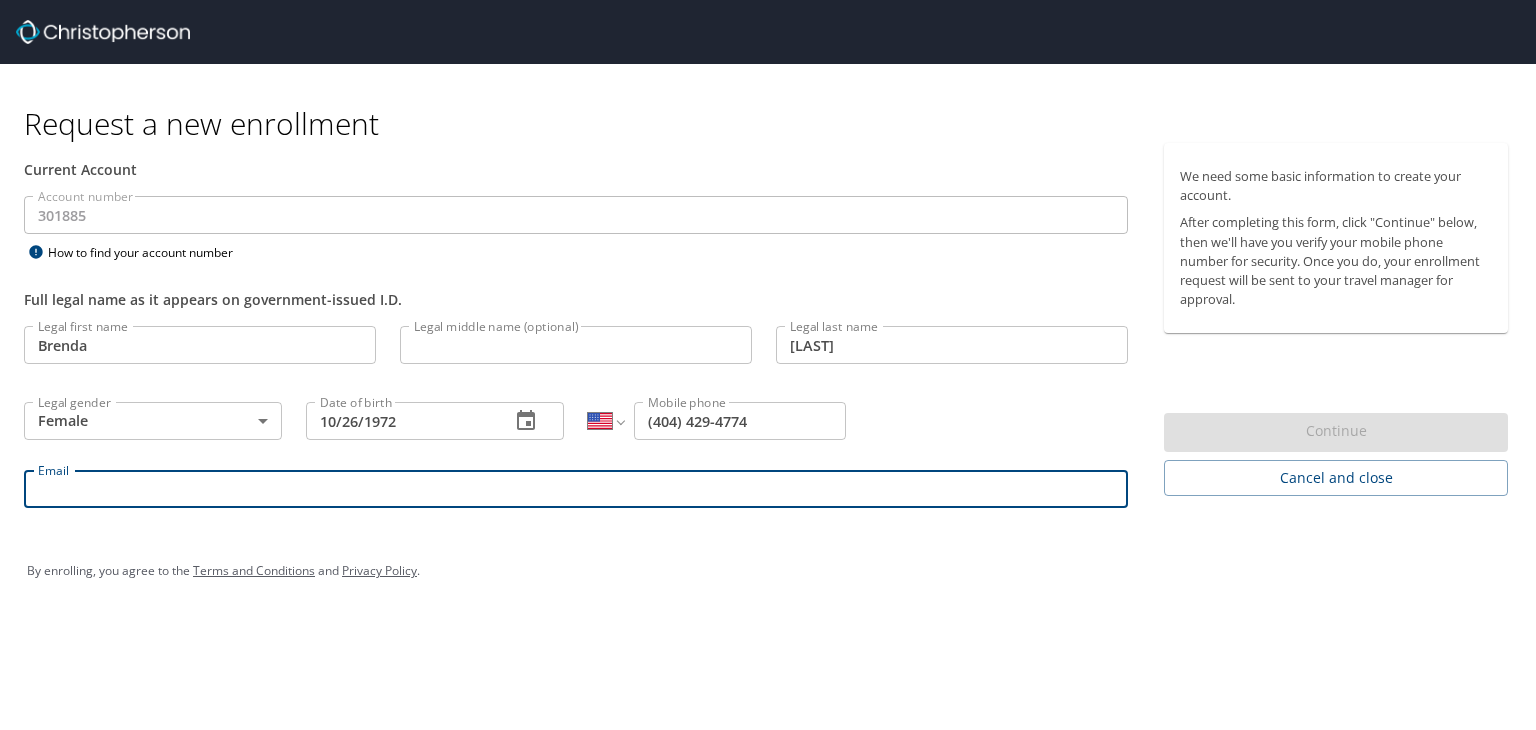 click on "Email" at bounding box center (576, 489) 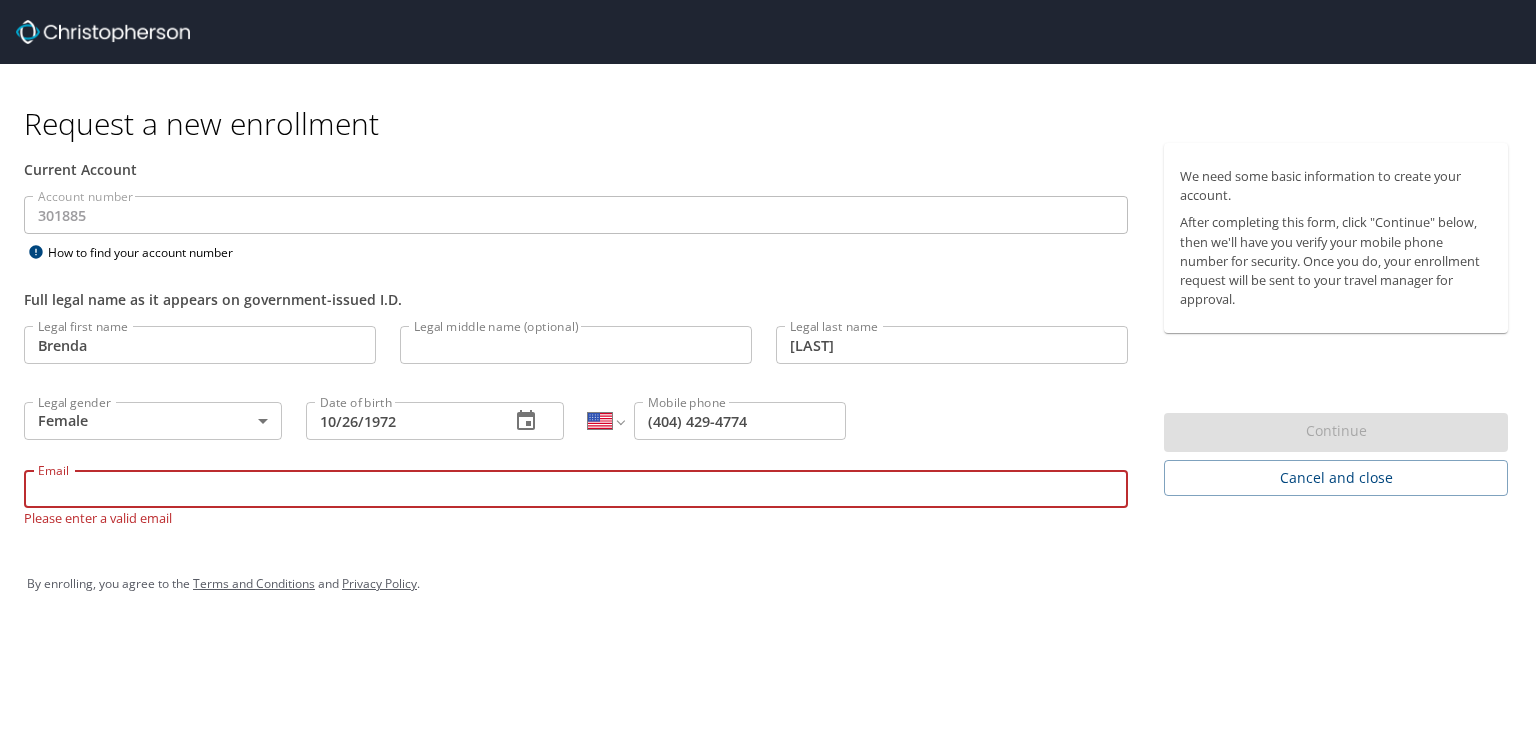 type on "brenda.hasseltine@shipmonk.com" 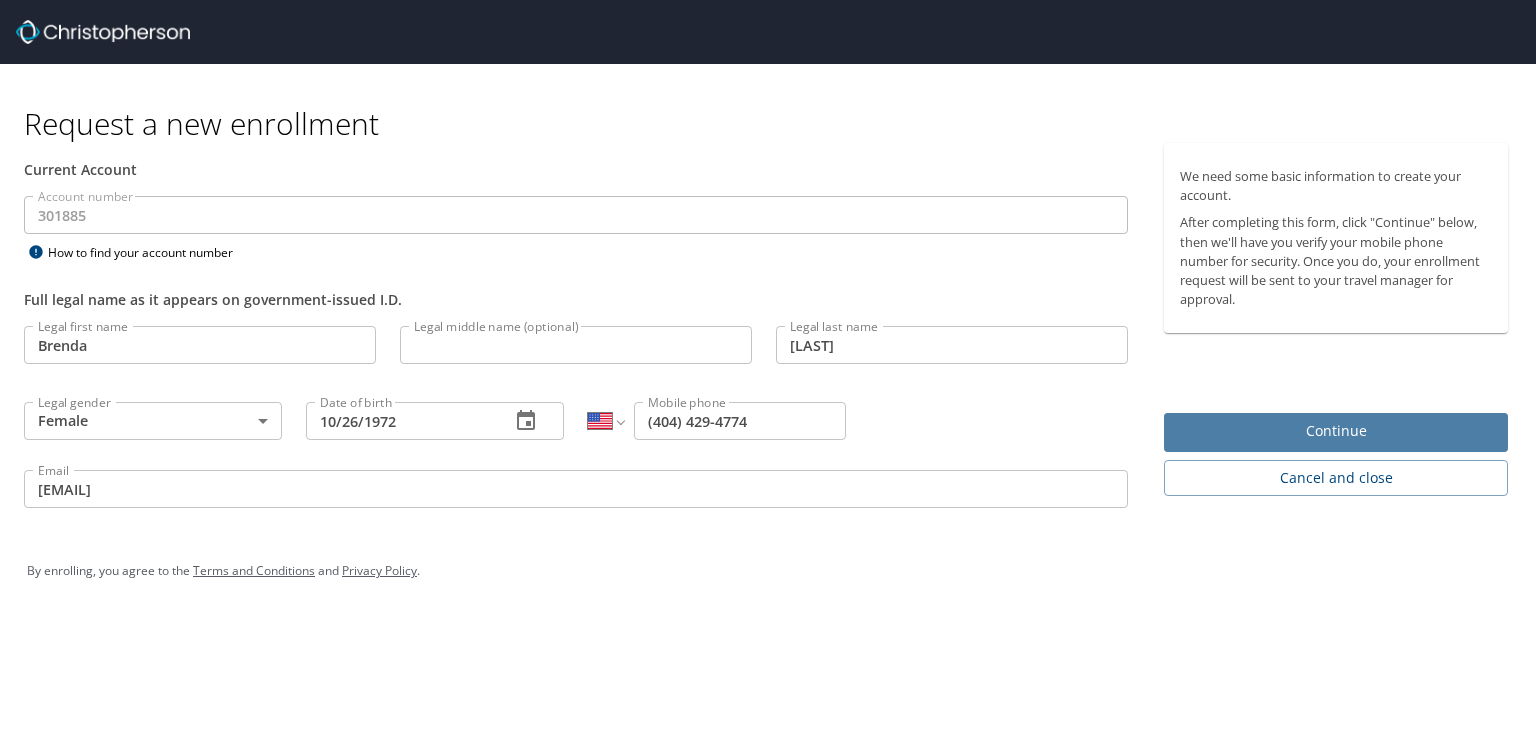 click on "Continue" at bounding box center [1336, 431] 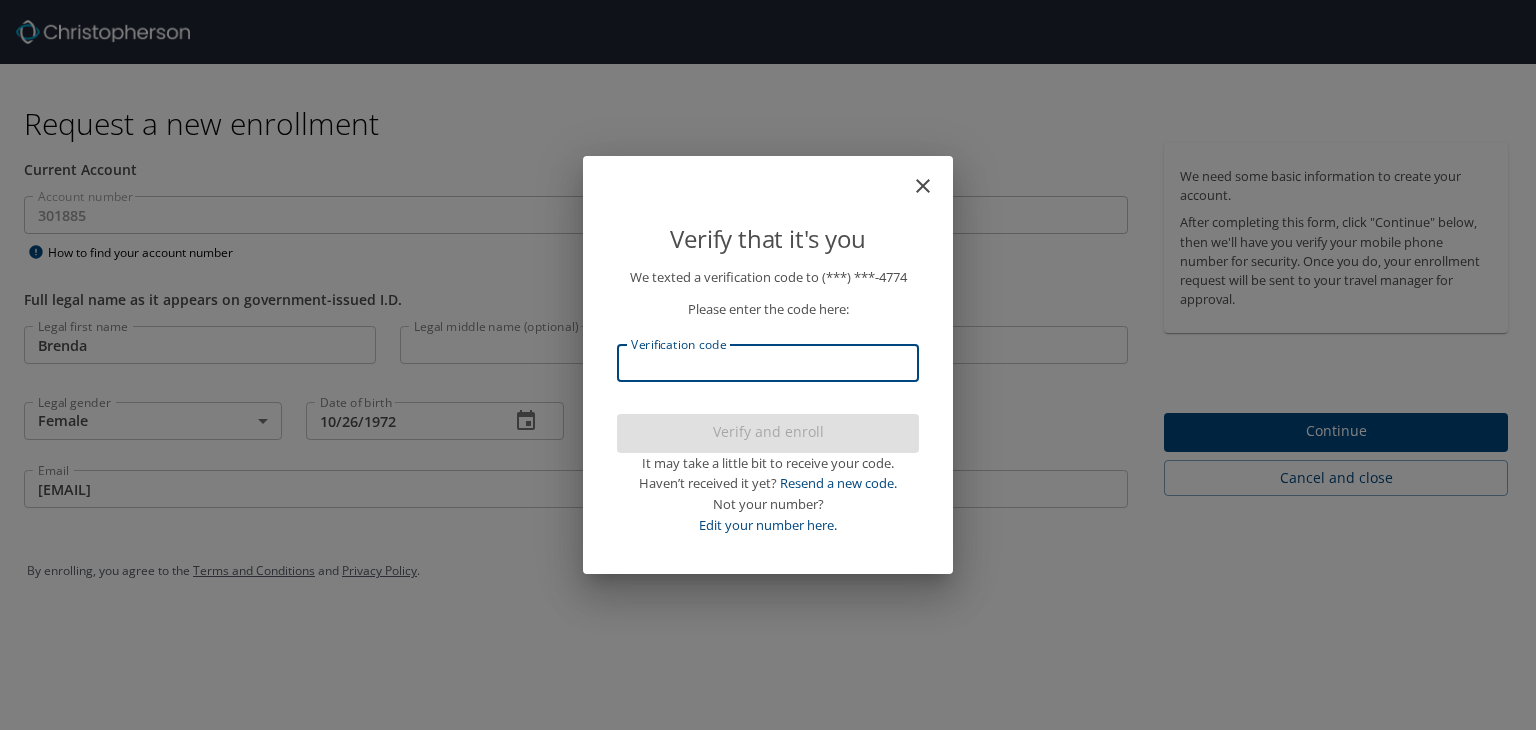 click on "Verification code" at bounding box center (768, 363) 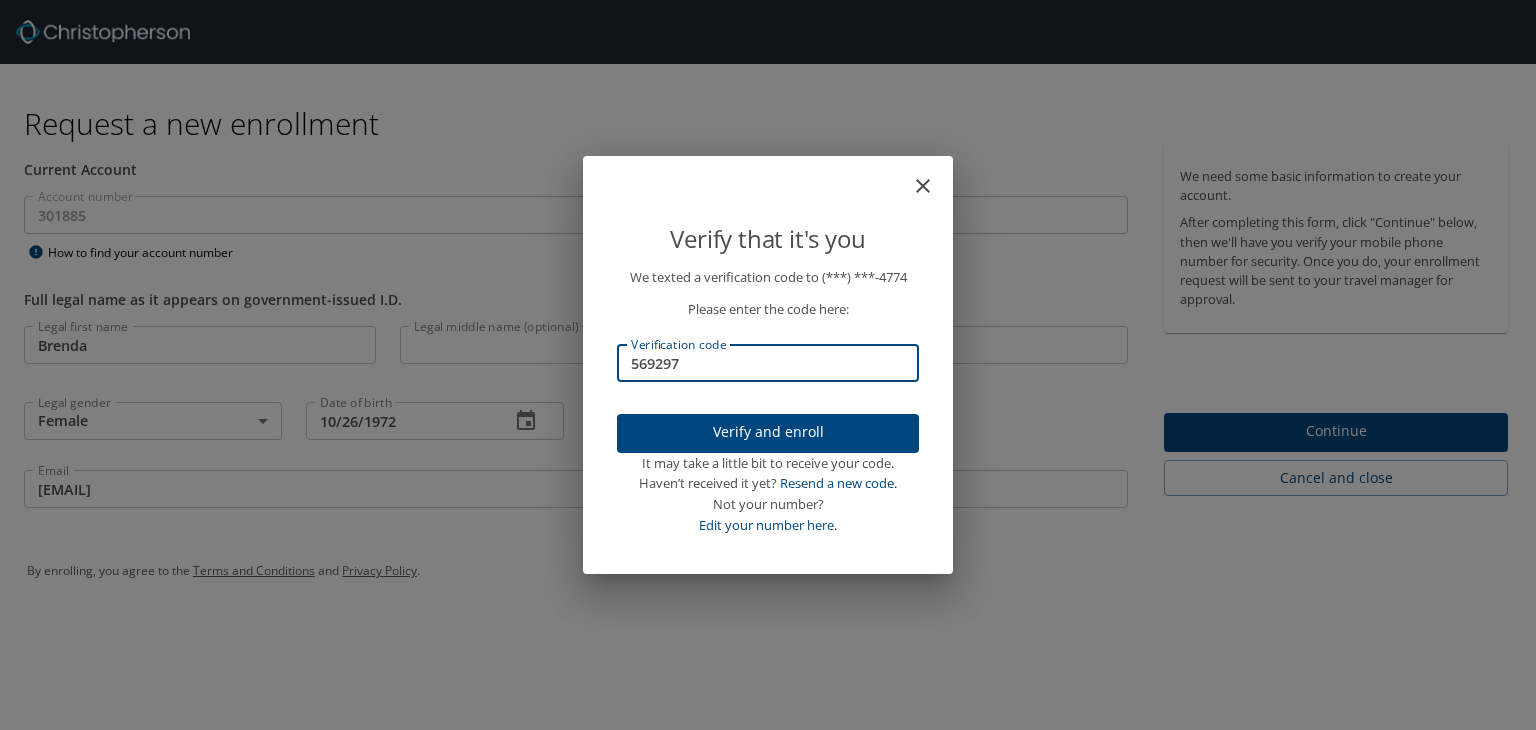 type on "569297" 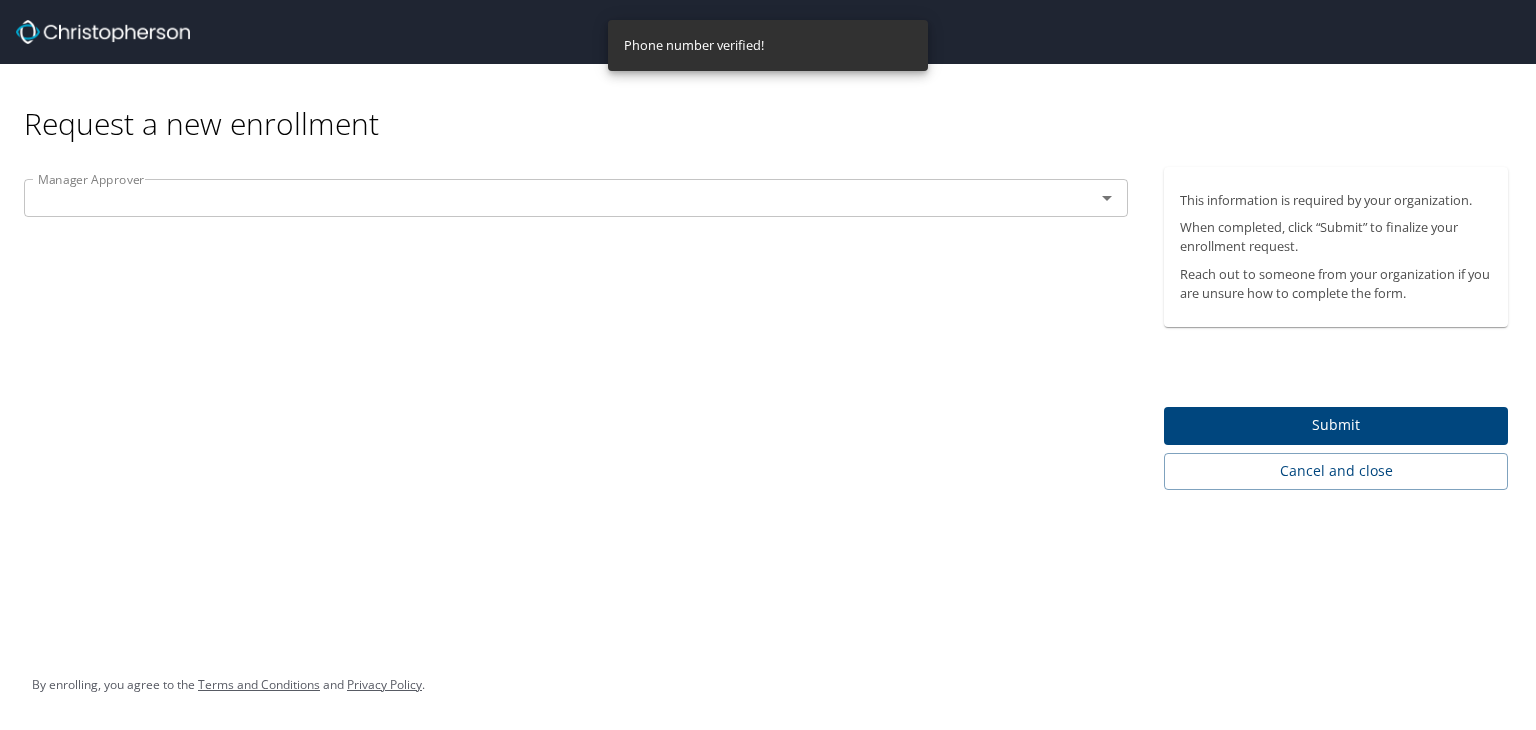 click at bounding box center [546, 198] 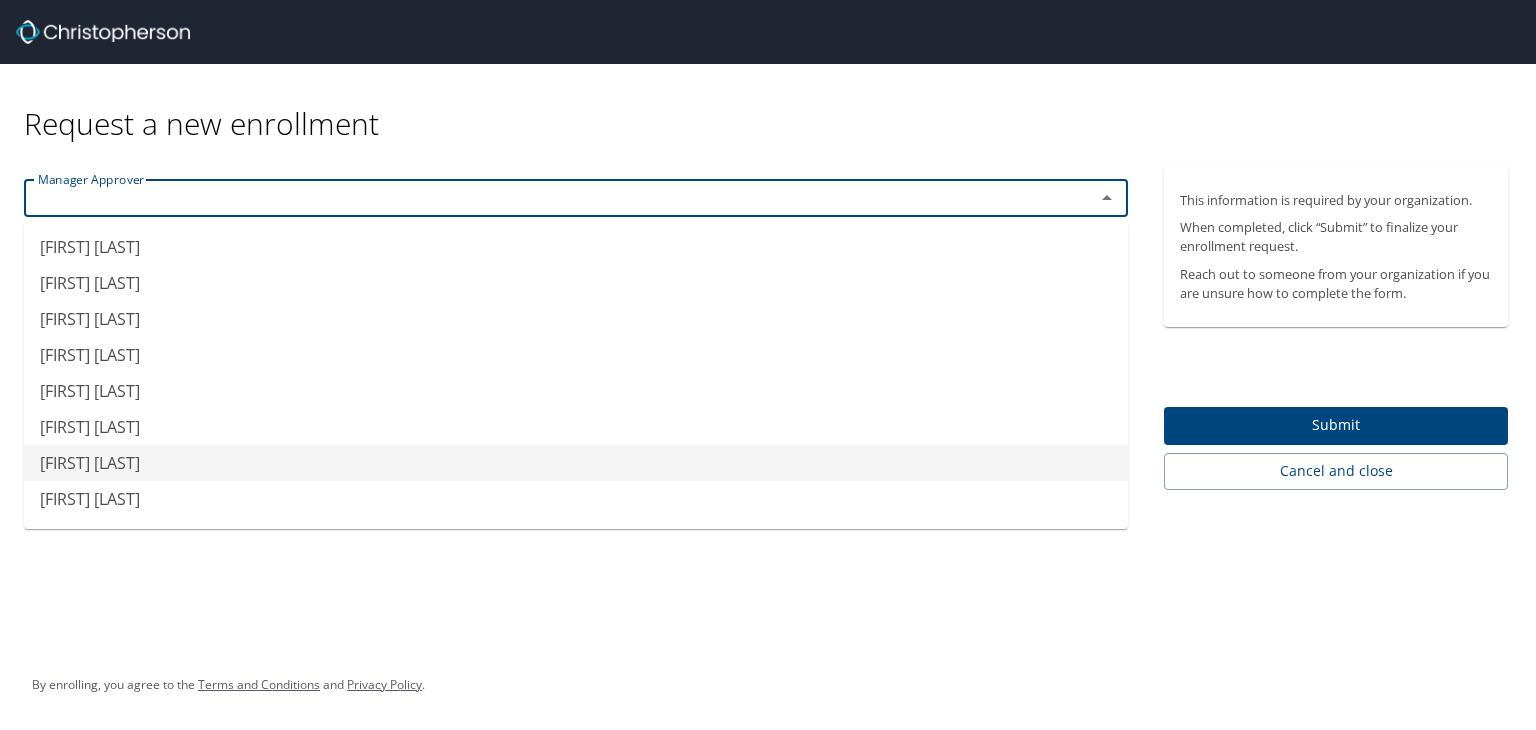 click on "Devin Knight" at bounding box center (576, 463) 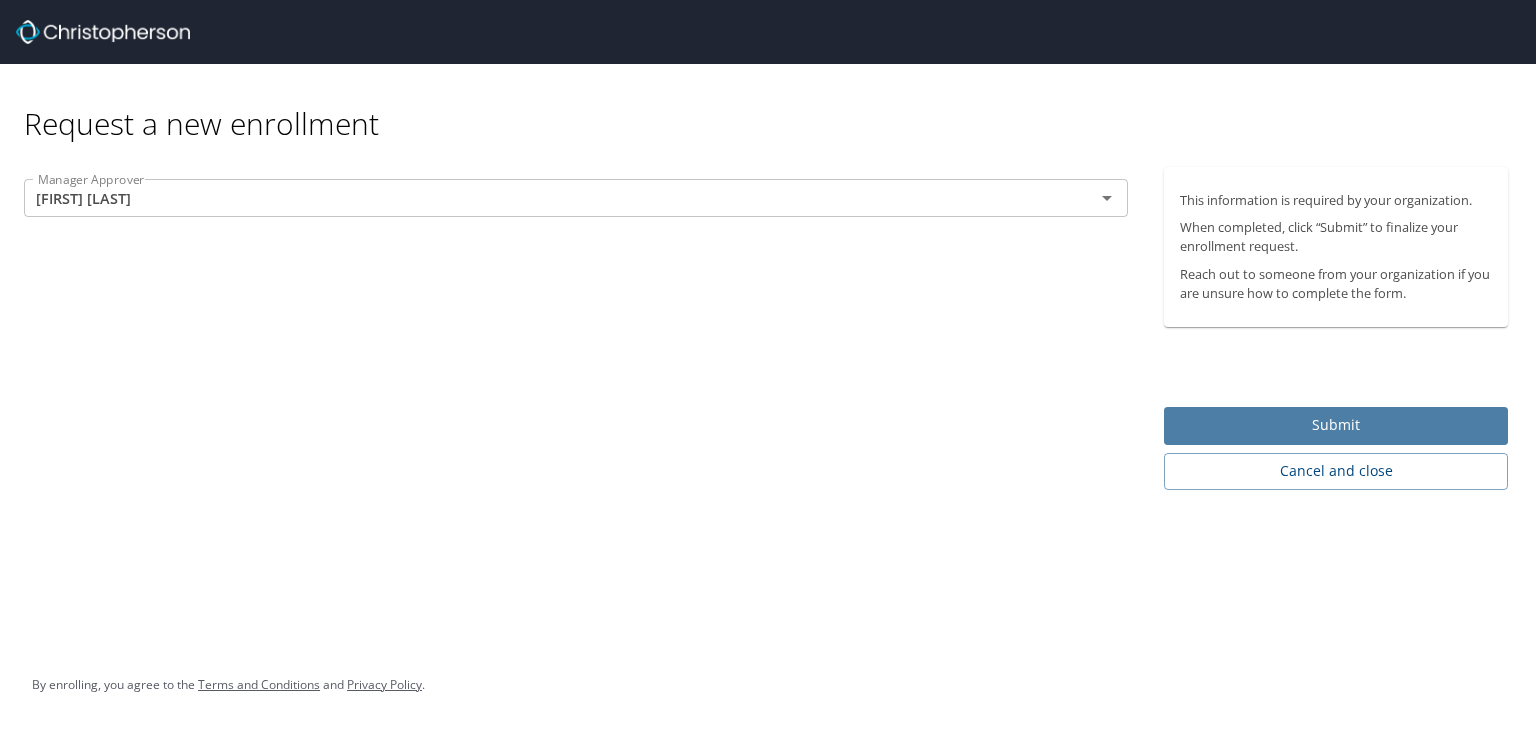 click on "Submit" at bounding box center [1336, 425] 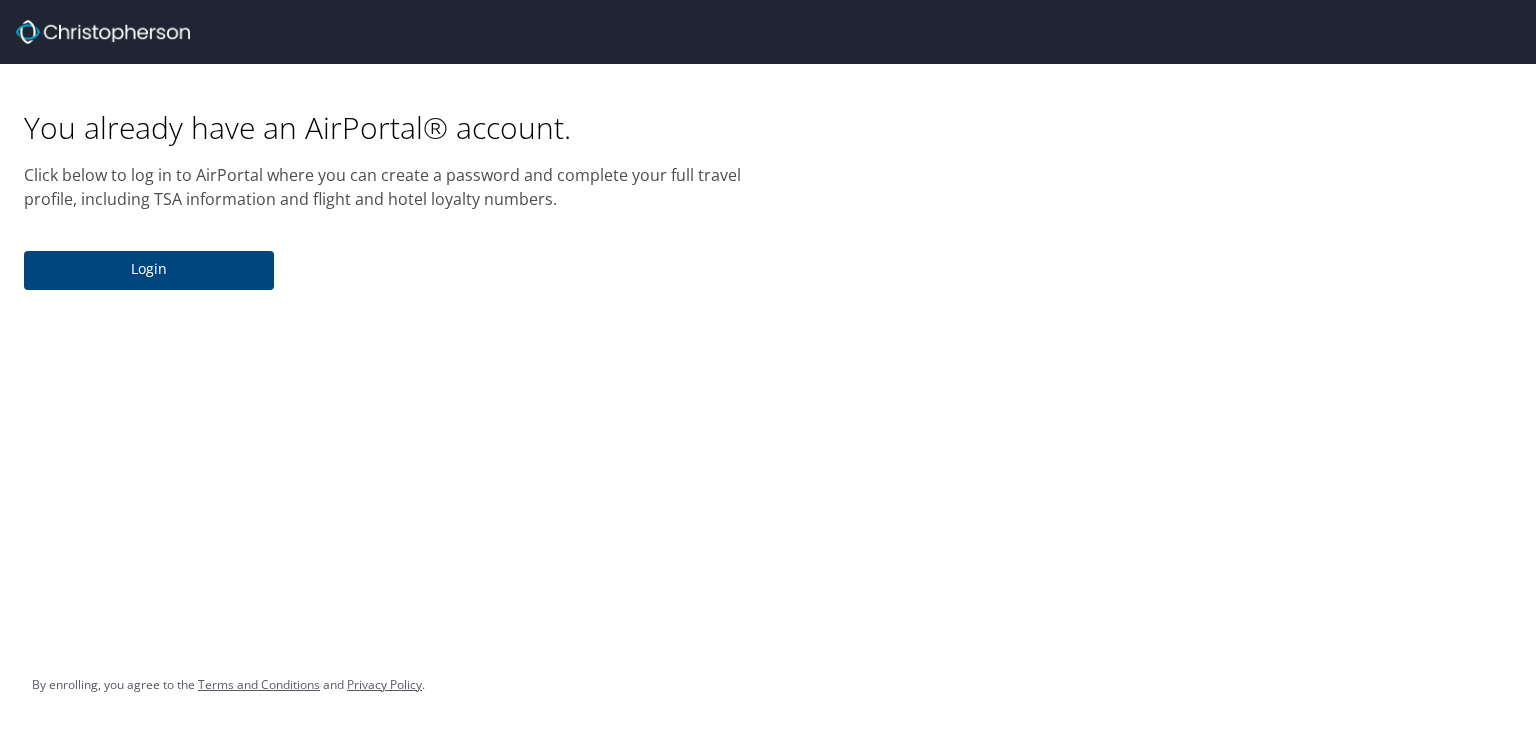 click on "Login" at bounding box center [149, 269] 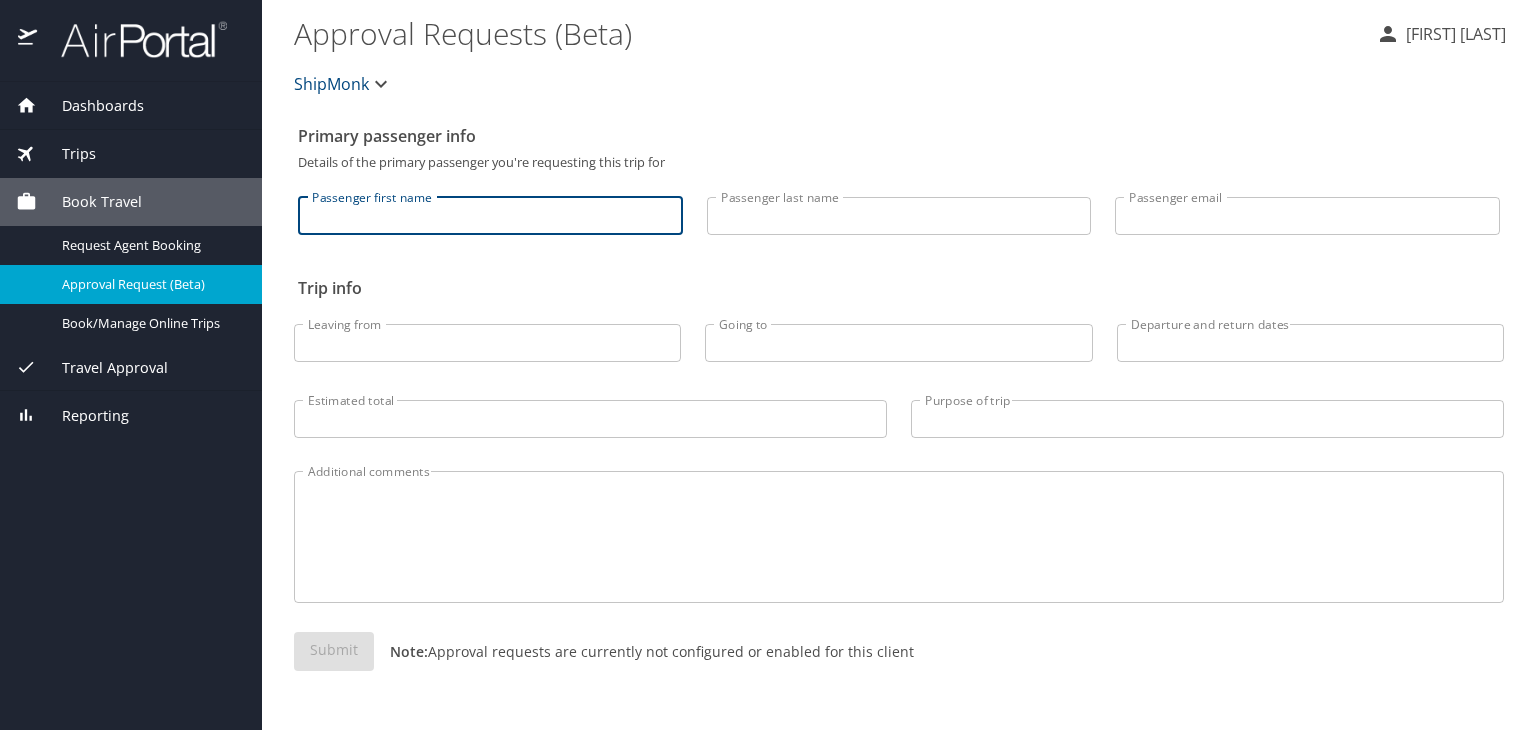click on "Passenger first name" at bounding box center [490, 216] 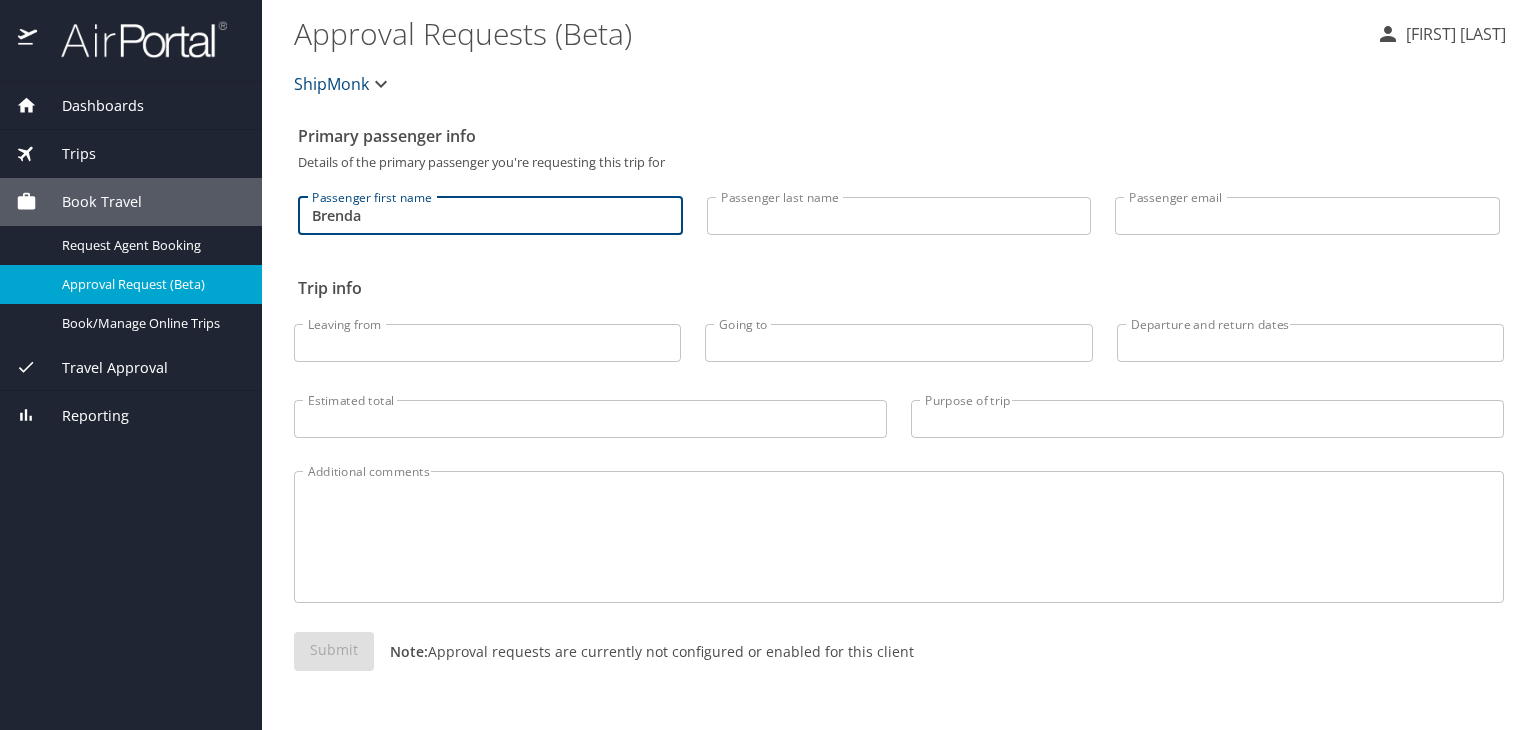 type on "Brenda" 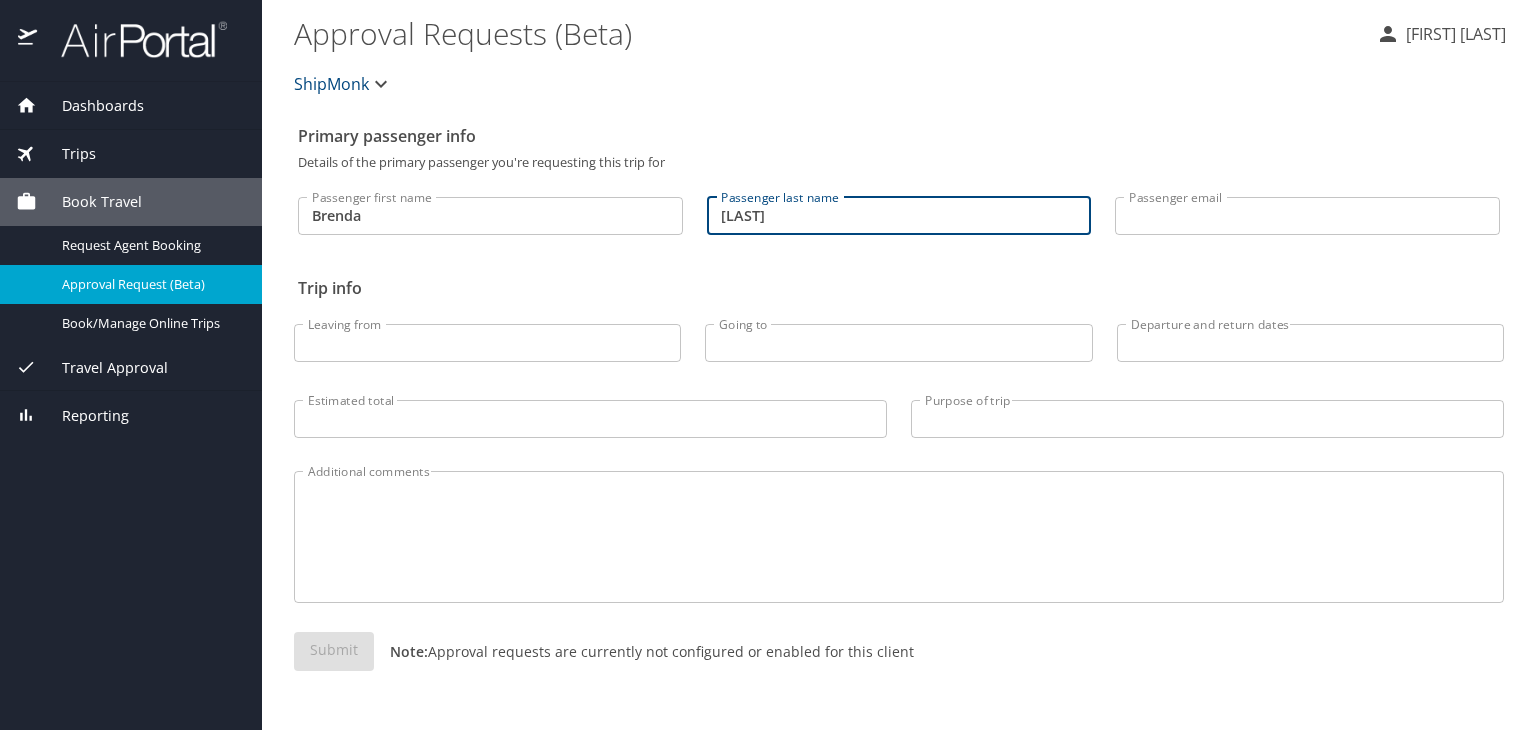 type on "Hasseltine" 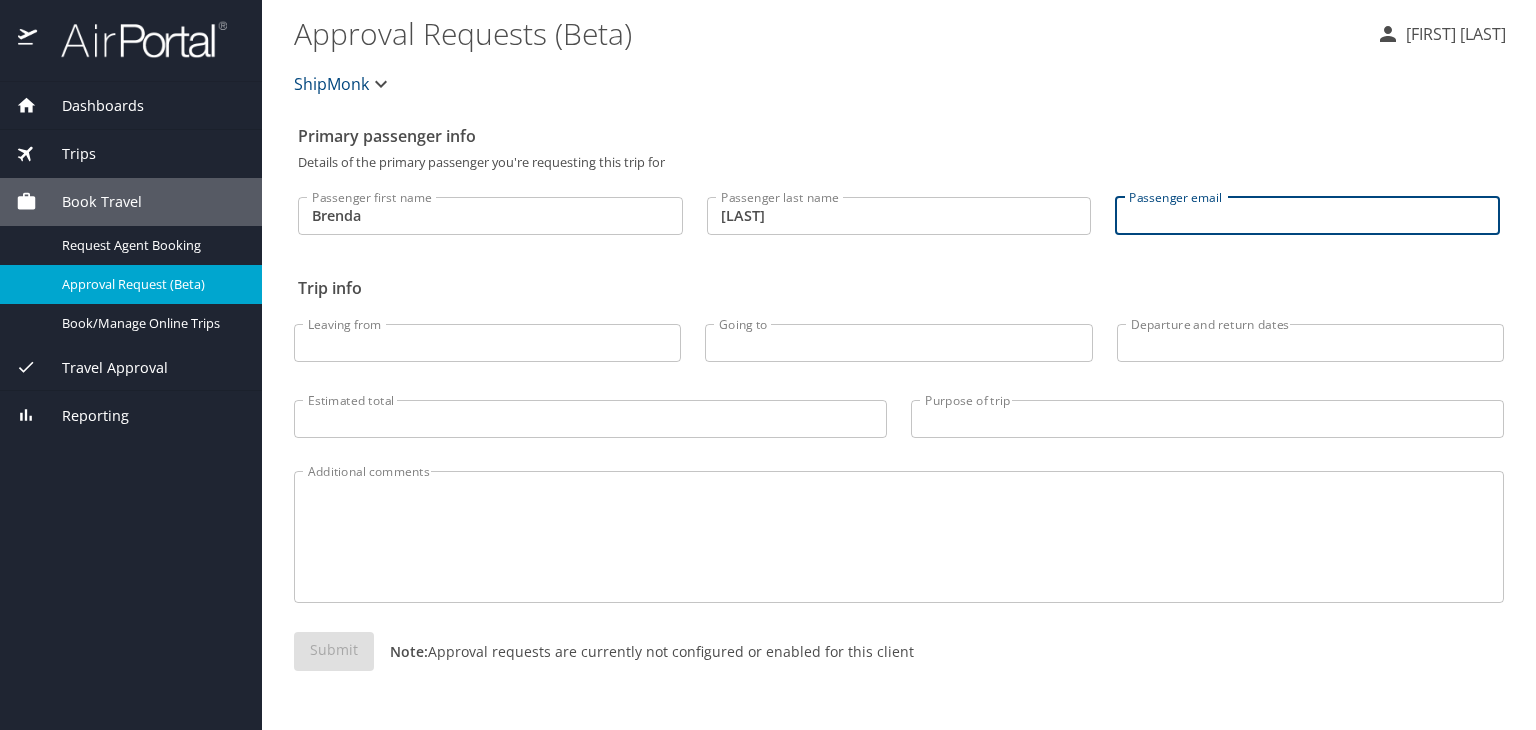 type on "h" 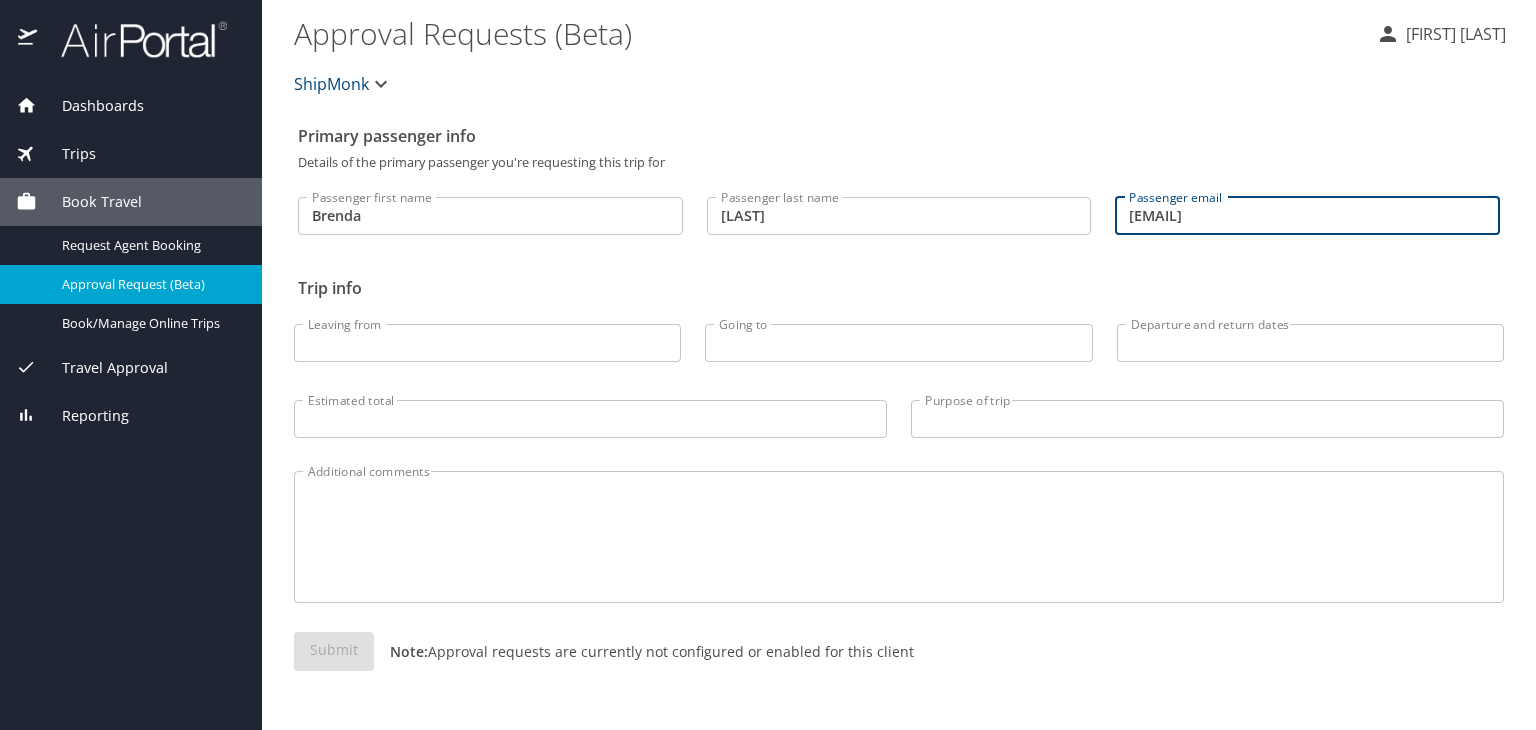 type on "brenda.hasseltine@shipmonk.com" 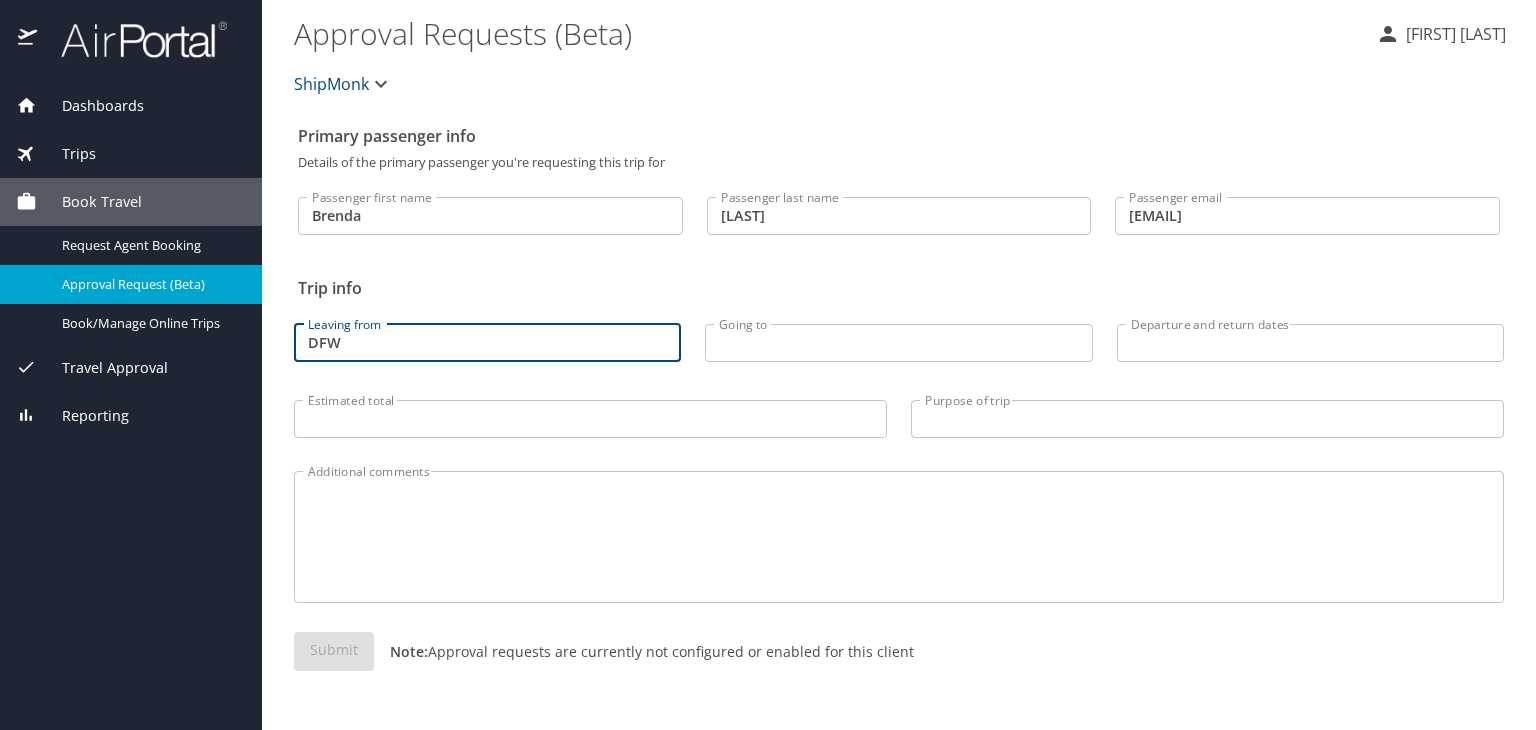type on "DFW" 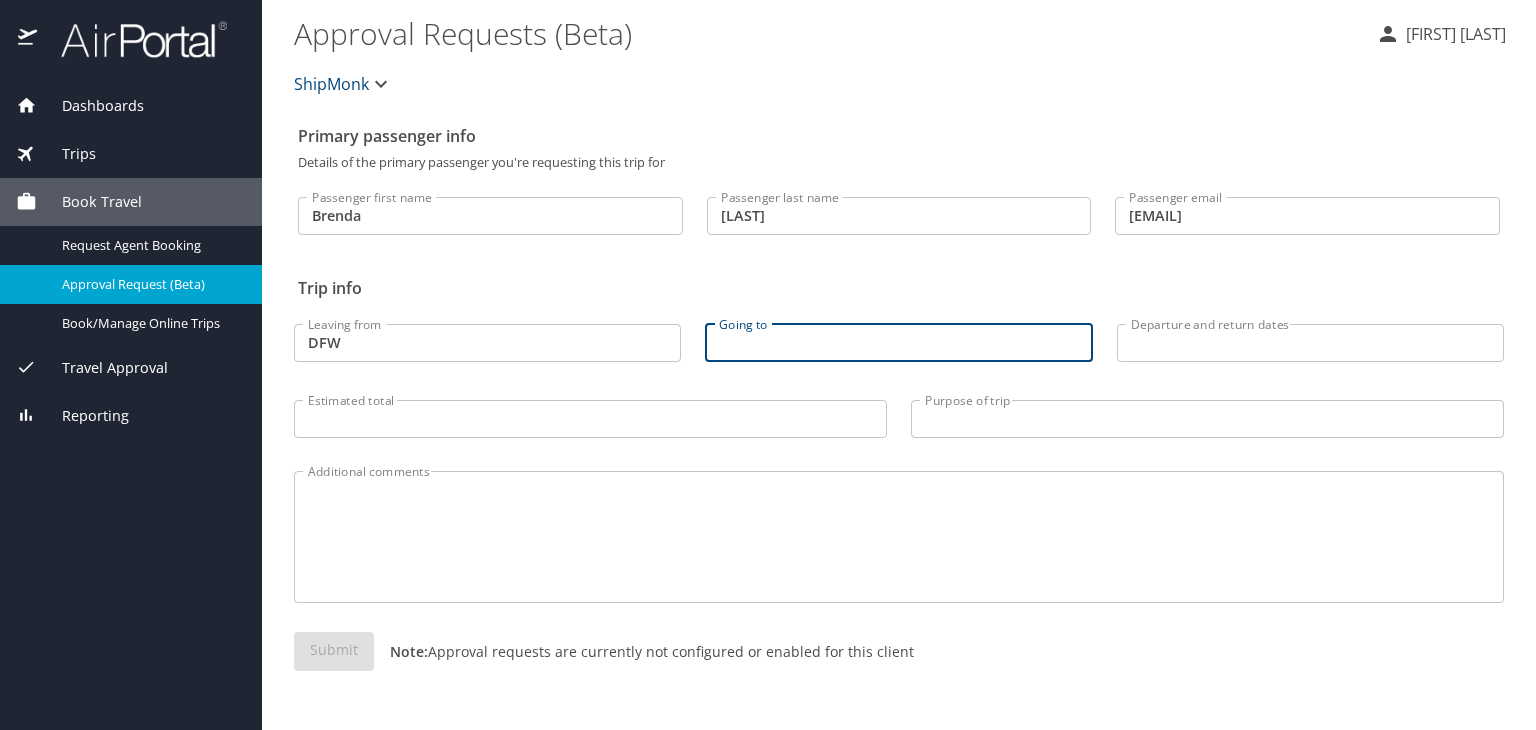 click on "Going to" at bounding box center (898, 343) 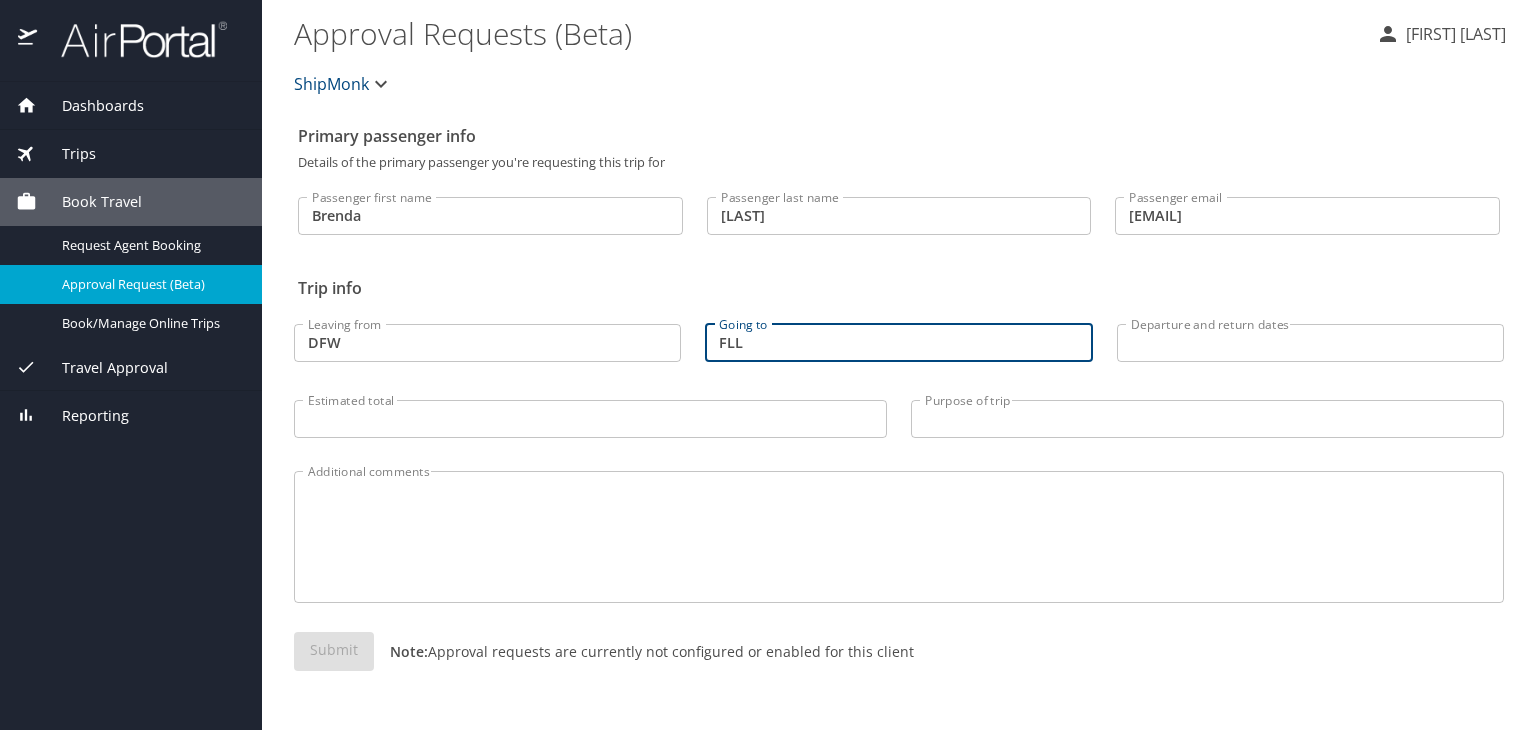 type on "FLL" 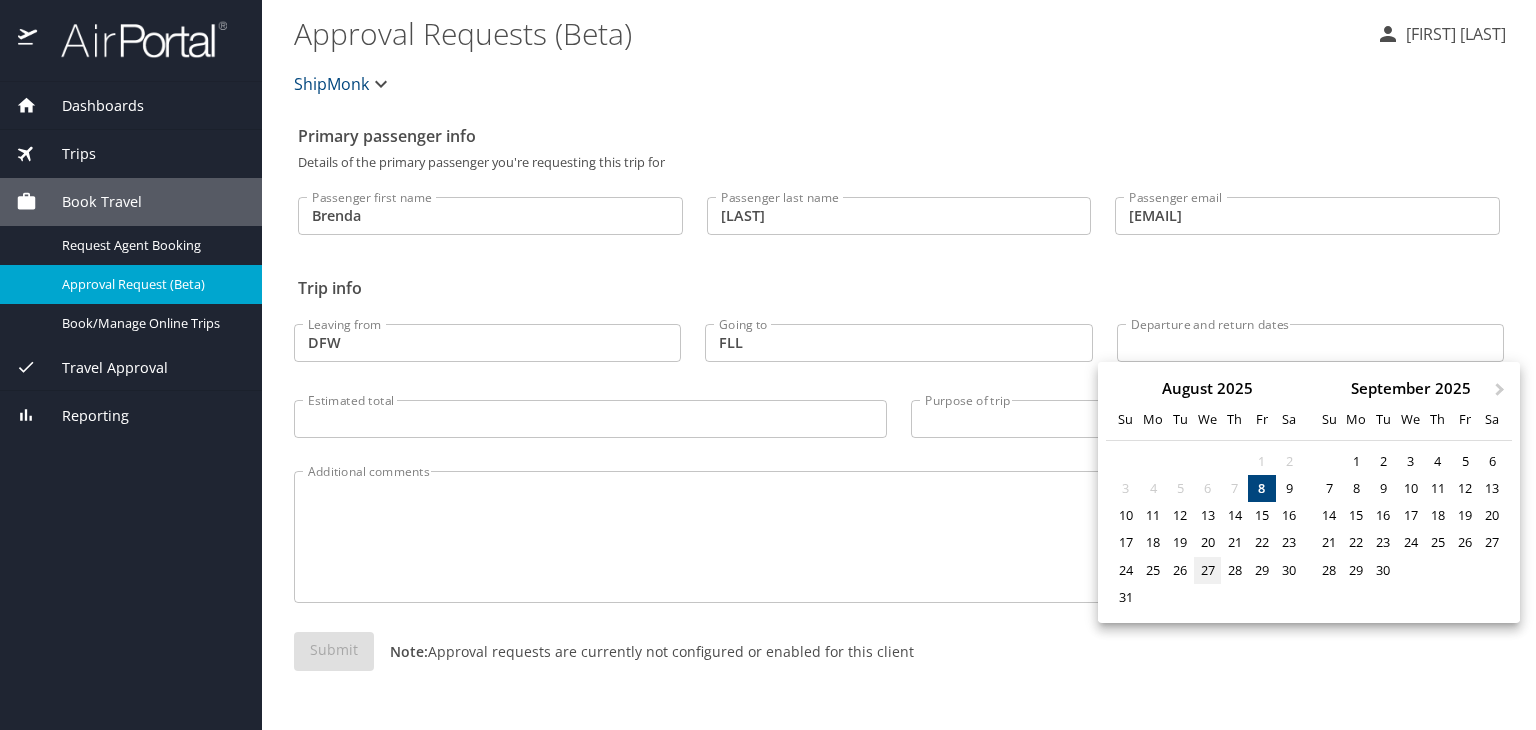 click on "27" at bounding box center (1207, 570) 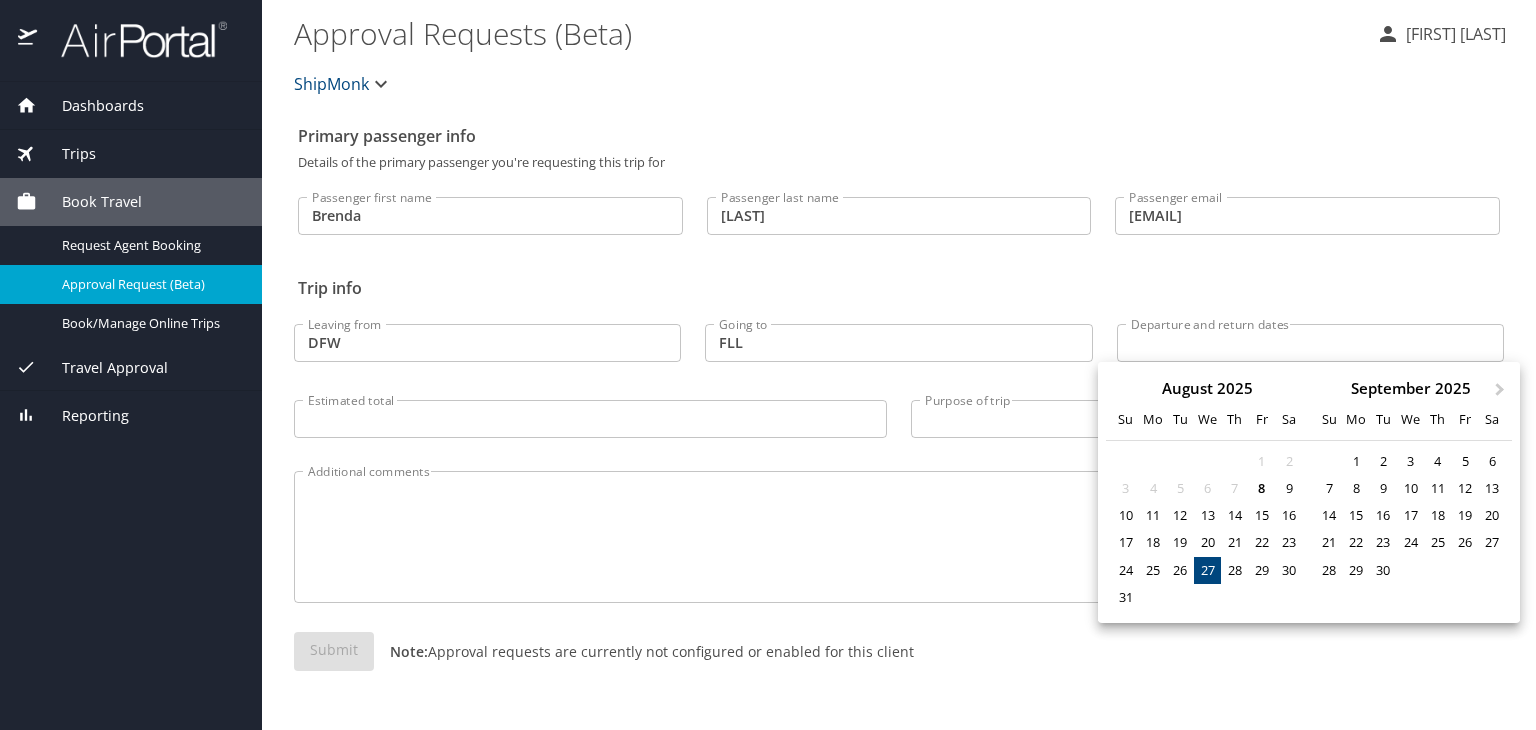 click on "27" at bounding box center [1207, 570] 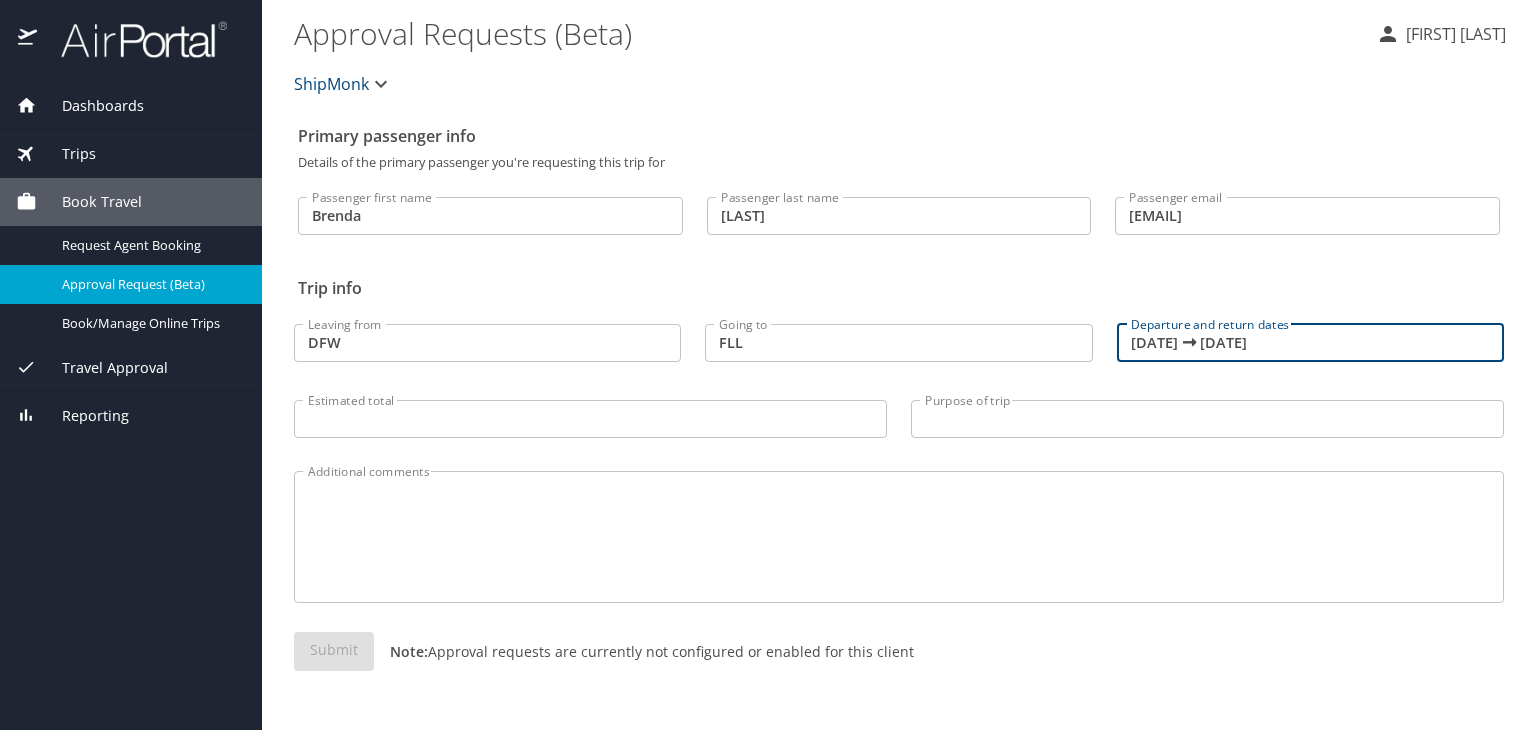 click on "08/27/2025 🠦 08/27/2025" at bounding box center [1310, 343] 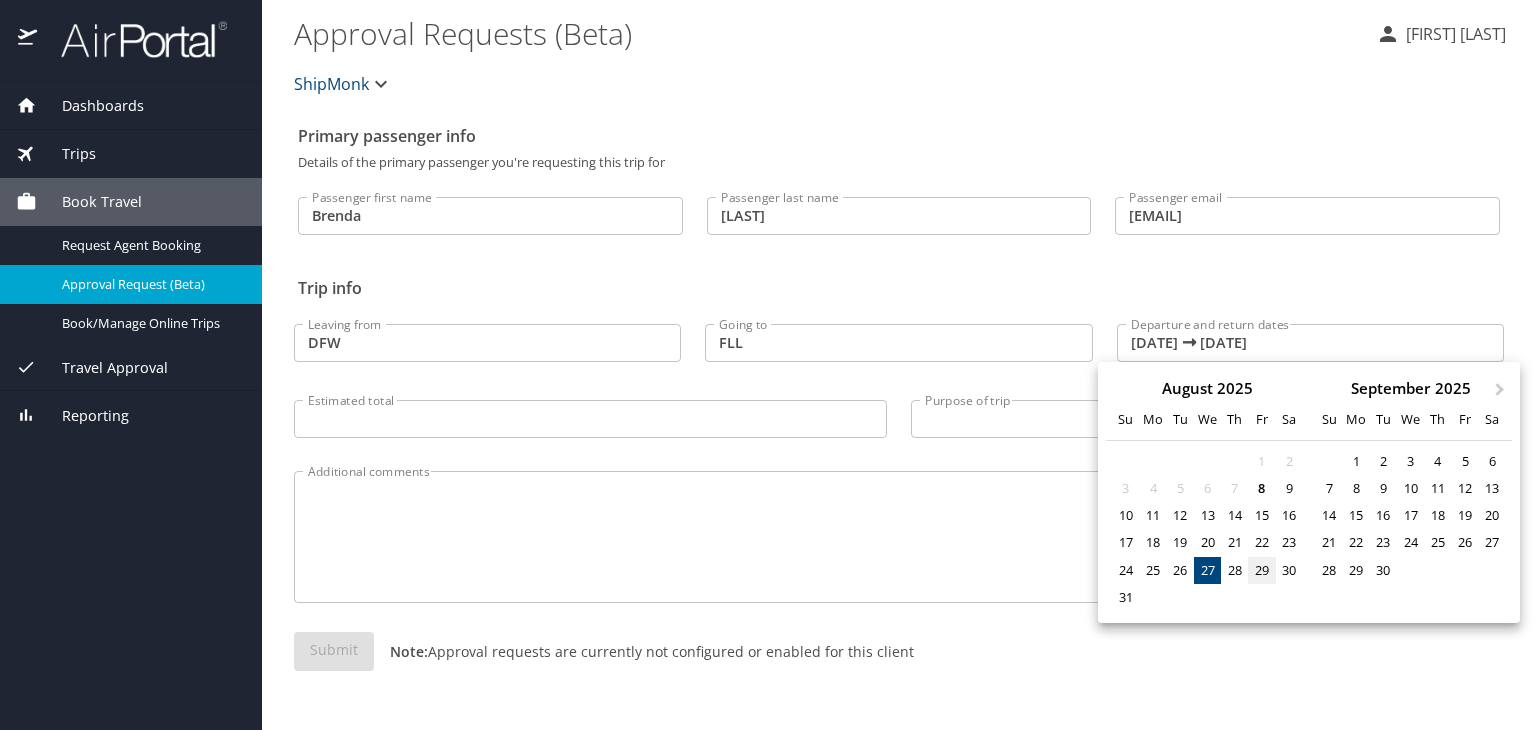 click on "29" at bounding box center (1261, 570) 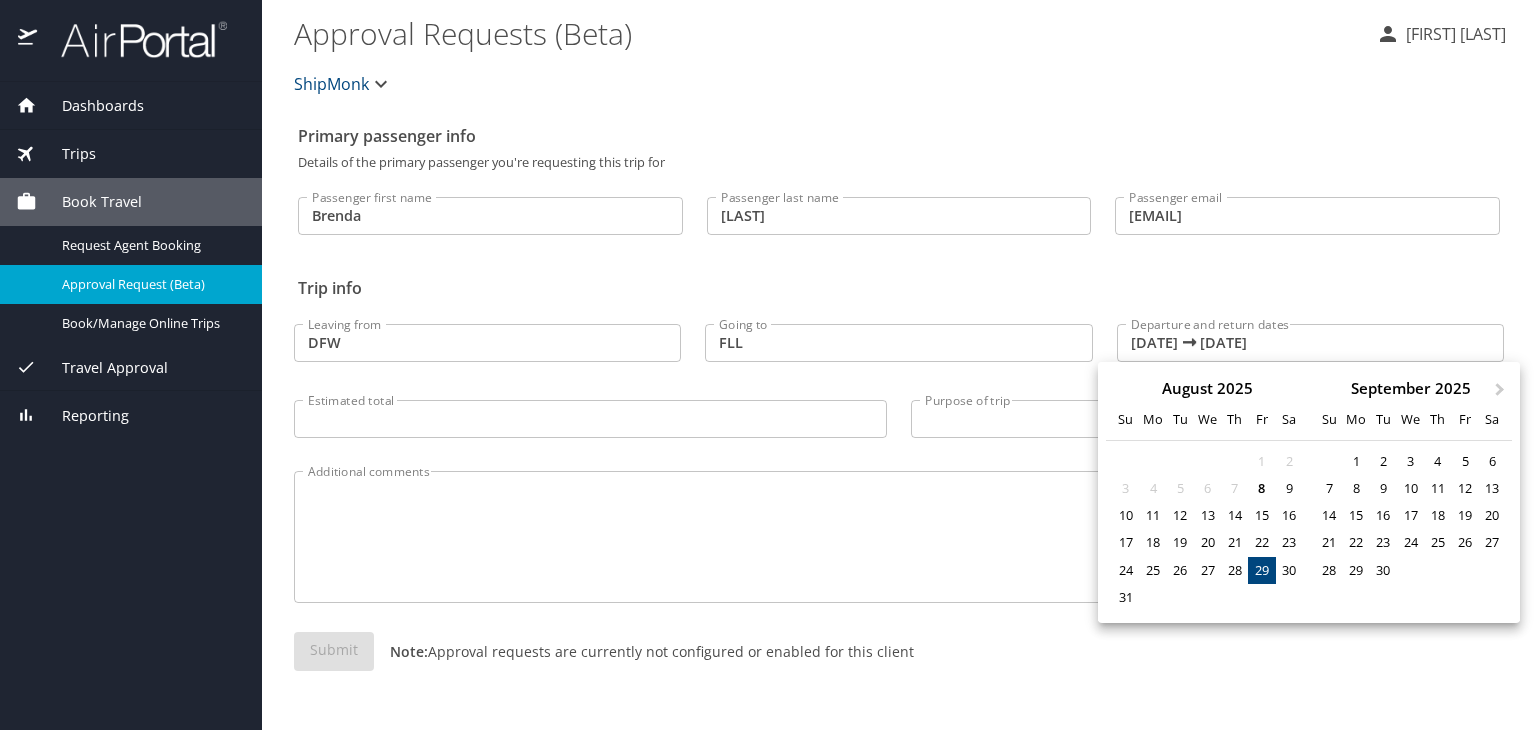click on "31" at bounding box center [1207, 597] 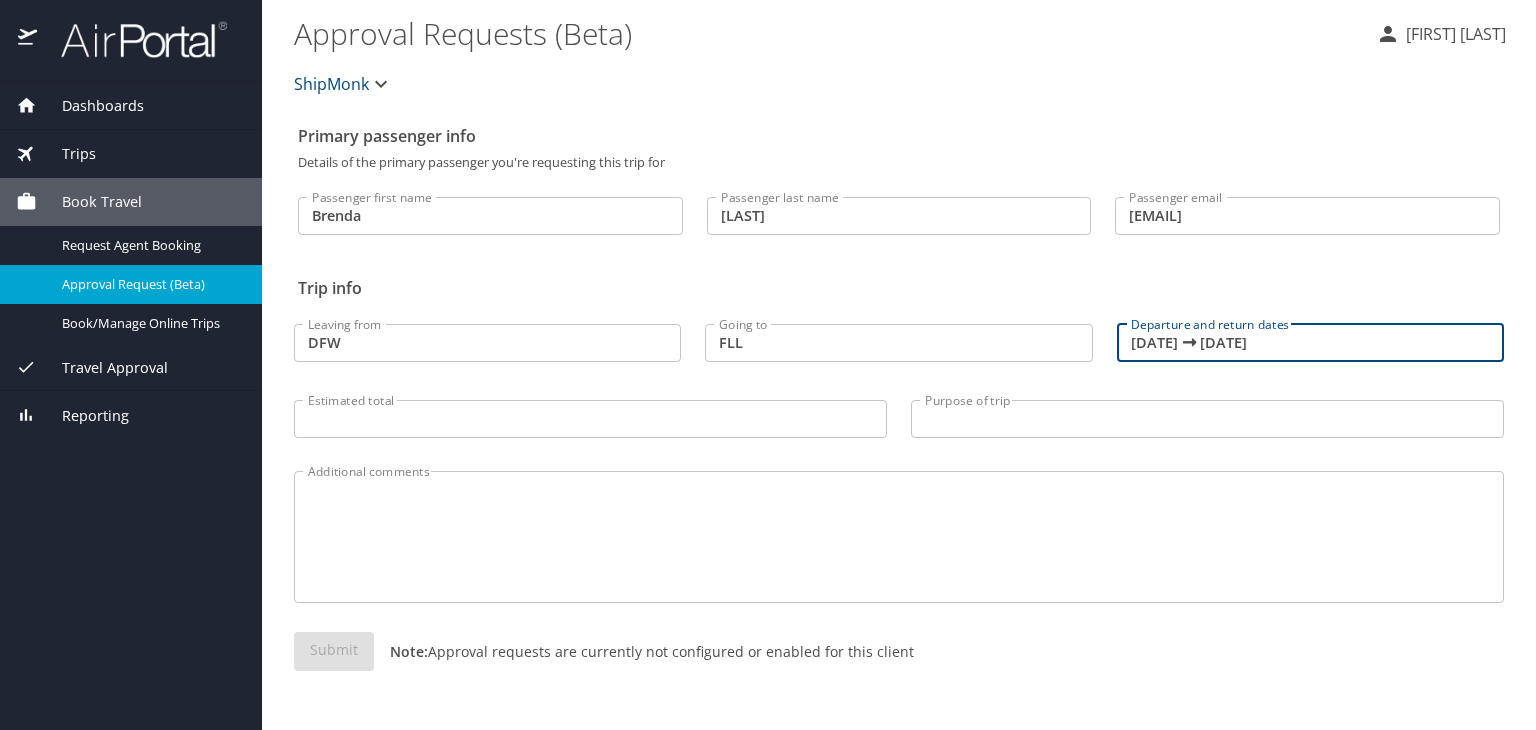 drag, startPoint x: 1305, startPoint y: 342, endPoint x: 1104, endPoint y: 339, distance: 201.02238 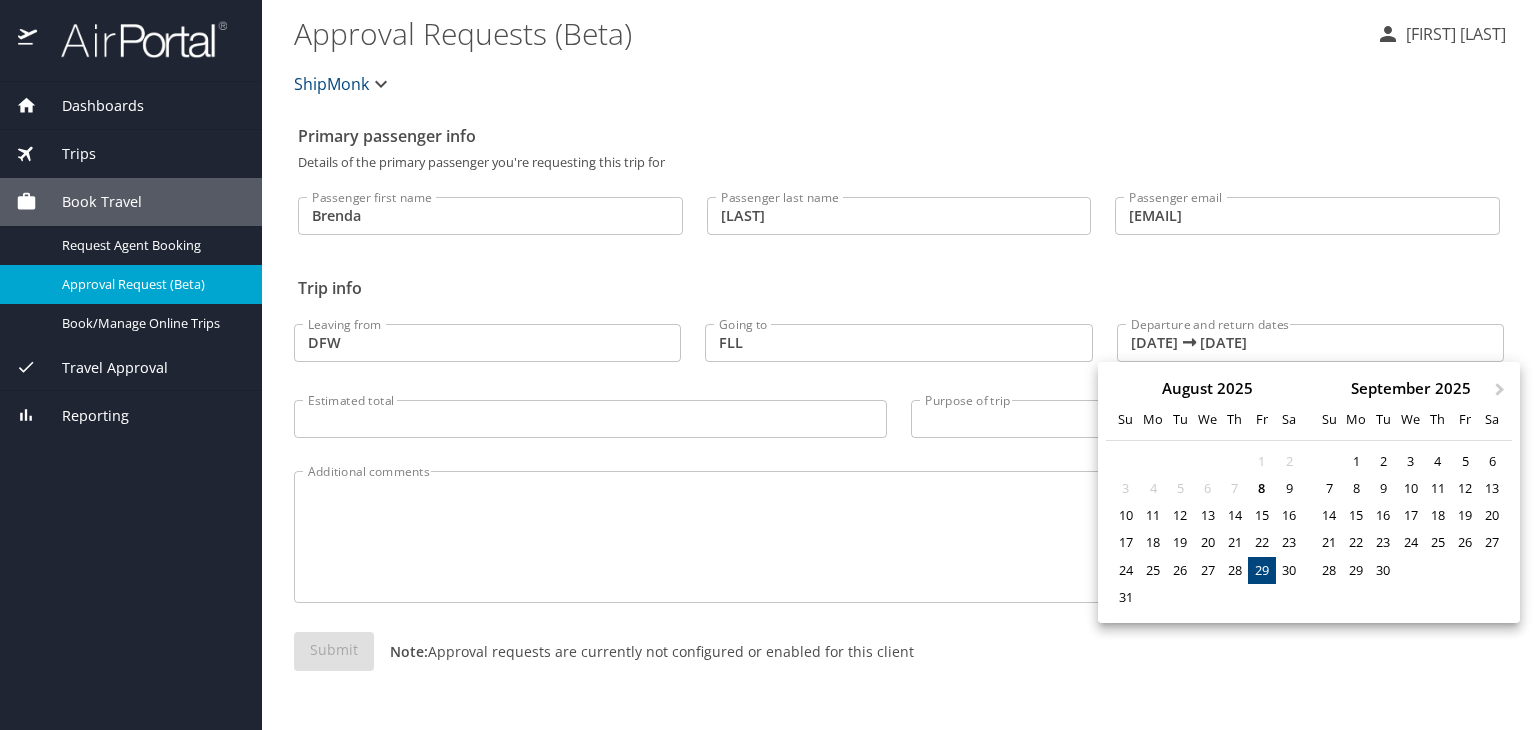 click on "29" at bounding box center [1261, 570] 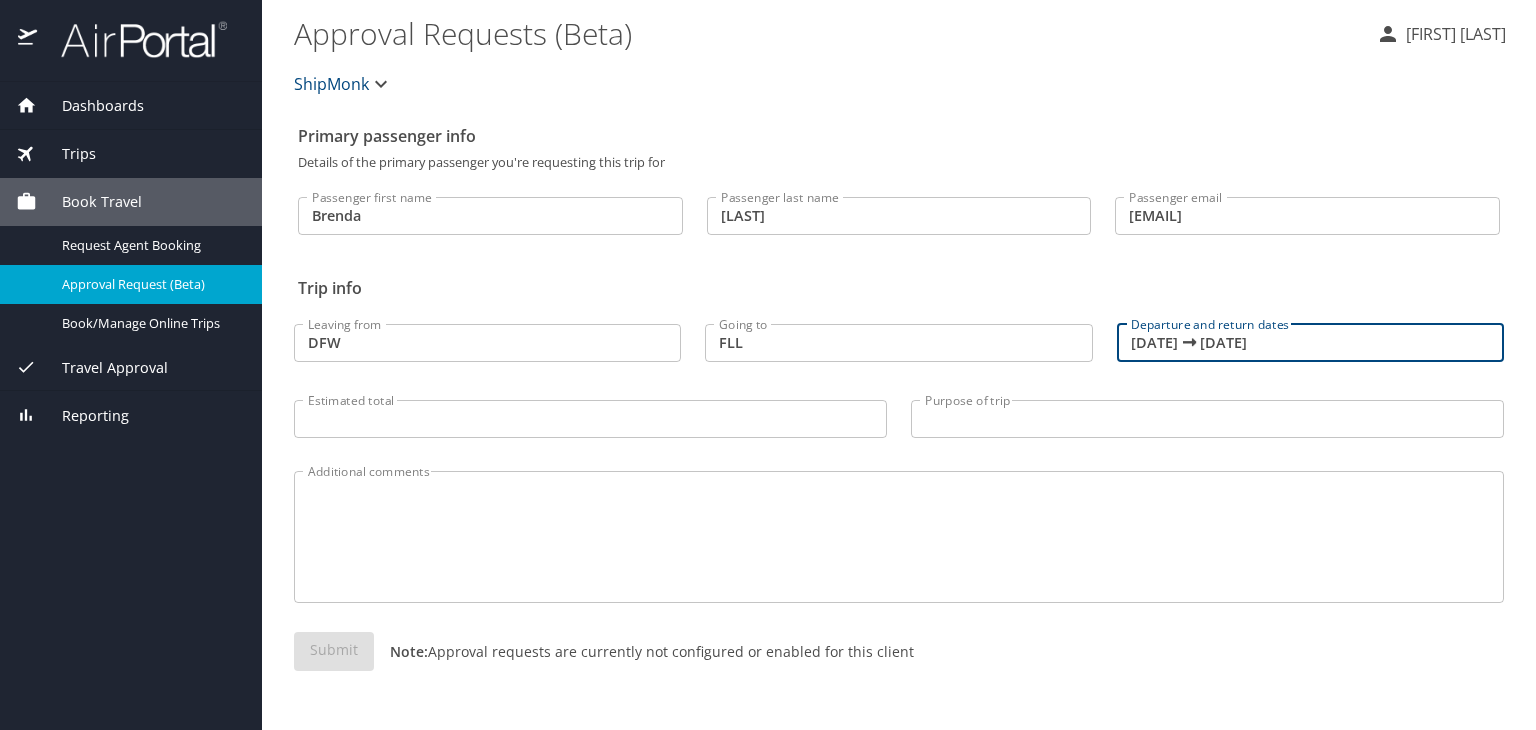 click on "08/29/2025 🠦 08/29/2025" at bounding box center [1310, 343] 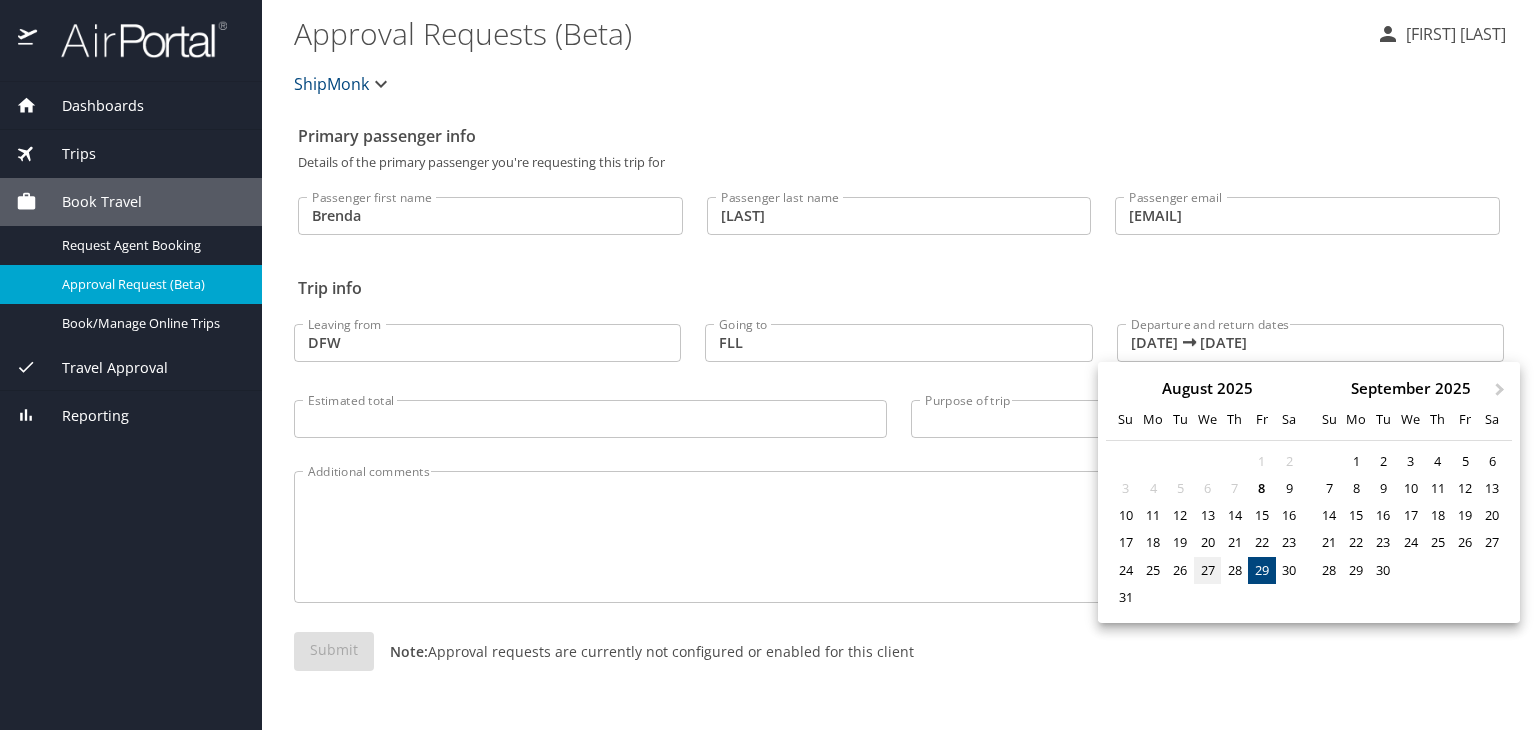 click on "27" at bounding box center (1207, 570) 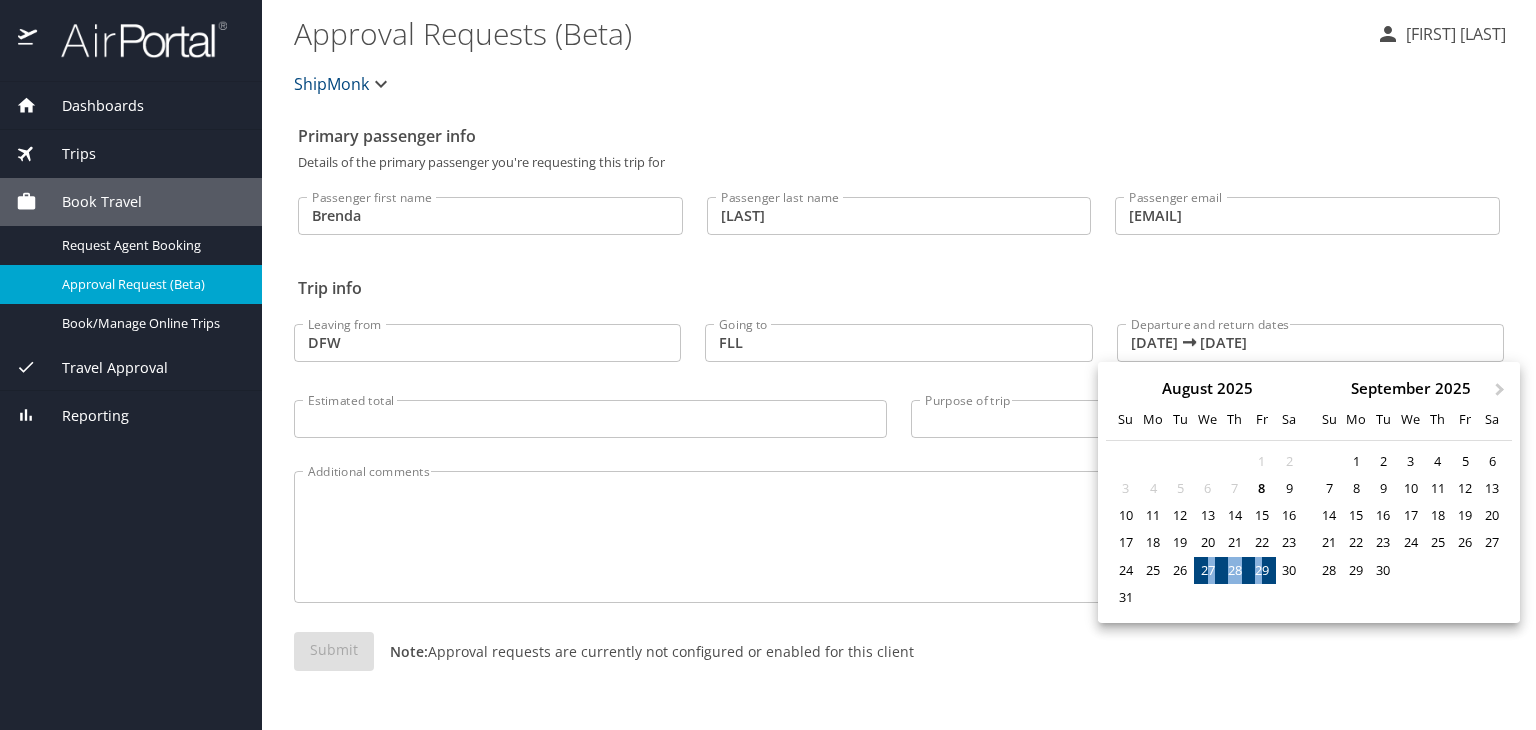 click on "29" at bounding box center (1261, 570) 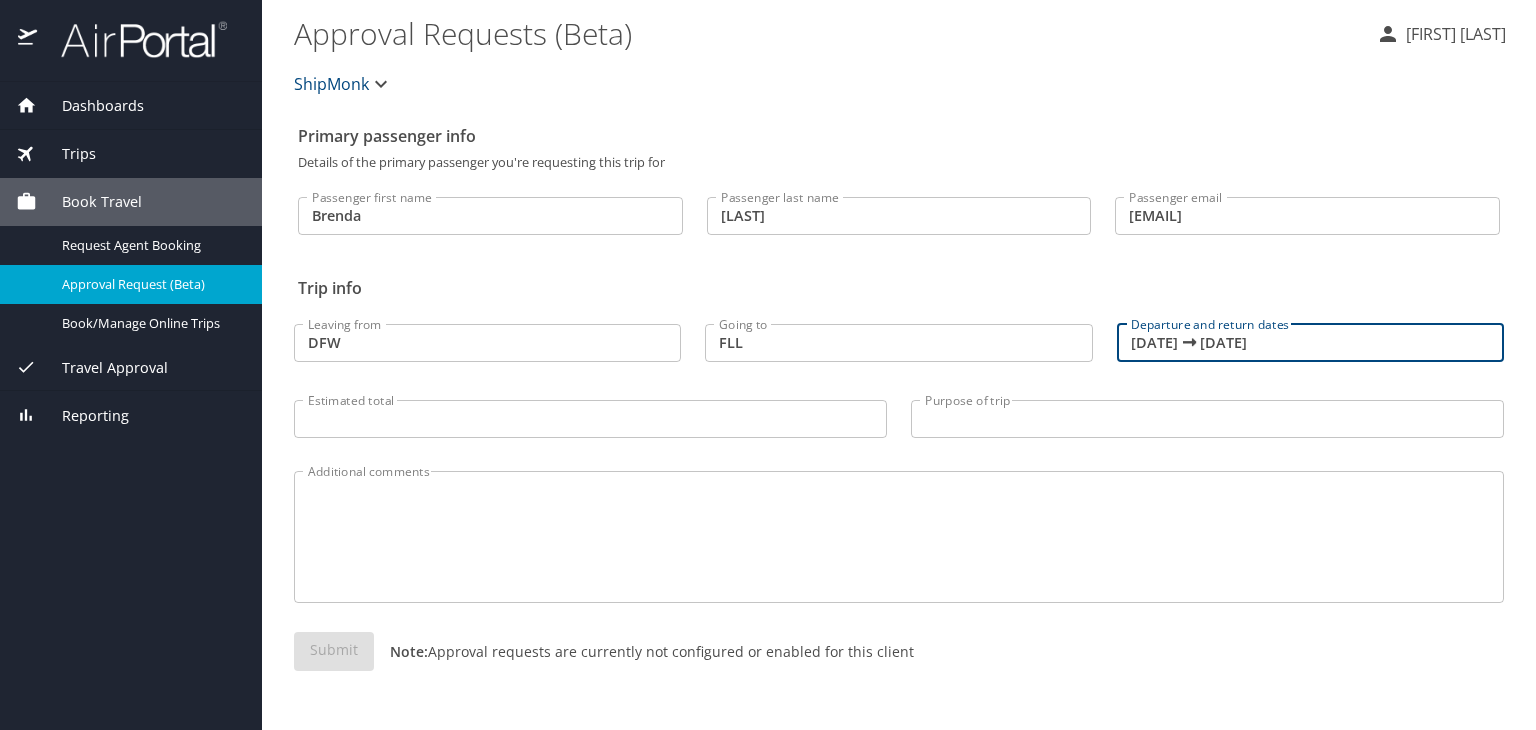 click on "Estimated total" at bounding box center [590, 419] 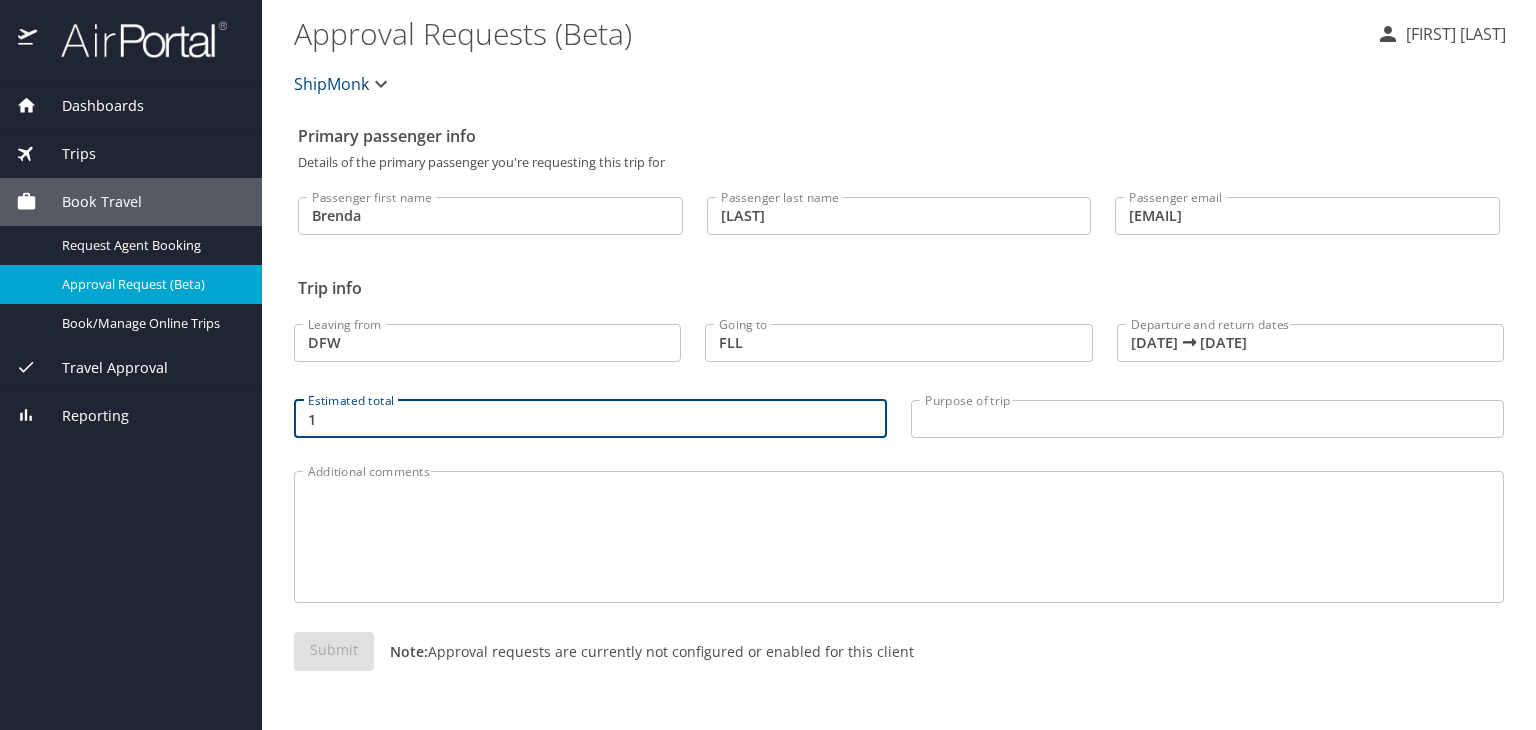 type on "1" 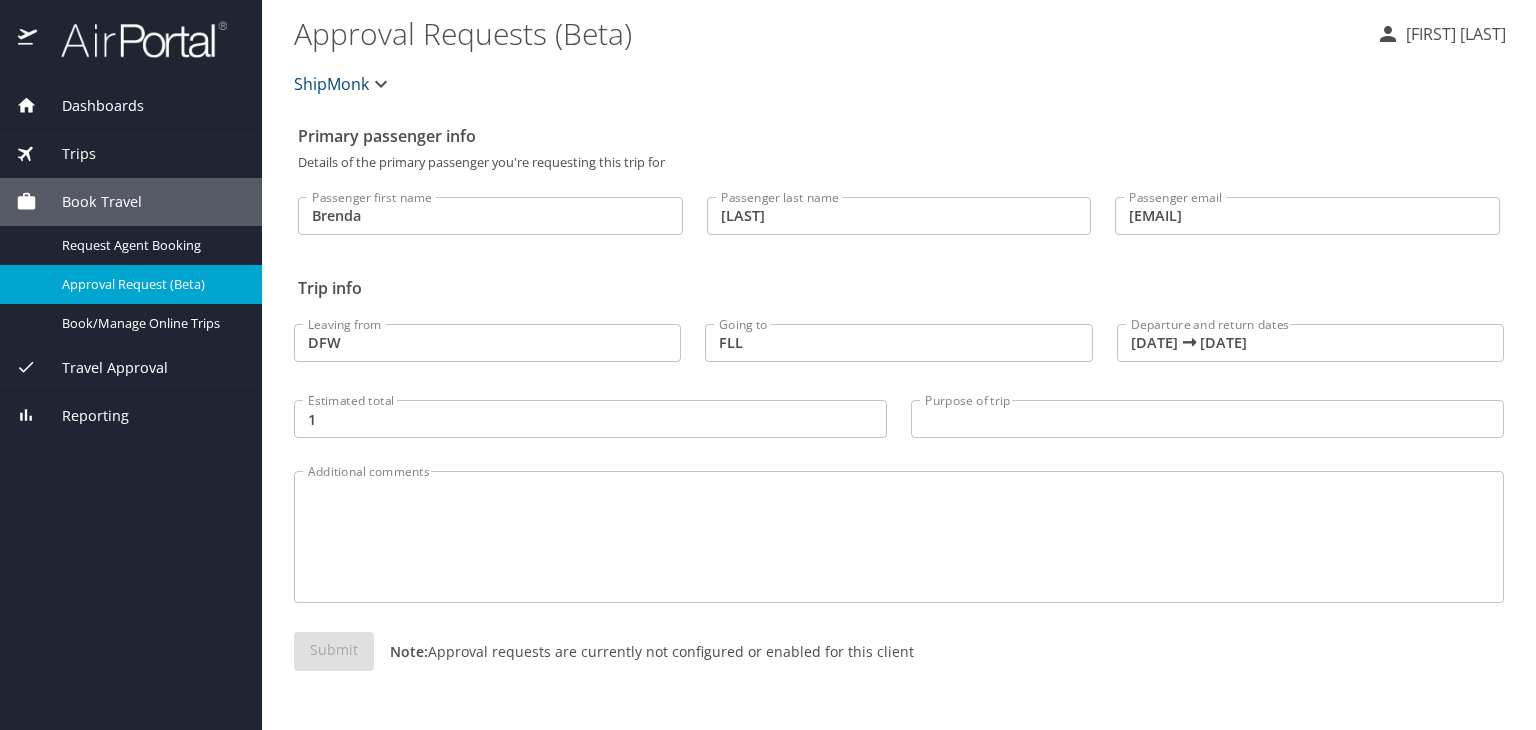 click on "Additional comments Additional comments" at bounding box center [899, 531] 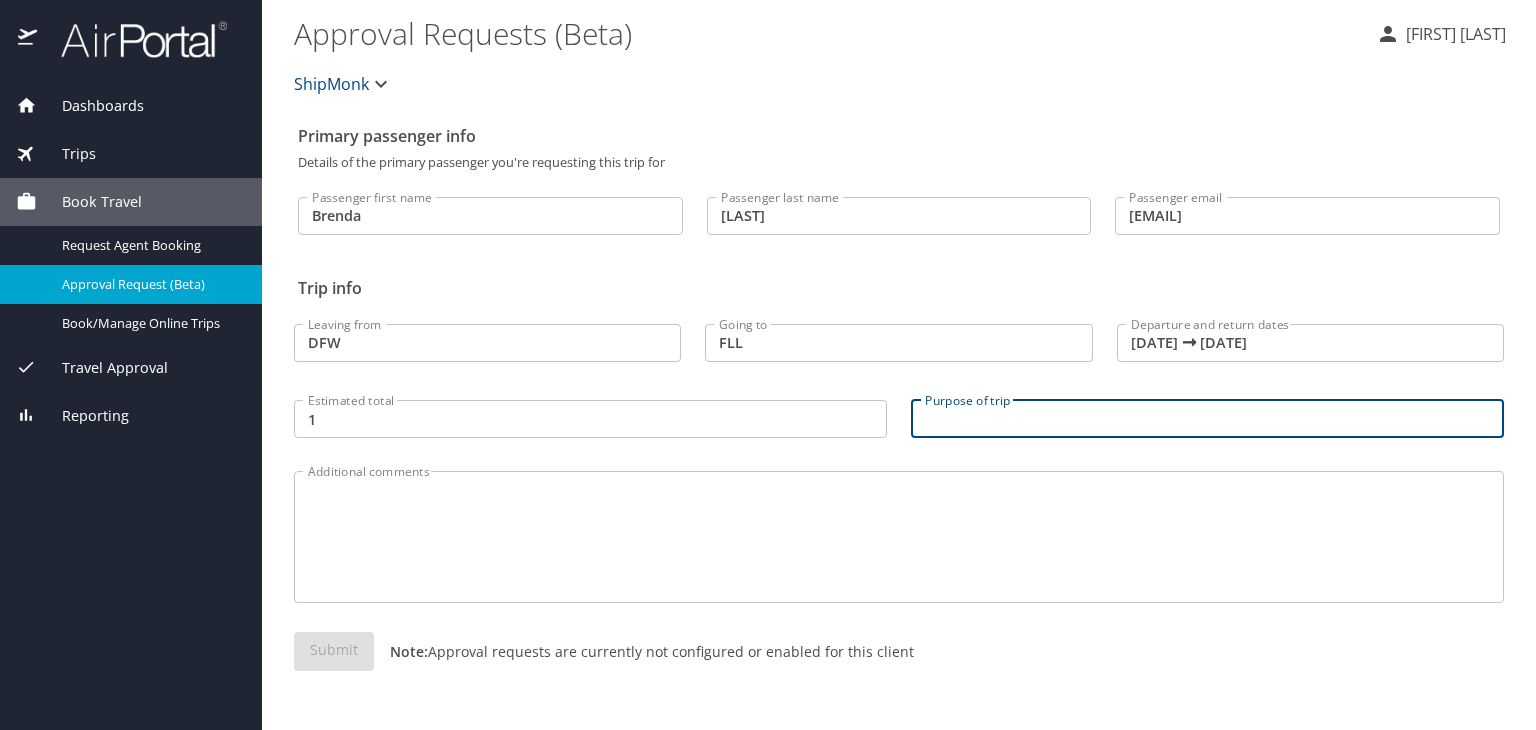 click on "Purpose of trip" at bounding box center (1207, 419) 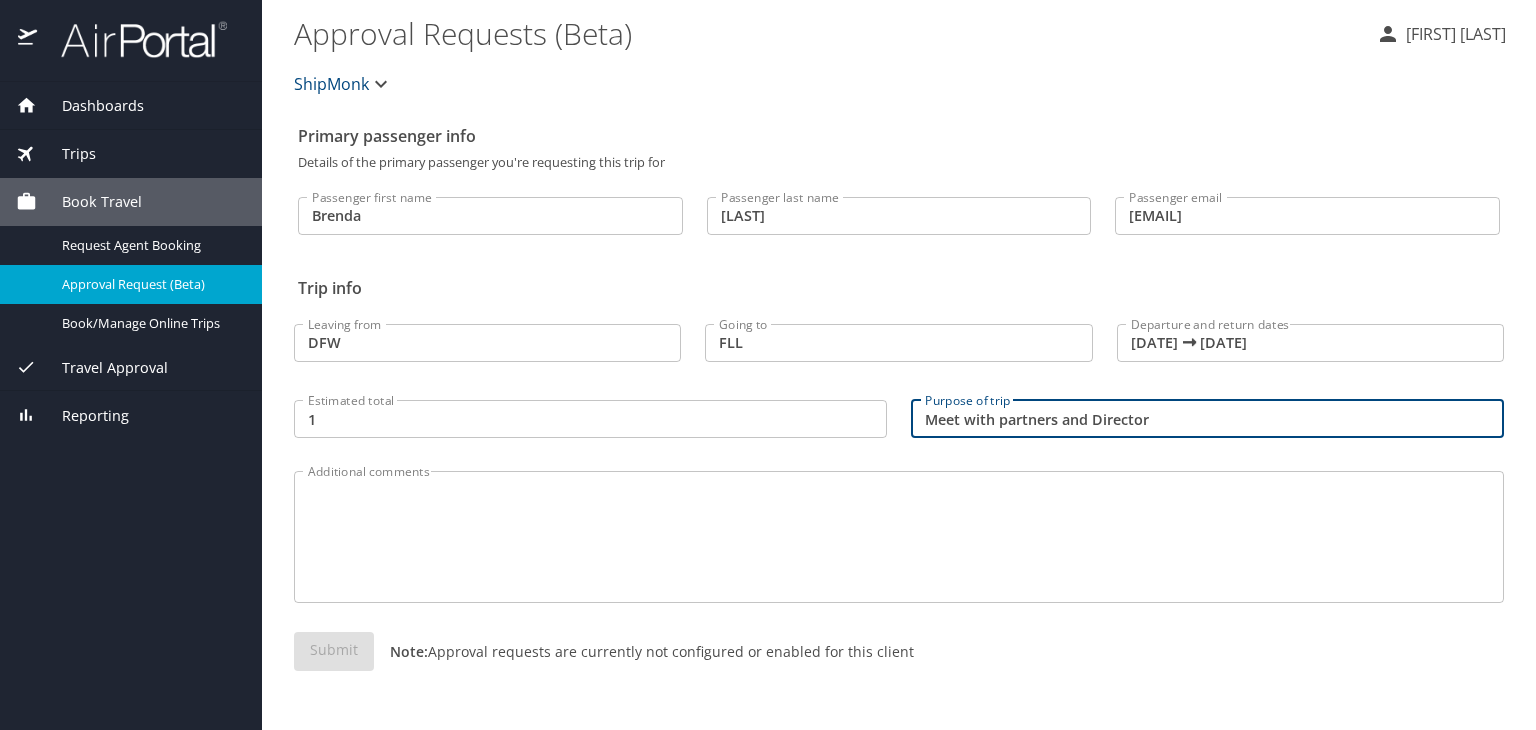 type on "Meet with partners and Director" 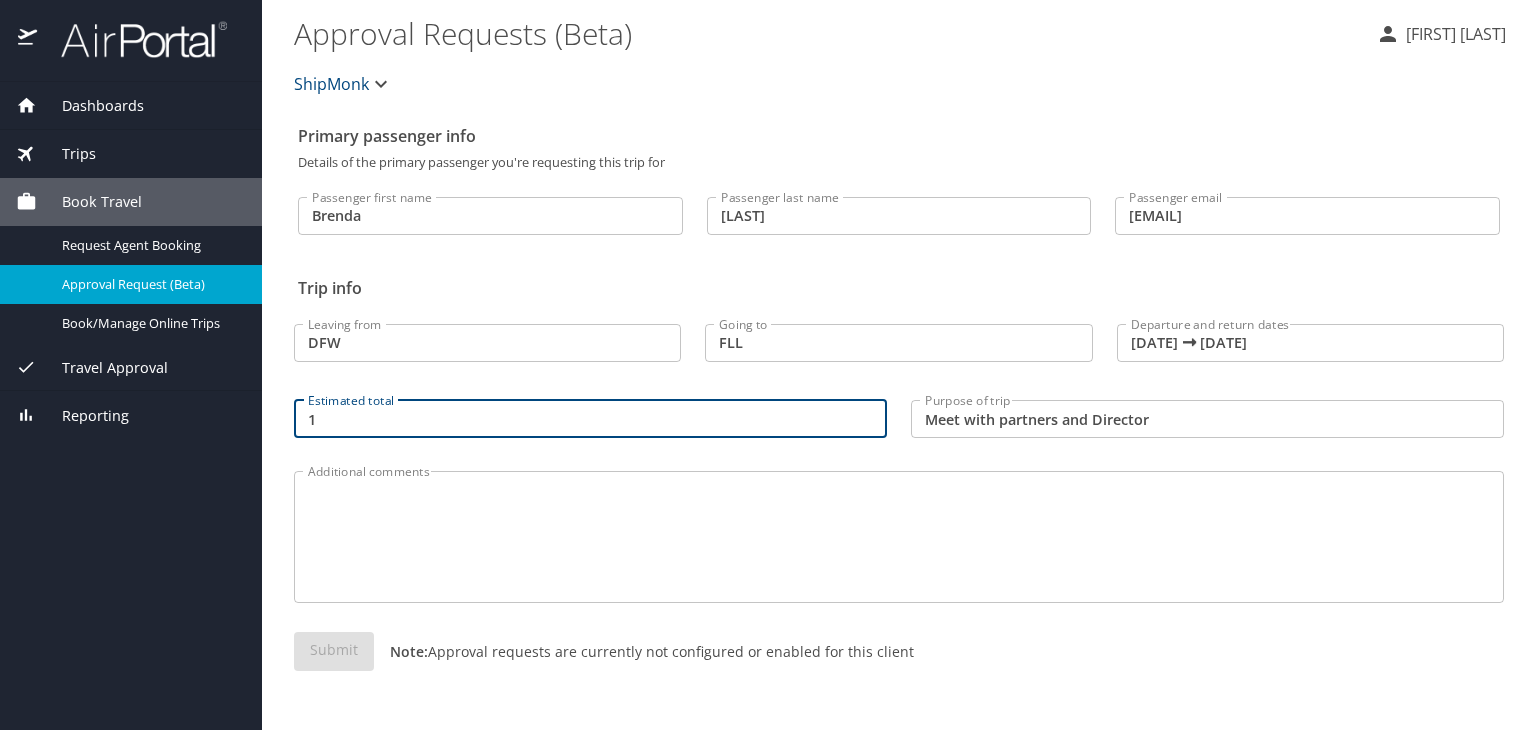 click on "1" at bounding box center [590, 419] 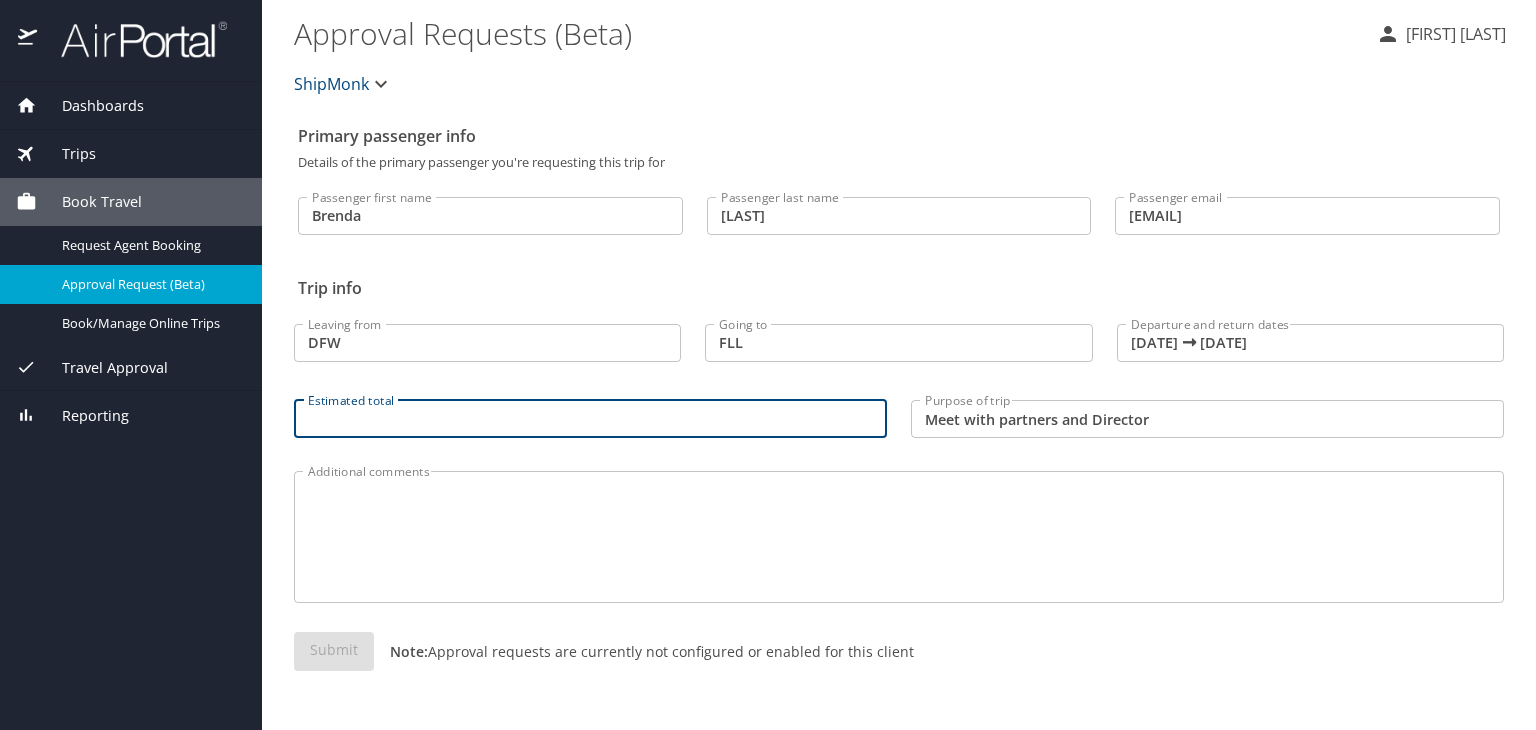 click on "Estimated total" at bounding box center [590, 419] 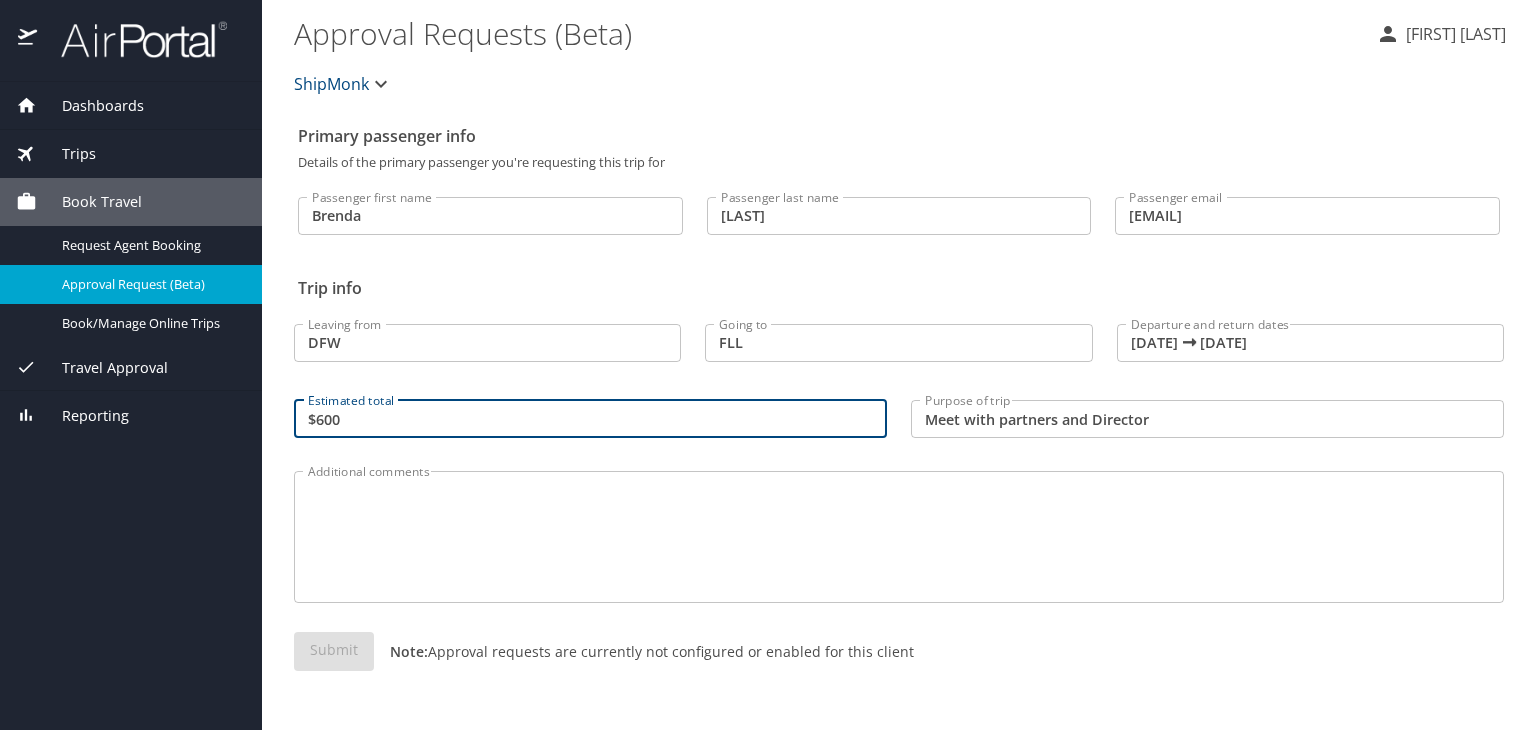type on "$600" 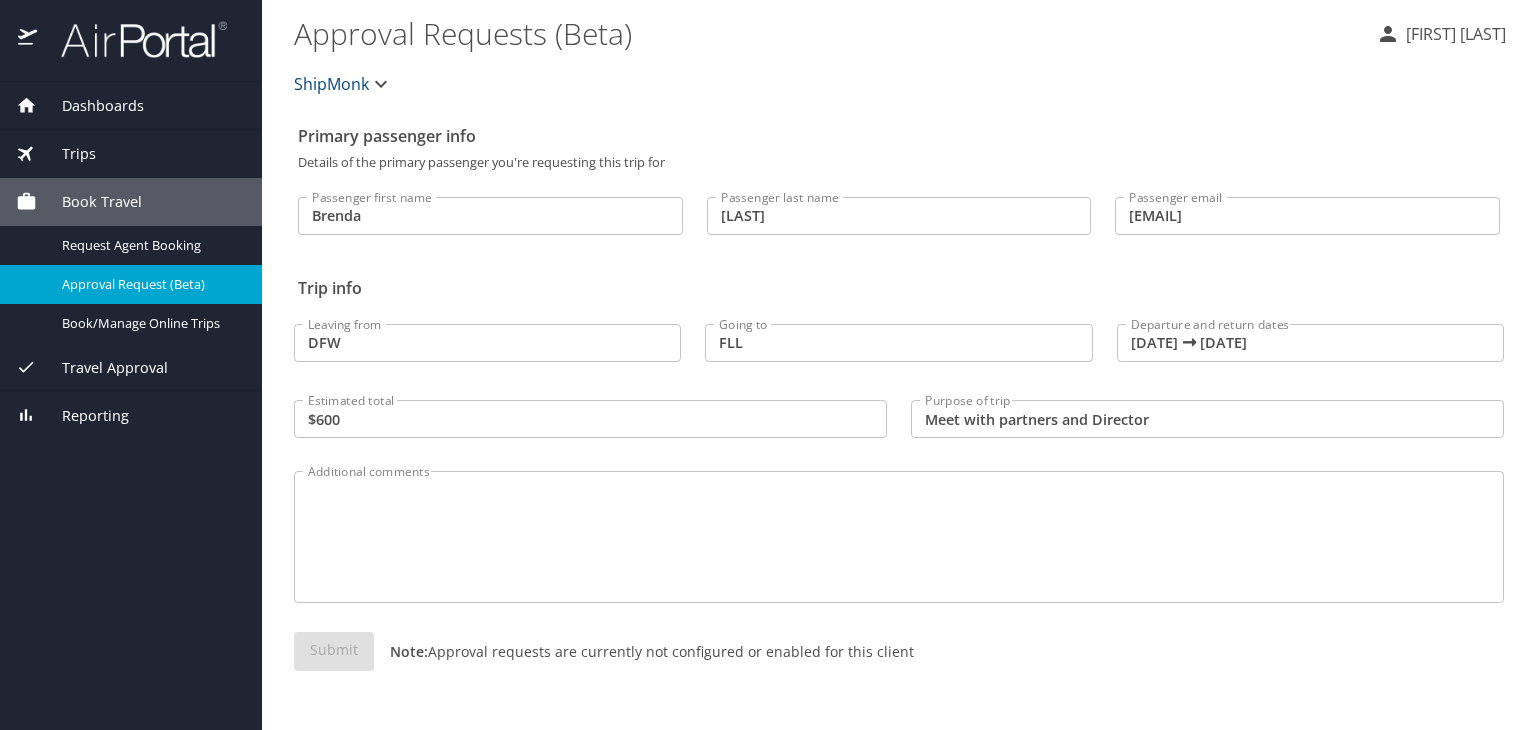 click on "Additional comments Additional comments" at bounding box center [899, 531] 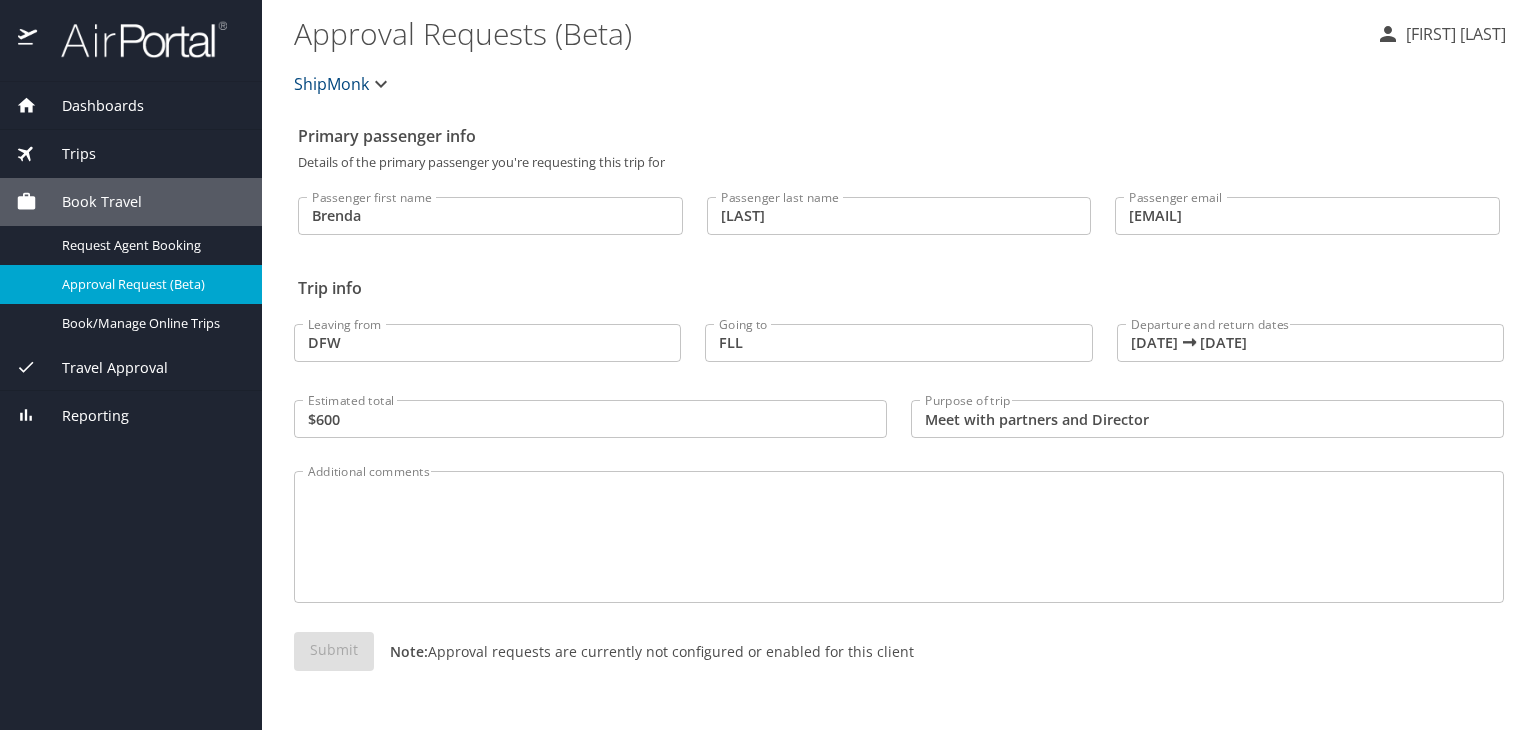 click on "Meet with partners and Director" at bounding box center [1207, 419] 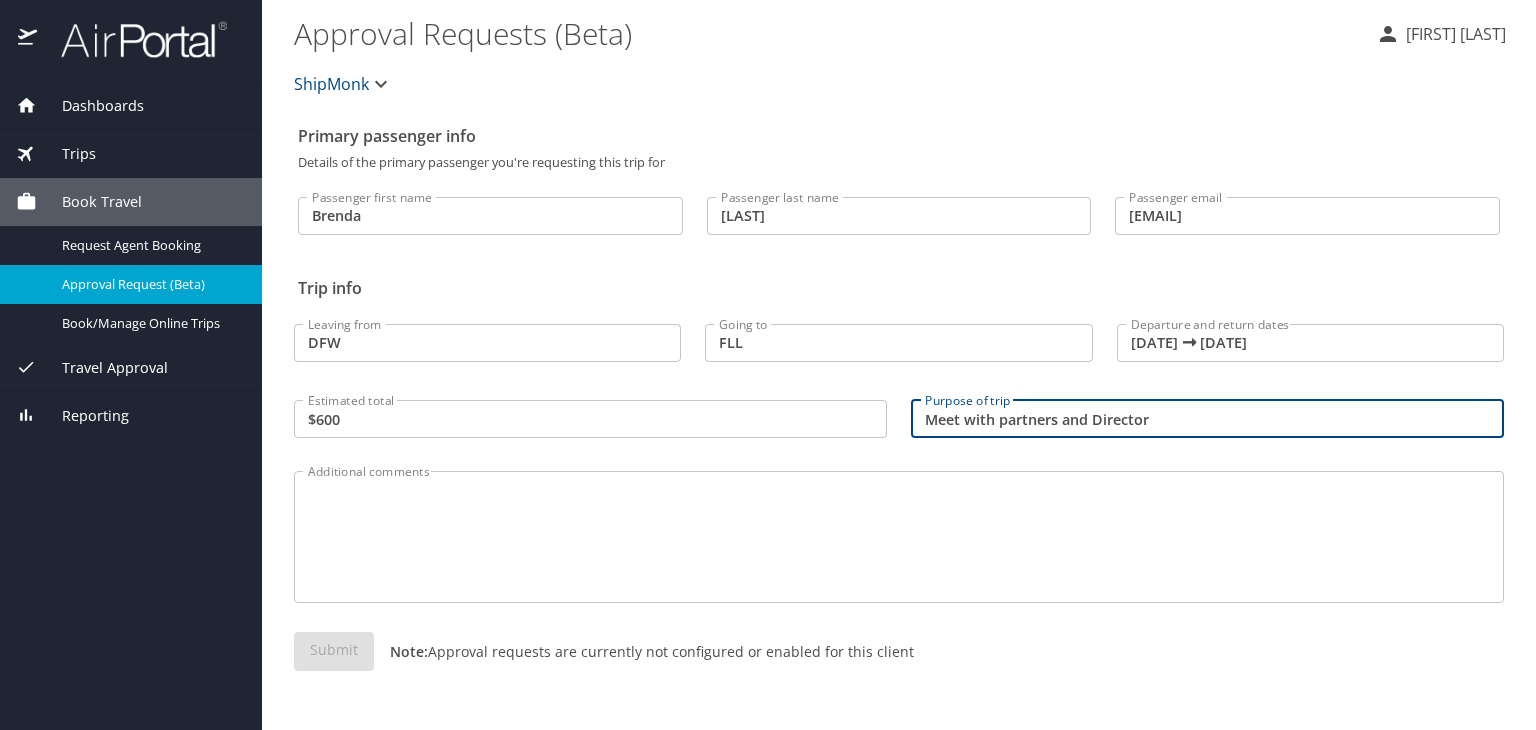 click on "Submit Note:  Approval requests are currently not configured or enabled for this client" at bounding box center [899, 667] 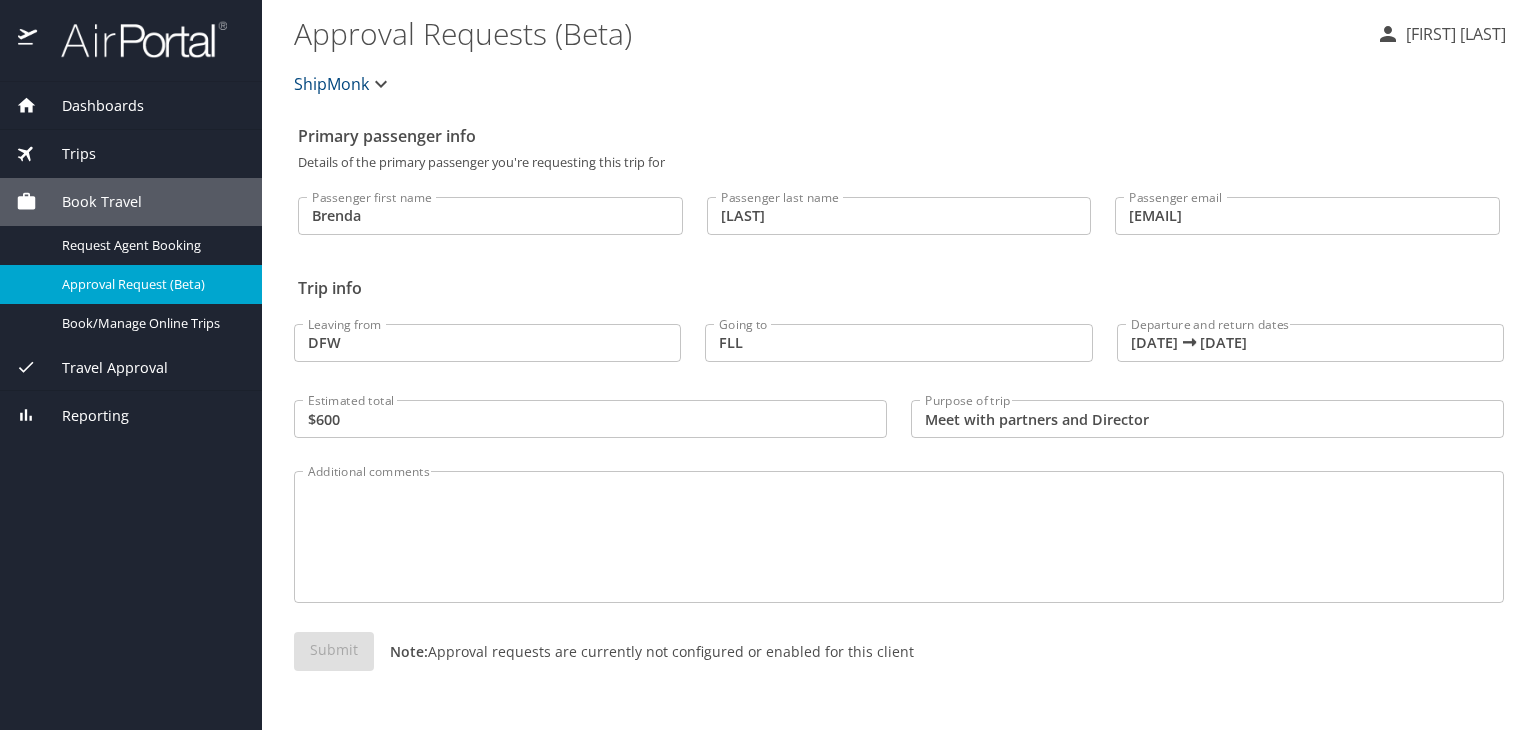 click on "Travel Approval" at bounding box center (102, 368) 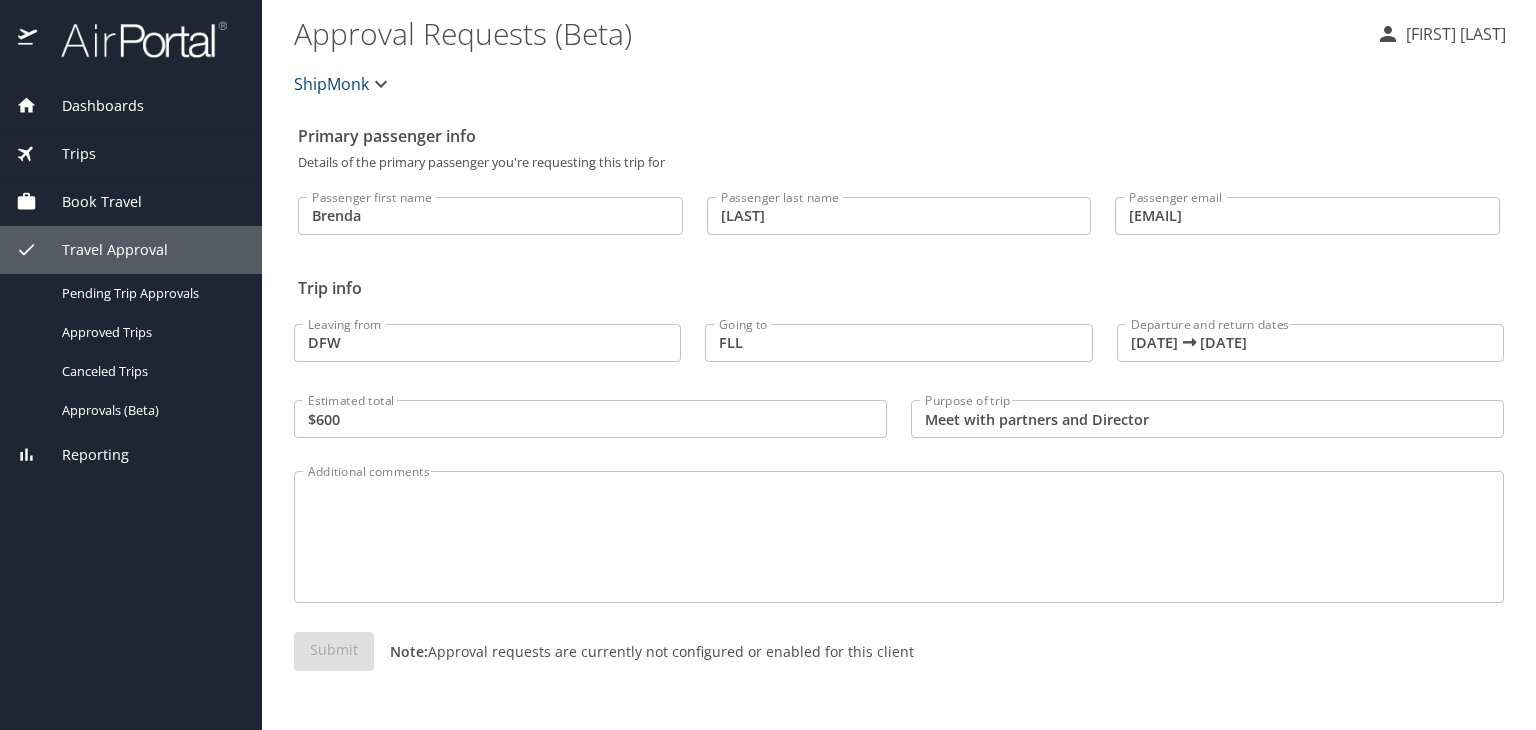 click on "Travel Approval" at bounding box center (102, 250) 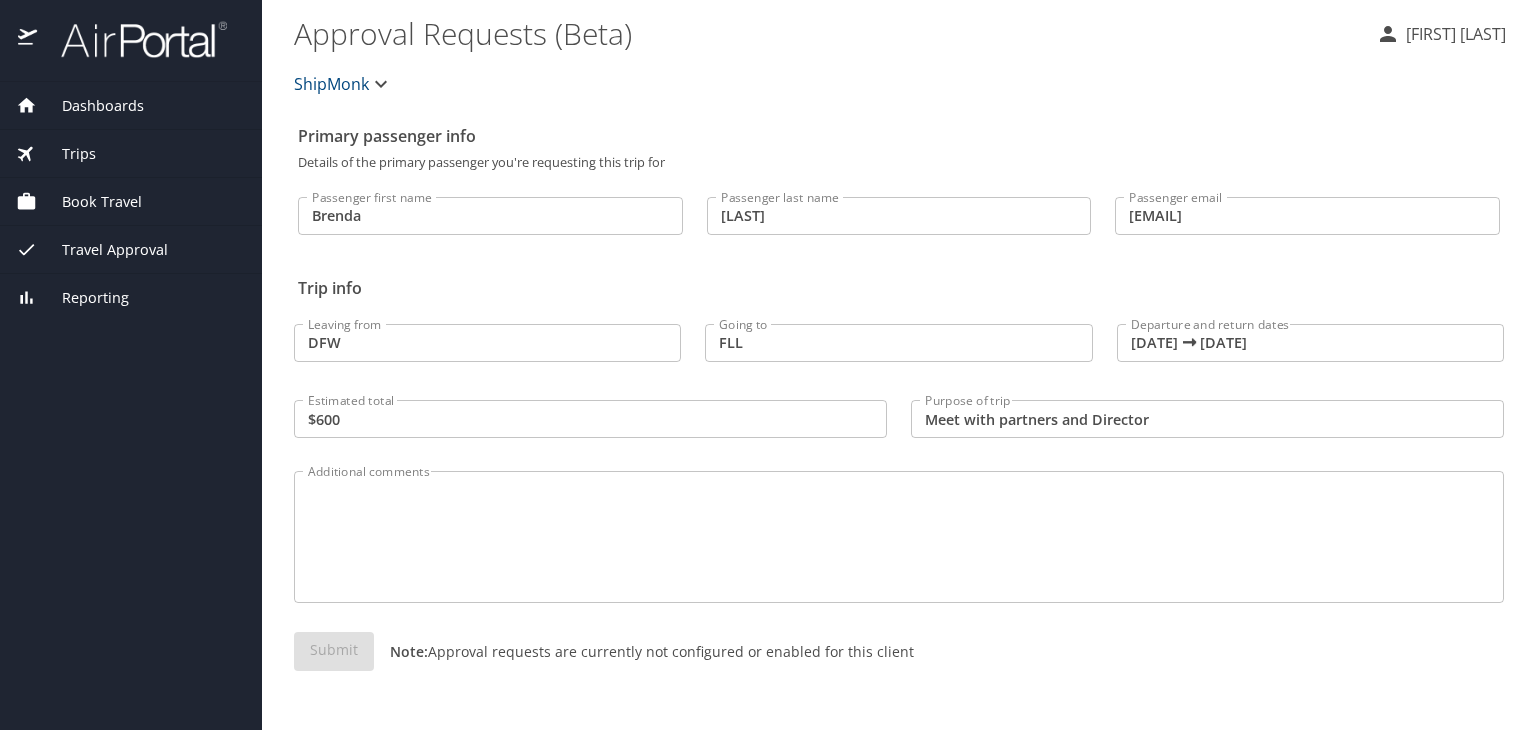click on "Travel Approval" at bounding box center (102, 250) 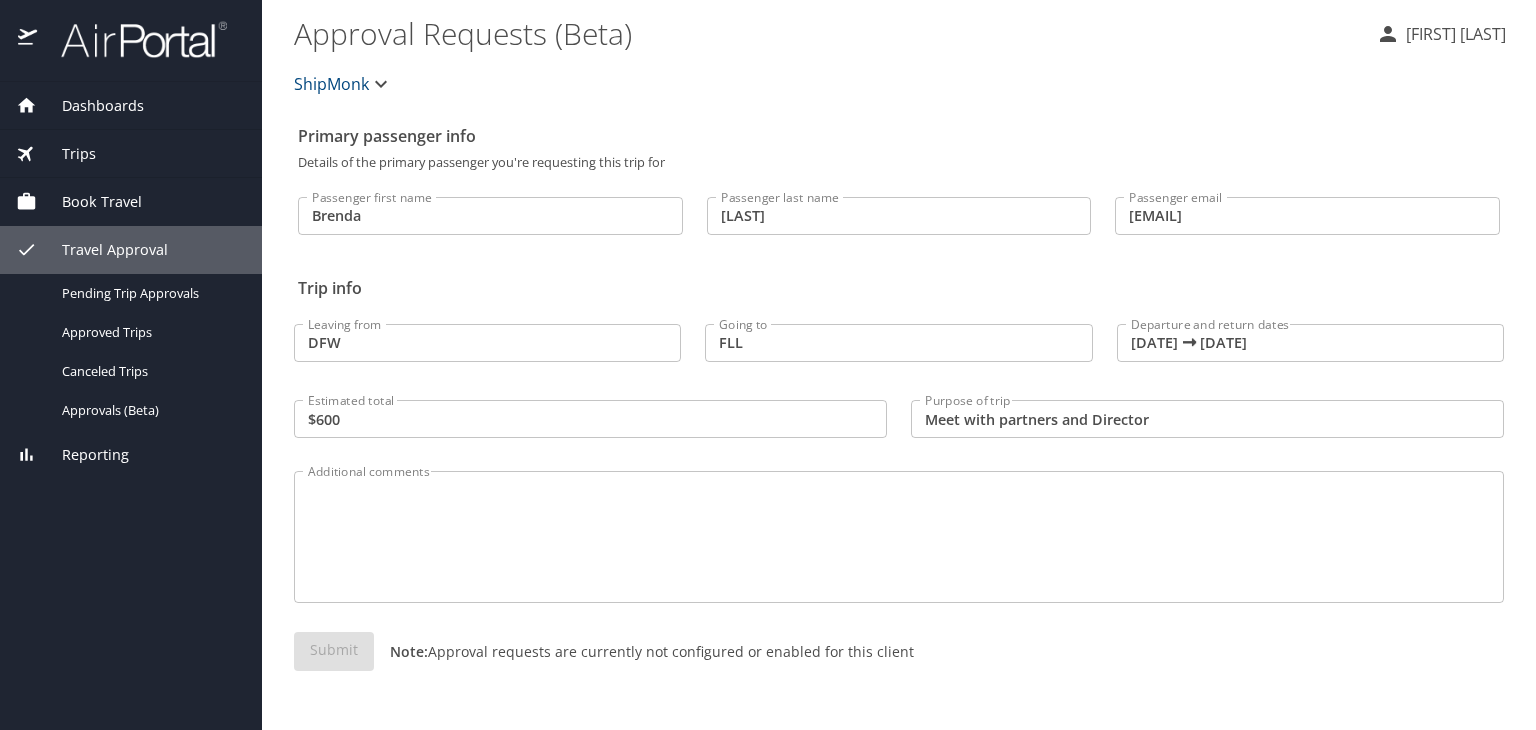 click on "Dashboards My Travel Dashboard Trips Current / Future Trips Past Trips Trips Missing Hotel Book Travel Request Agent Booking Approval Request (Beta) Book/Manage Online Trips Travel Approval Pending Trip Approvals Approved Trips Canceled Trips Approvals (Beta) Reporting" at bounding box center [131, 406] 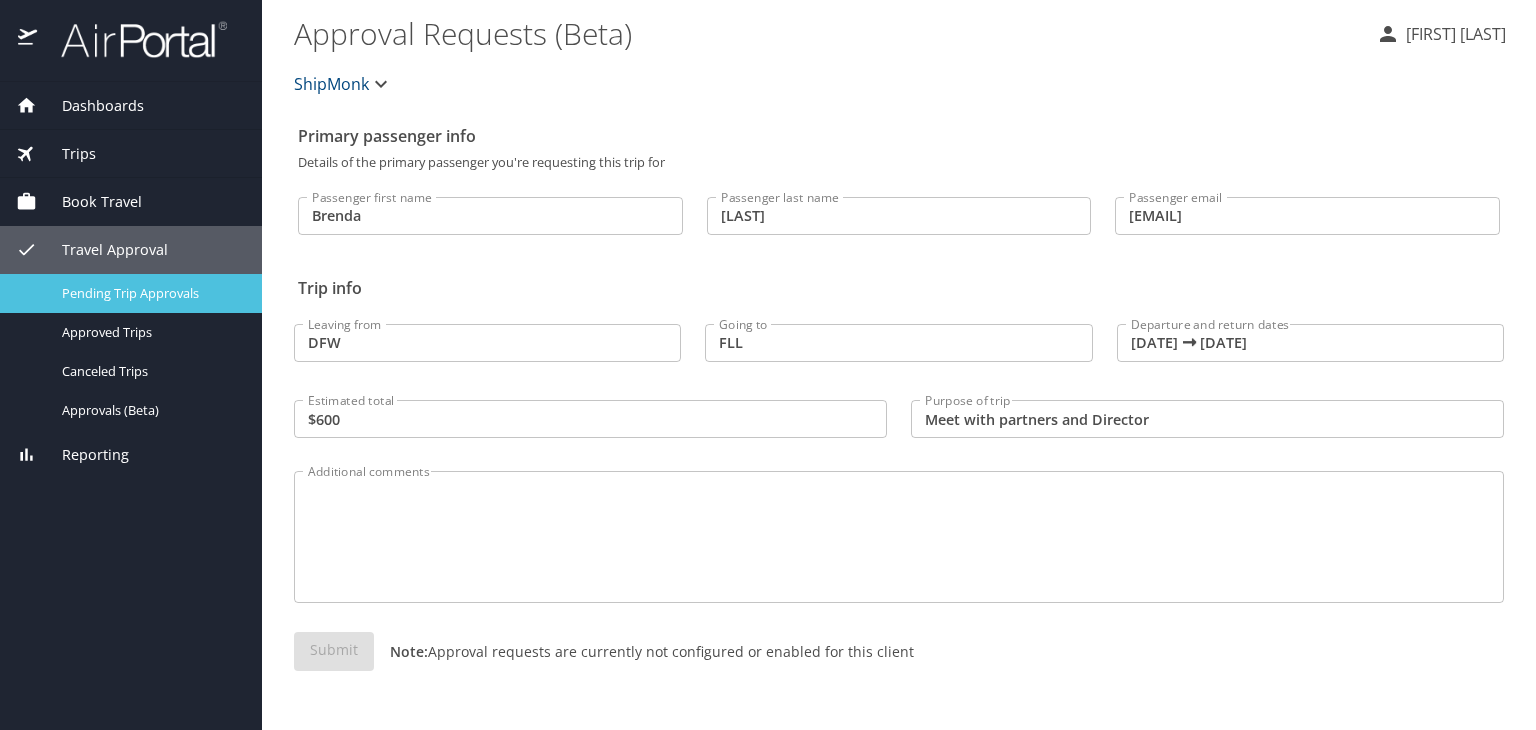 click on "Pending Trip Approvals" at bounding box center (150, 293) 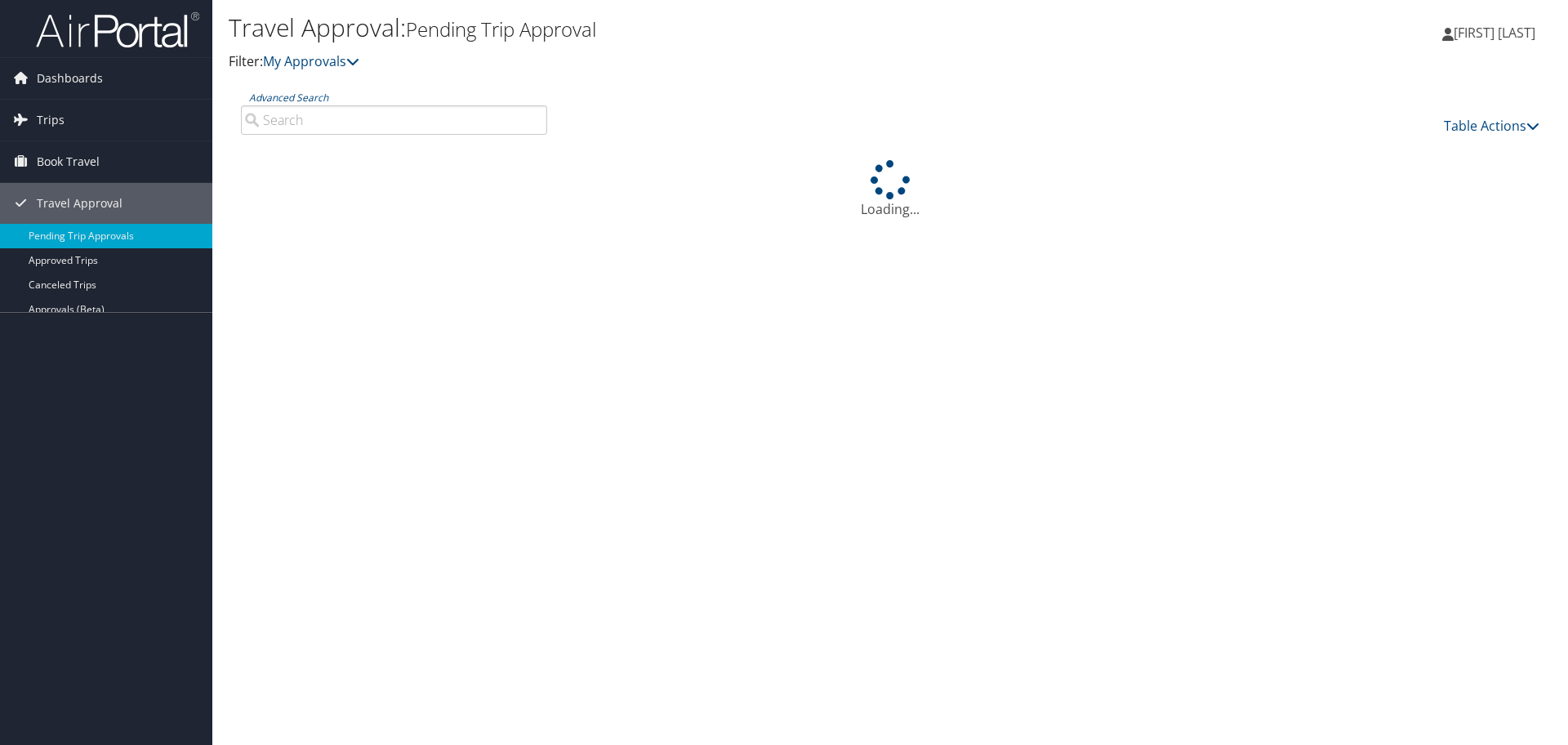 scroll, scrollTop: 0, scrollLeft: 0, axis: both 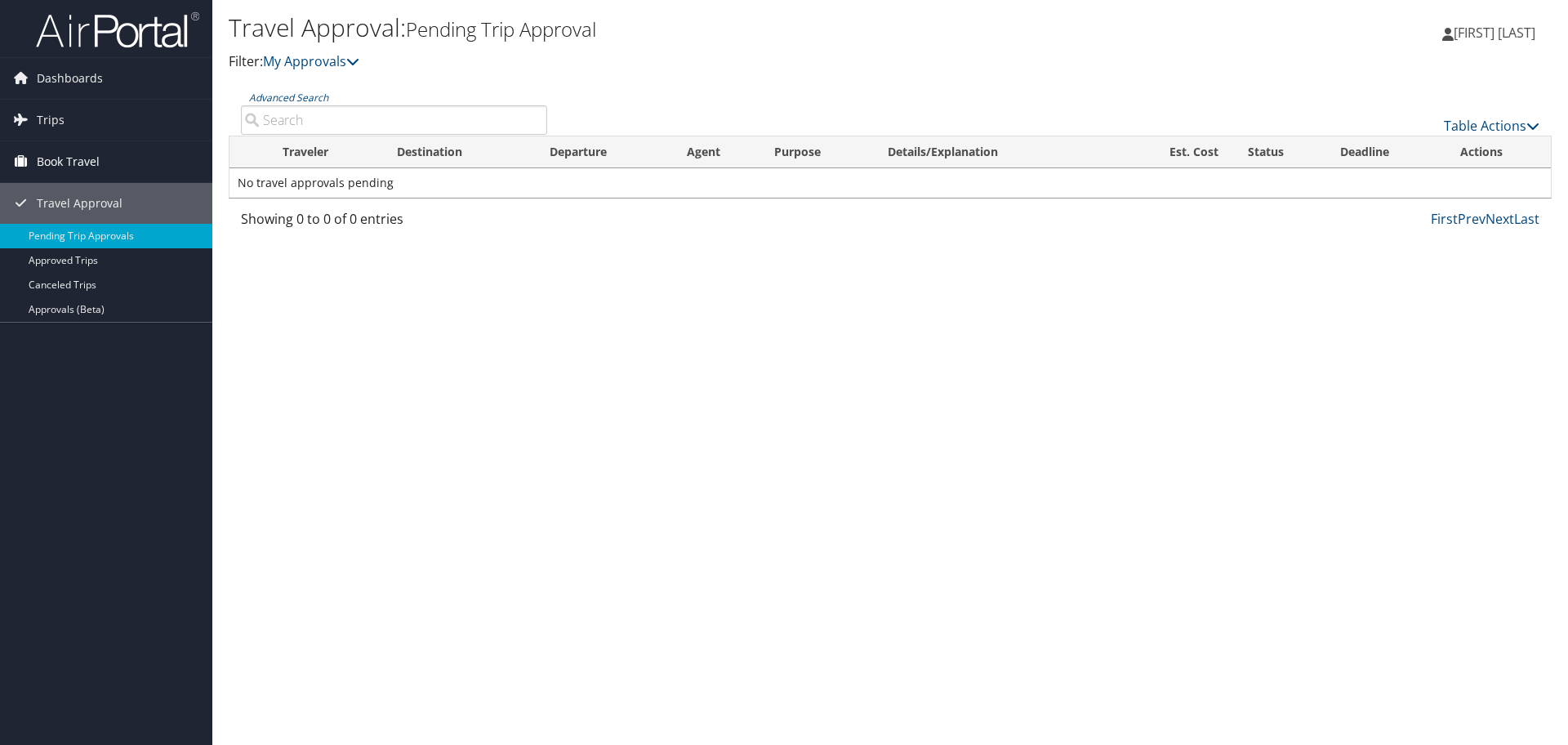 click on "Book Travel" at bounding box center [68, 162] 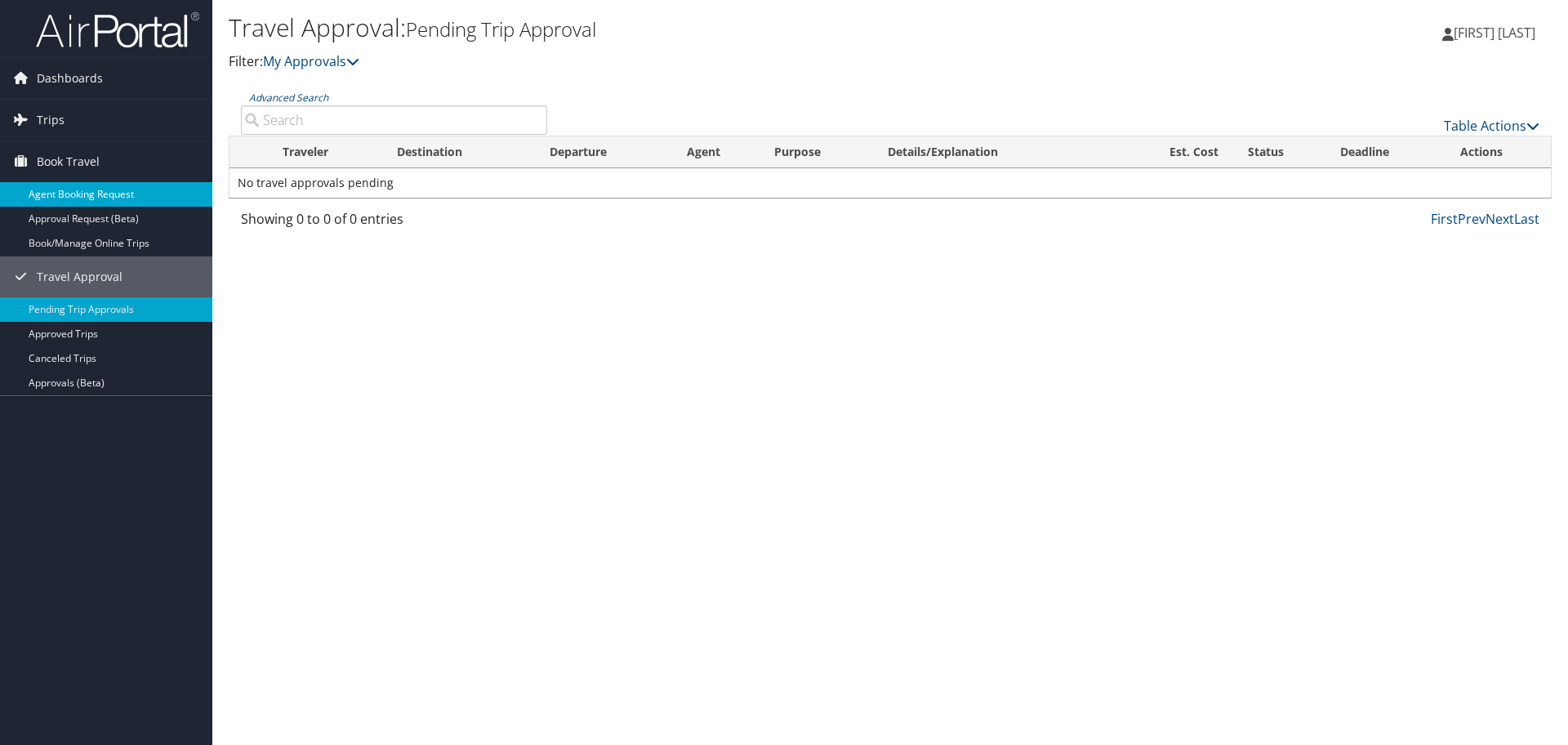 click on "Agent Booking Request" at bounding box center (106, 194) 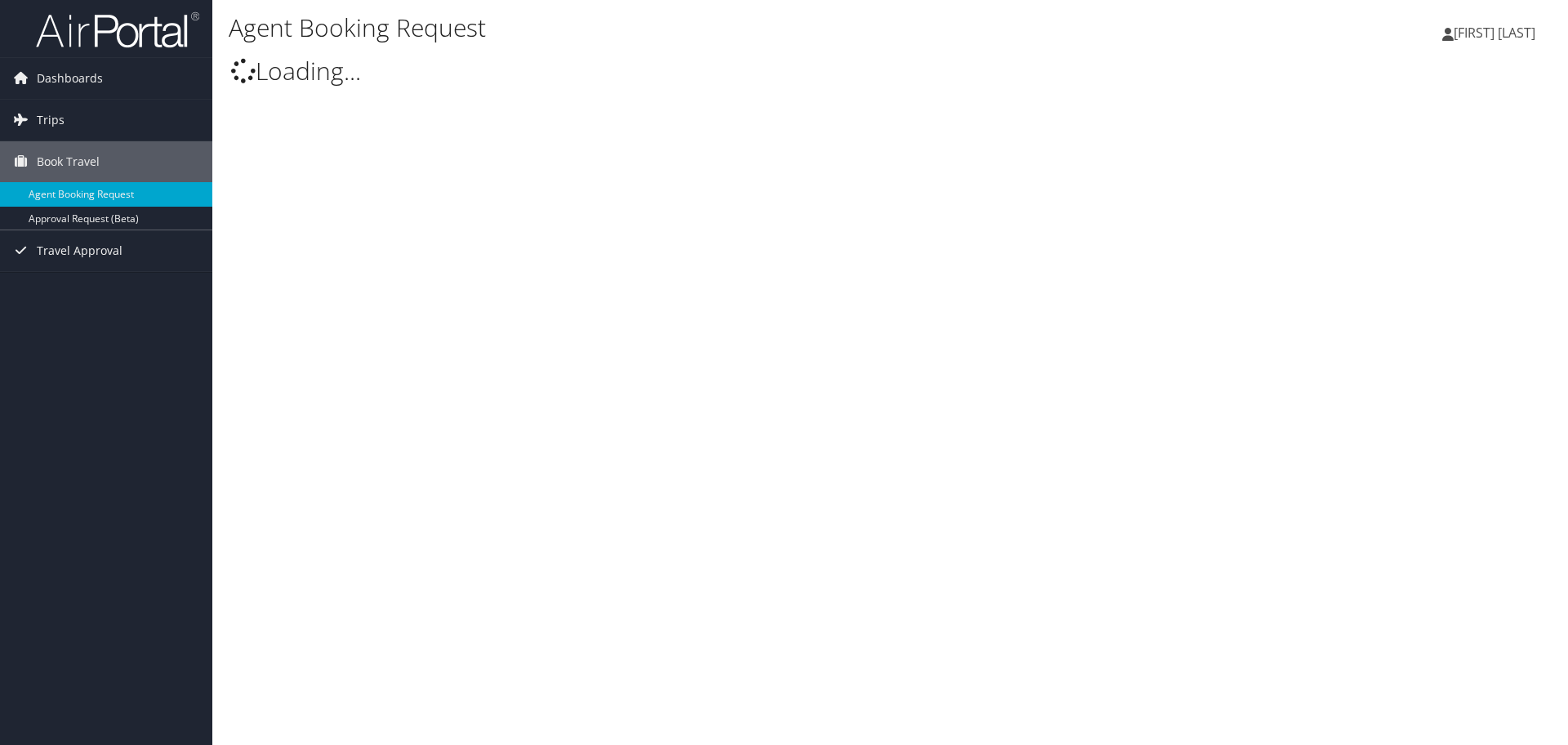 scroll, scrollTop: 0, scrollLeft: 0, axis: both 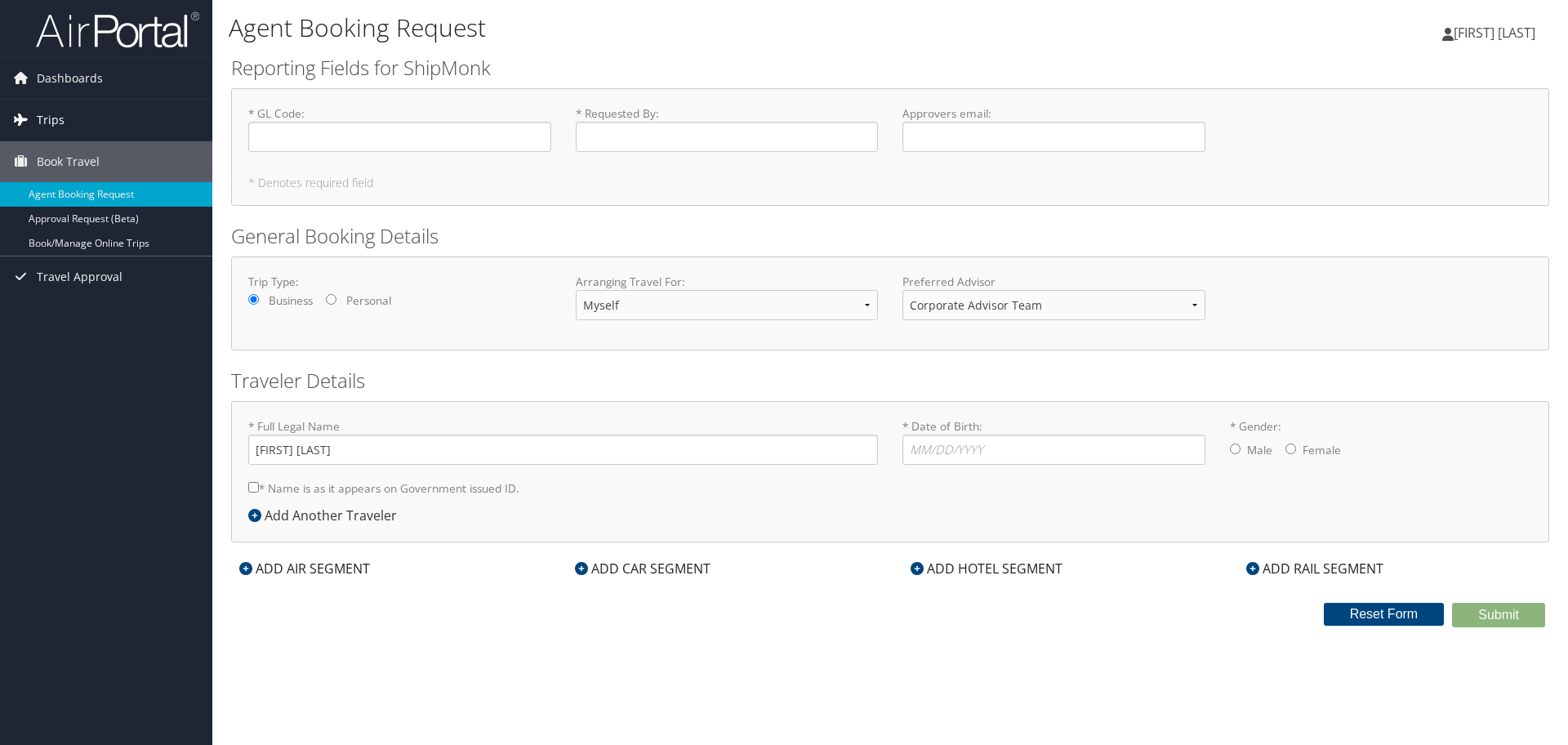 click on "Trips" at bounding box center [51, 120] 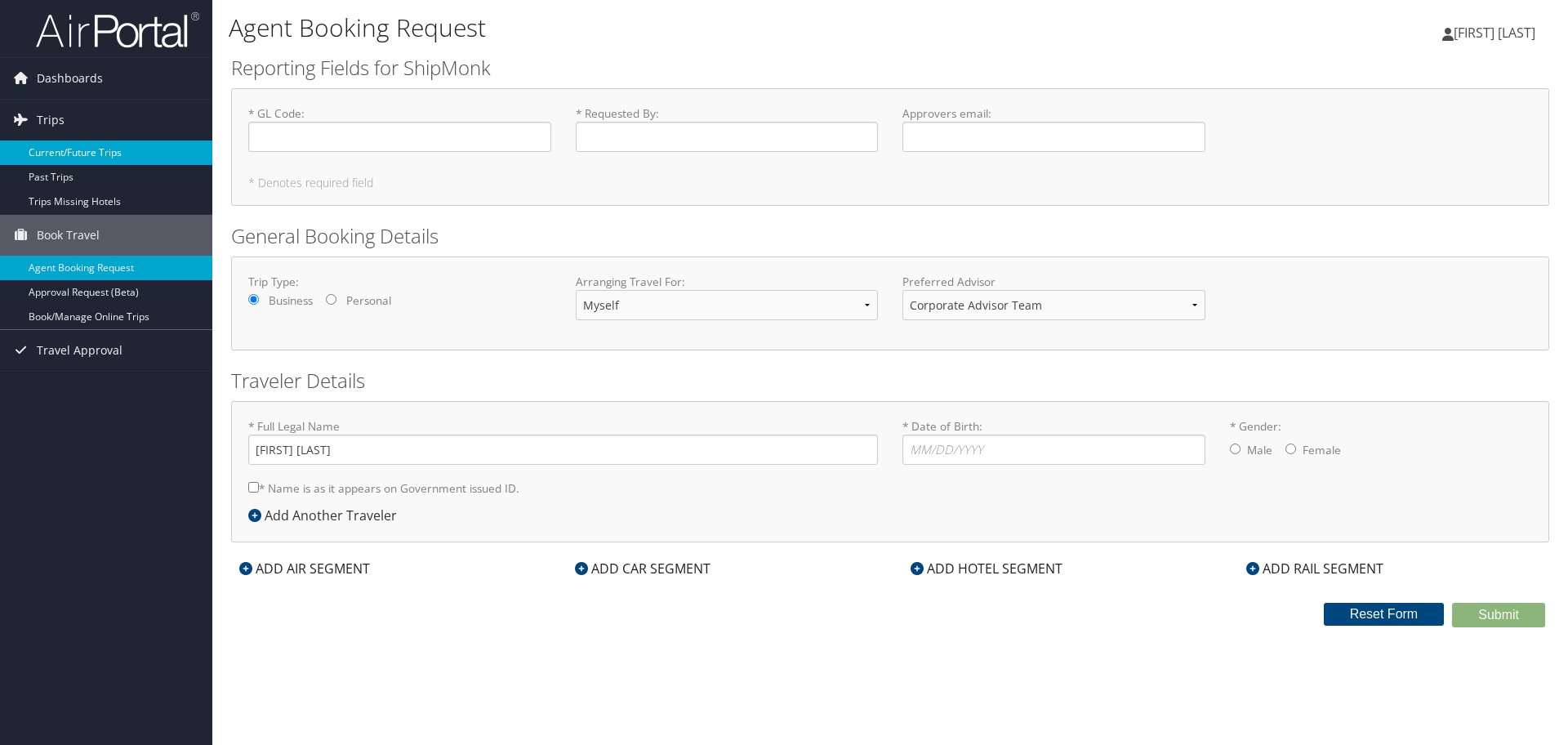 click on "Current/Future Trips" at bounding box center [106, 153] 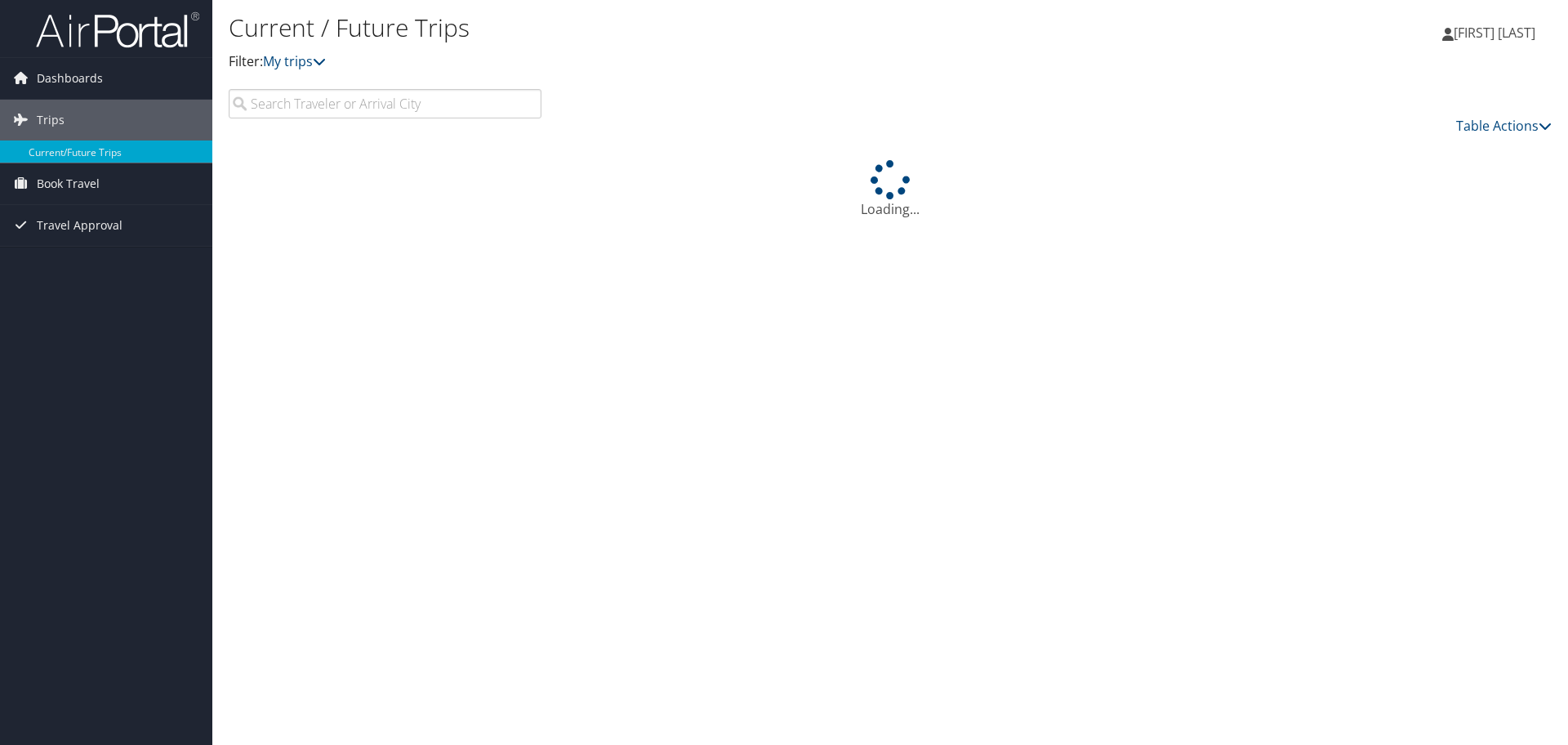 scroll, scrollTop: 0, scrollLeft: 0, axis: both 